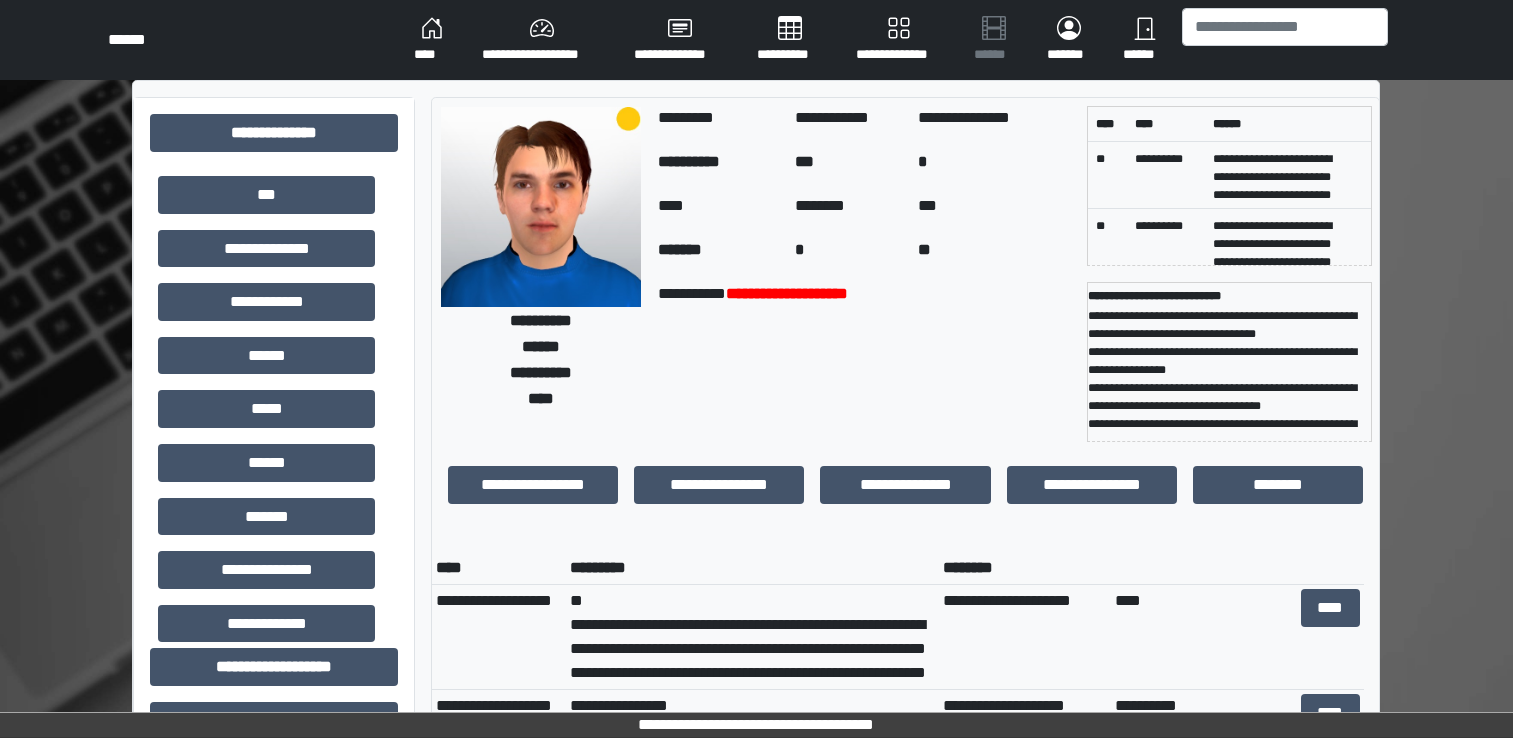 scroll, scrollTop: 0, scrollLeft: 0, axis: both 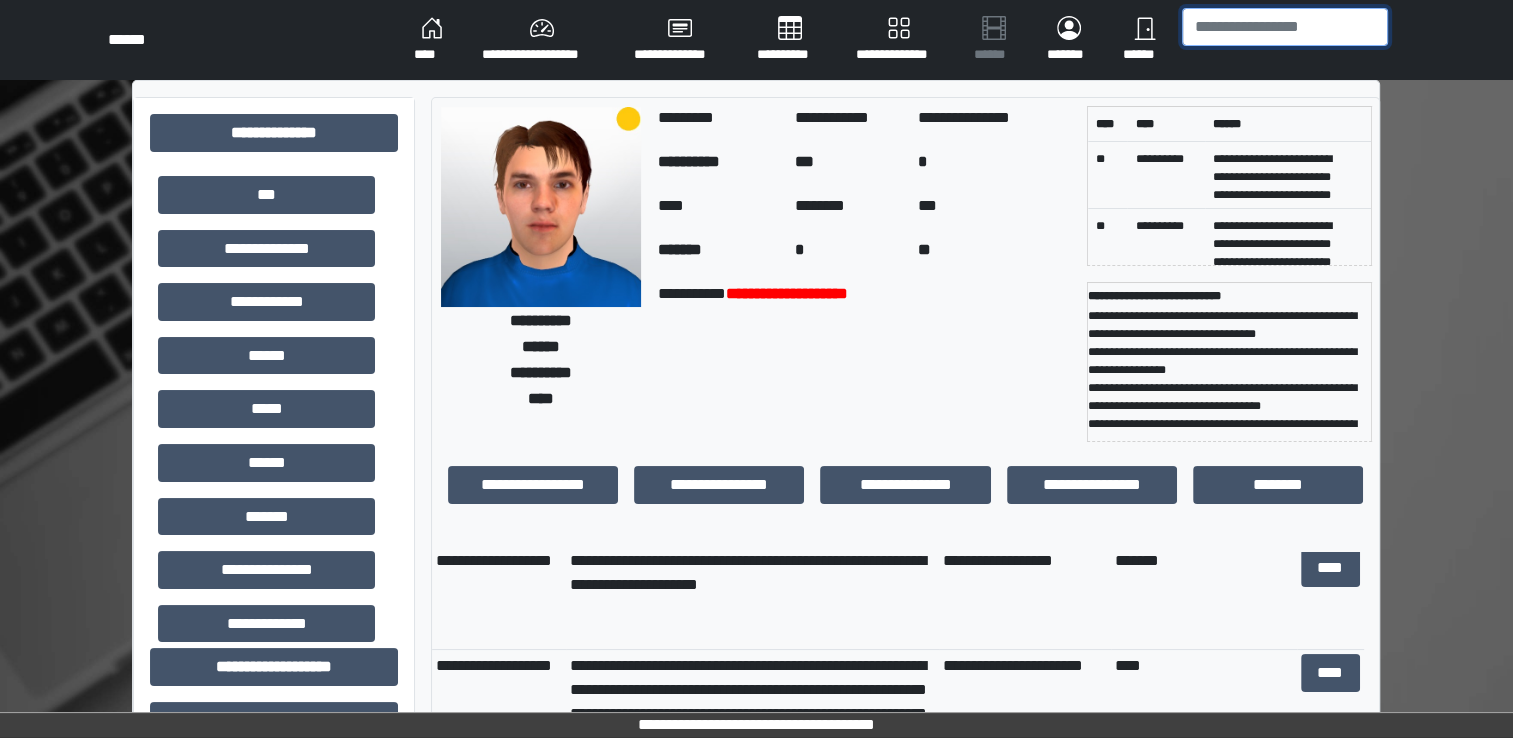 click at bounding box center (1285, 27) 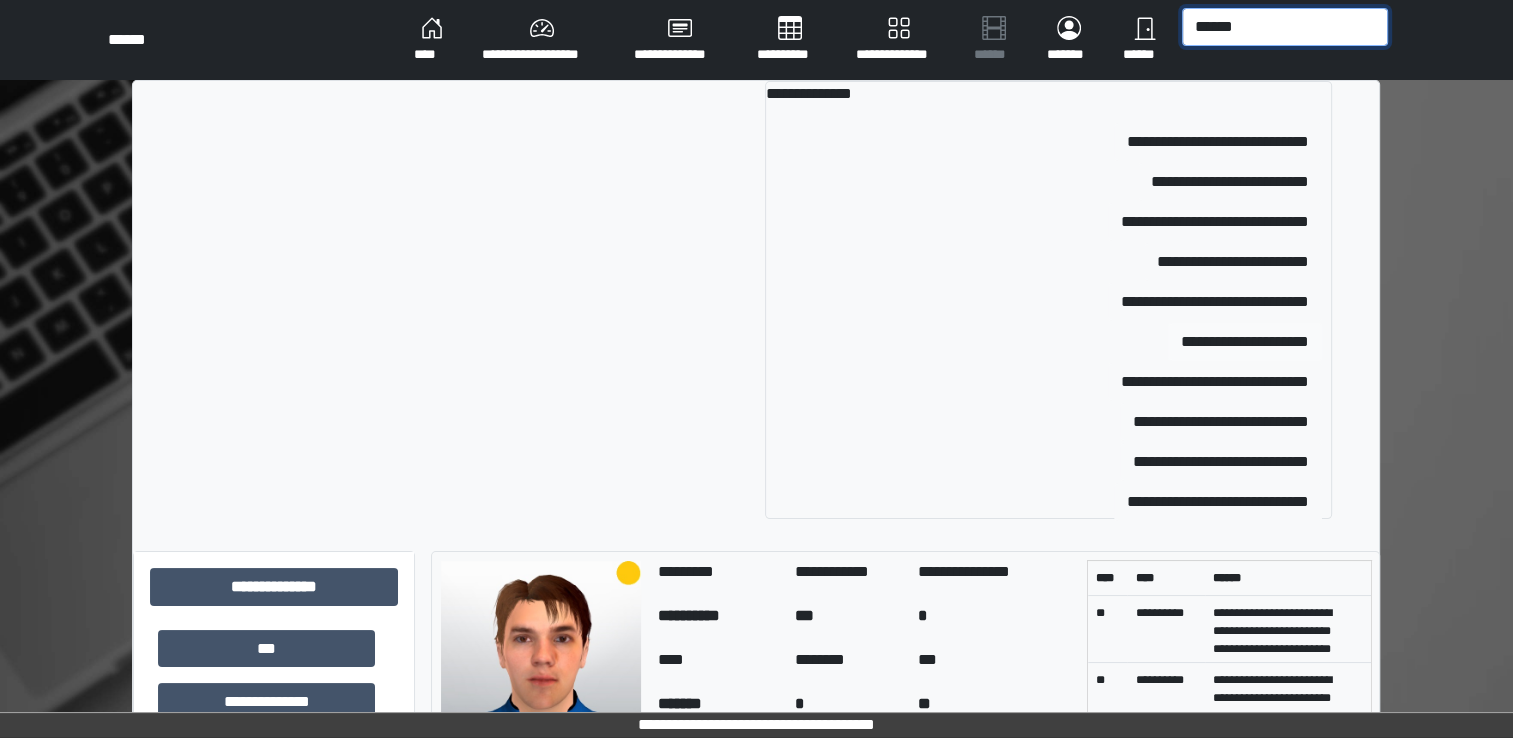 type on "******" 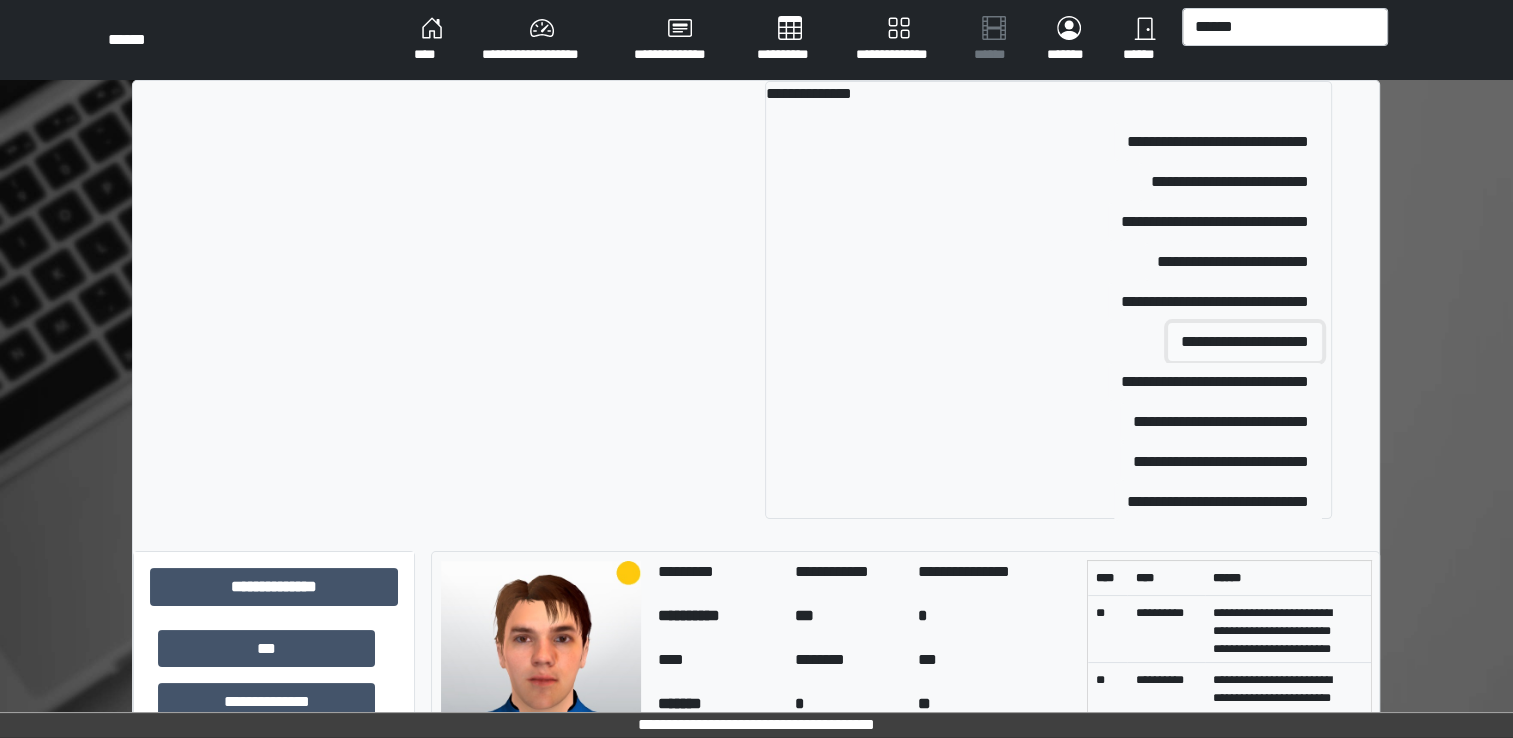 click on "**********" at bounding box center [1245, 342] 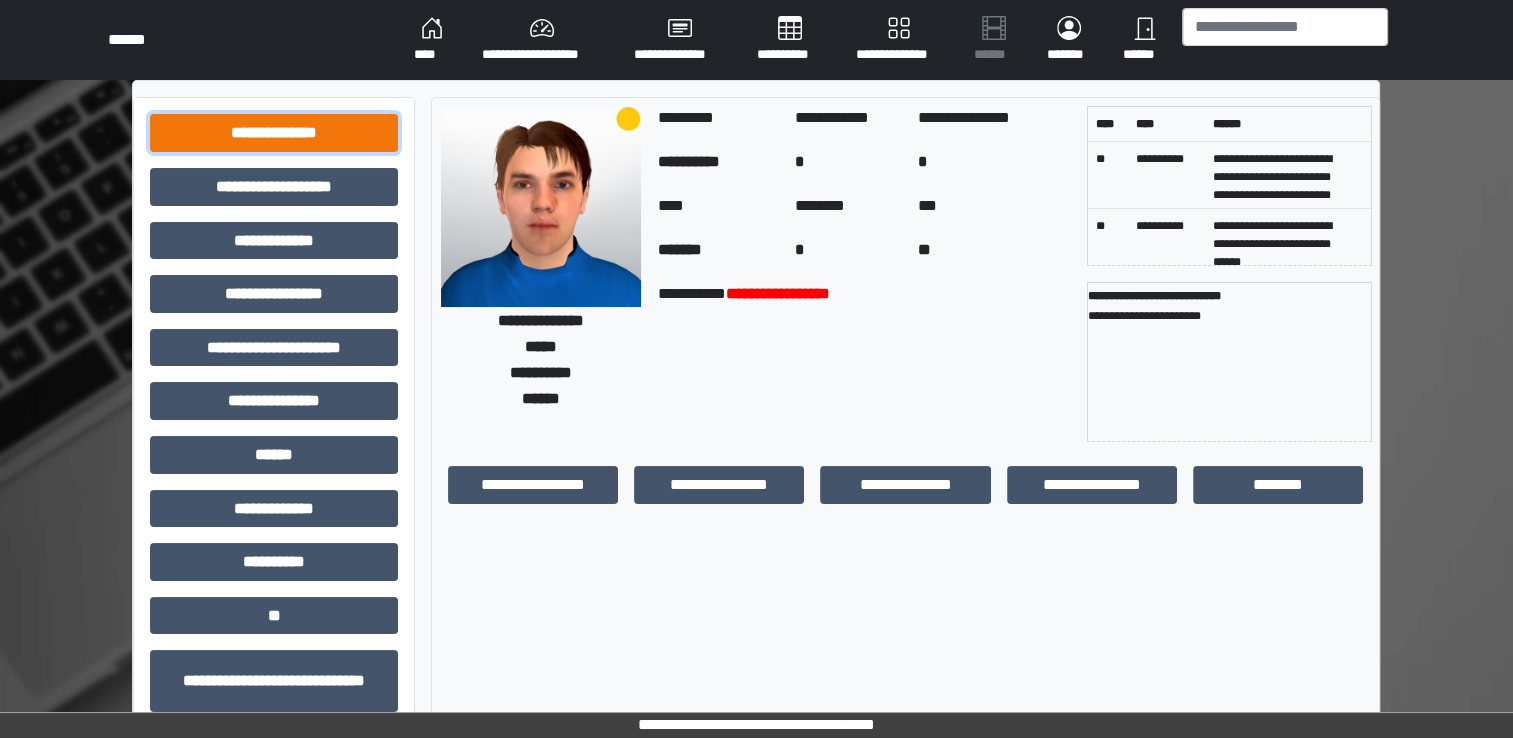 click on "**********" at bounding box center (274, 133) 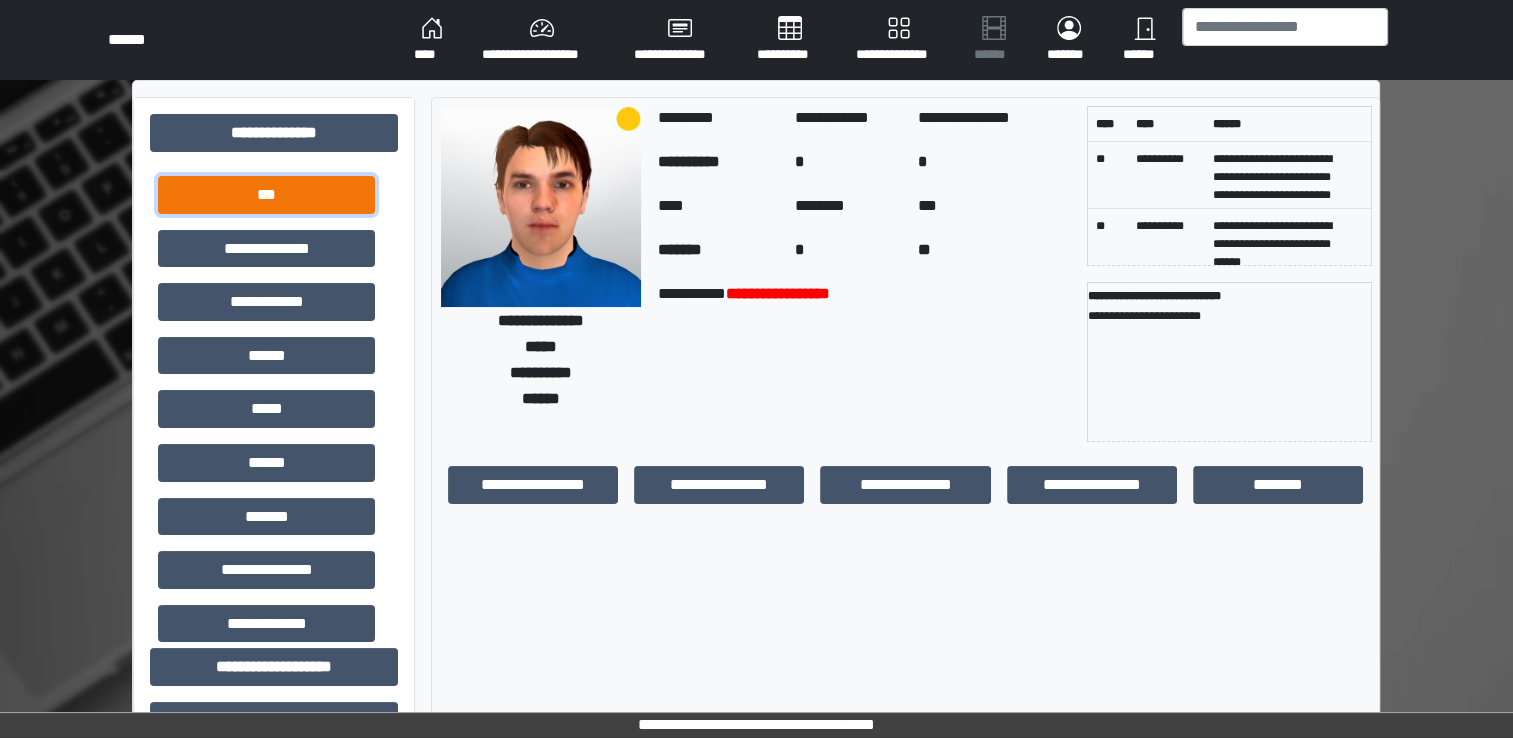 click on "***" at bounding box center [266, 195] 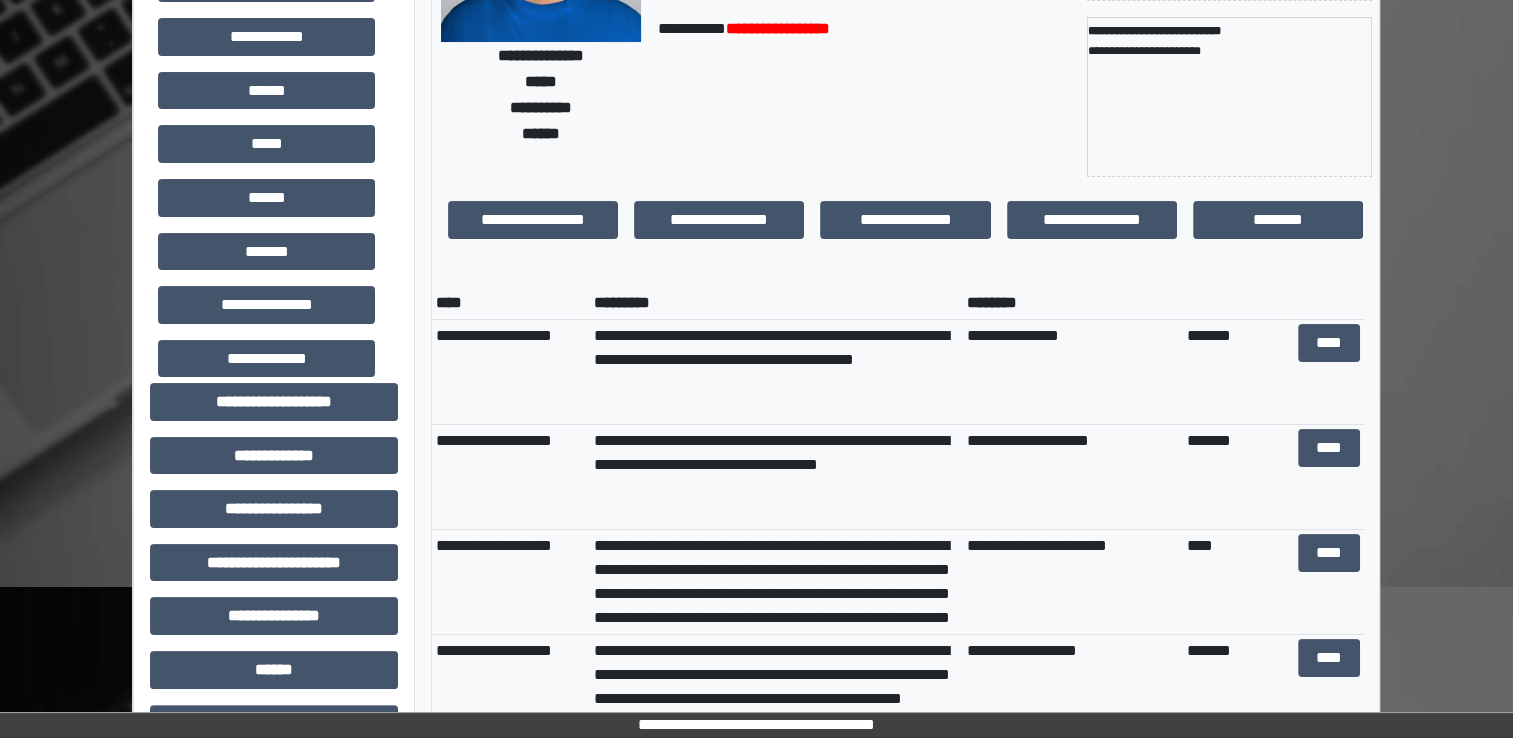 scroll, scrollTop: 300, scrollLeft: 0, axis: vertical 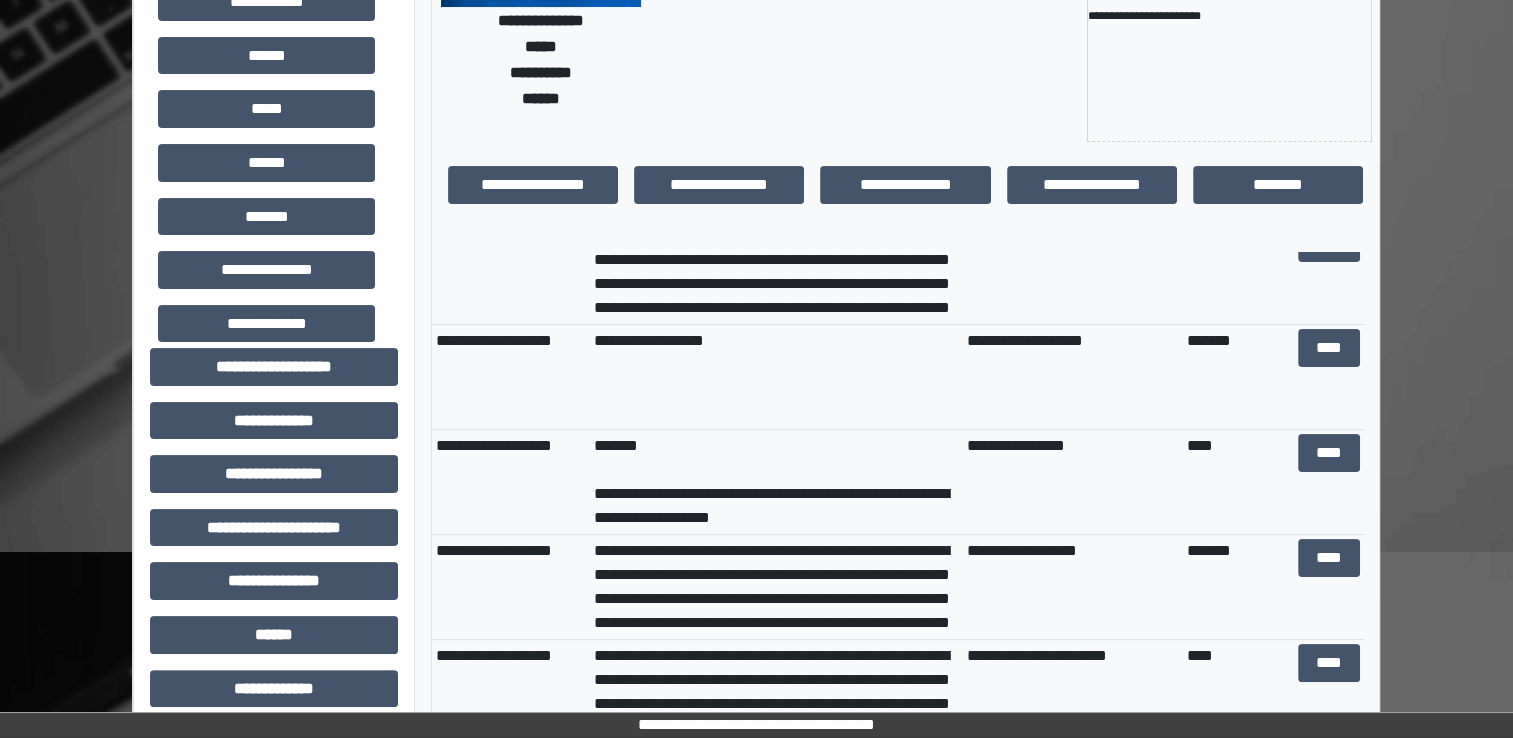 click on "**********" at bounding box center (1073, 691) 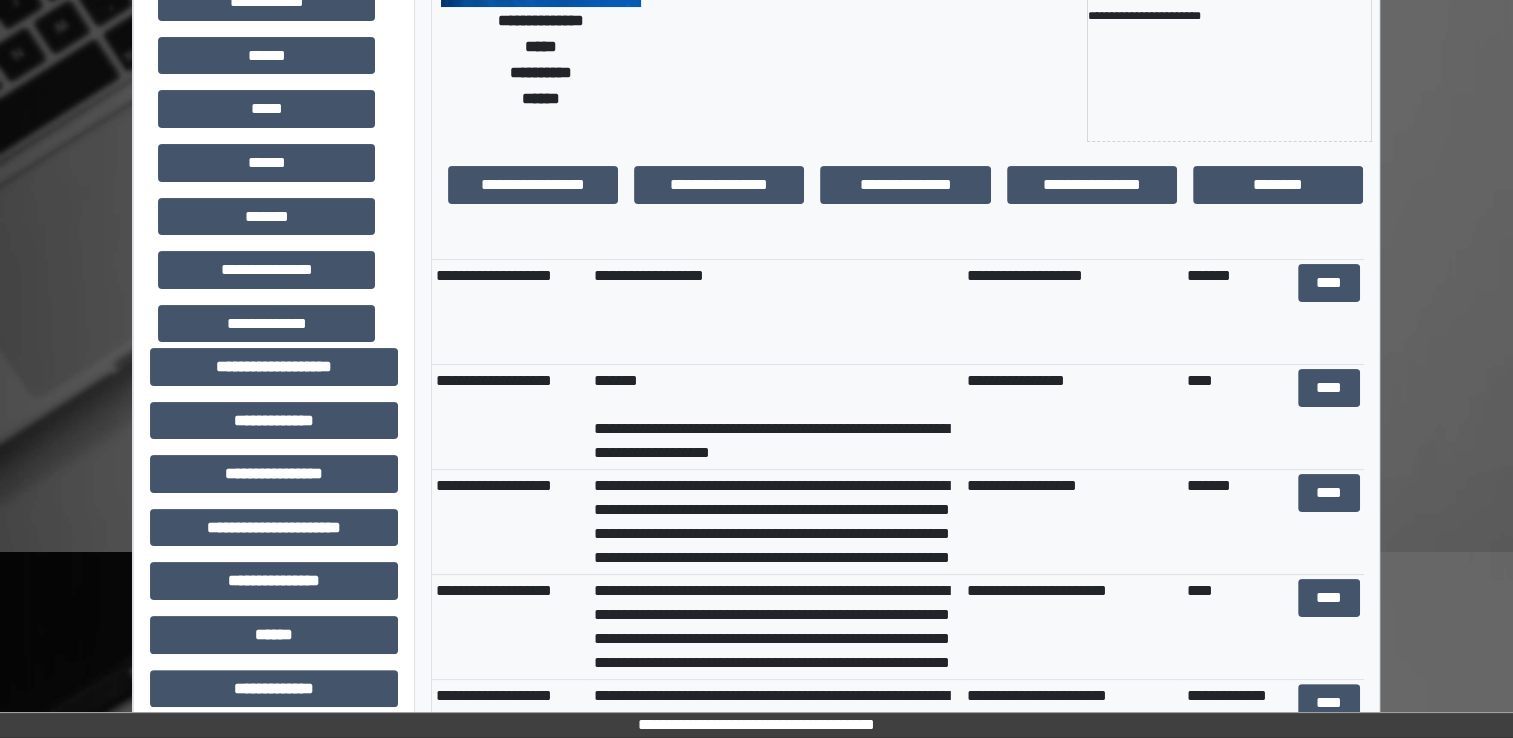 scroll, scrollTop: 900, scrollLeft: 0, axis: vertical 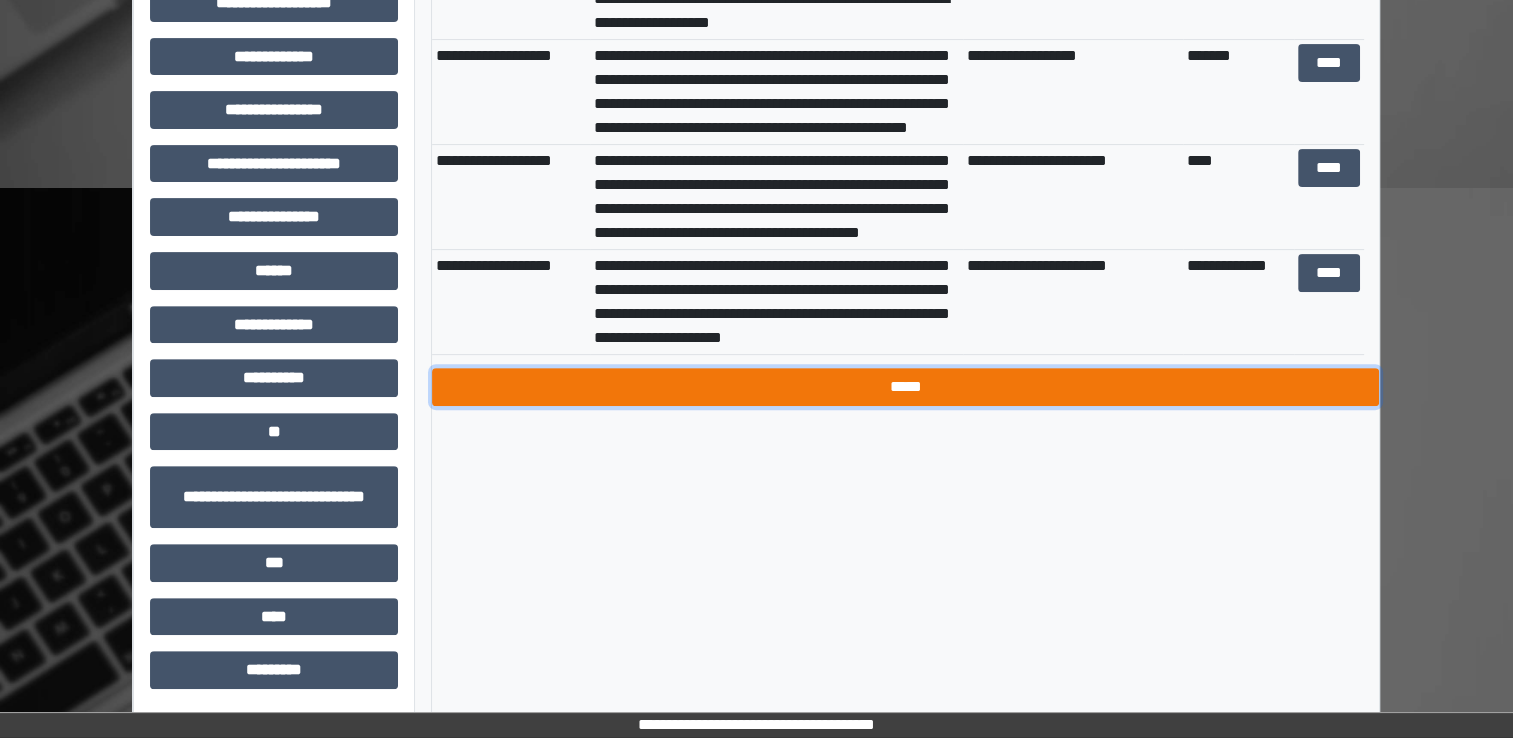 click on "*****" at bounding box center [905, 387] 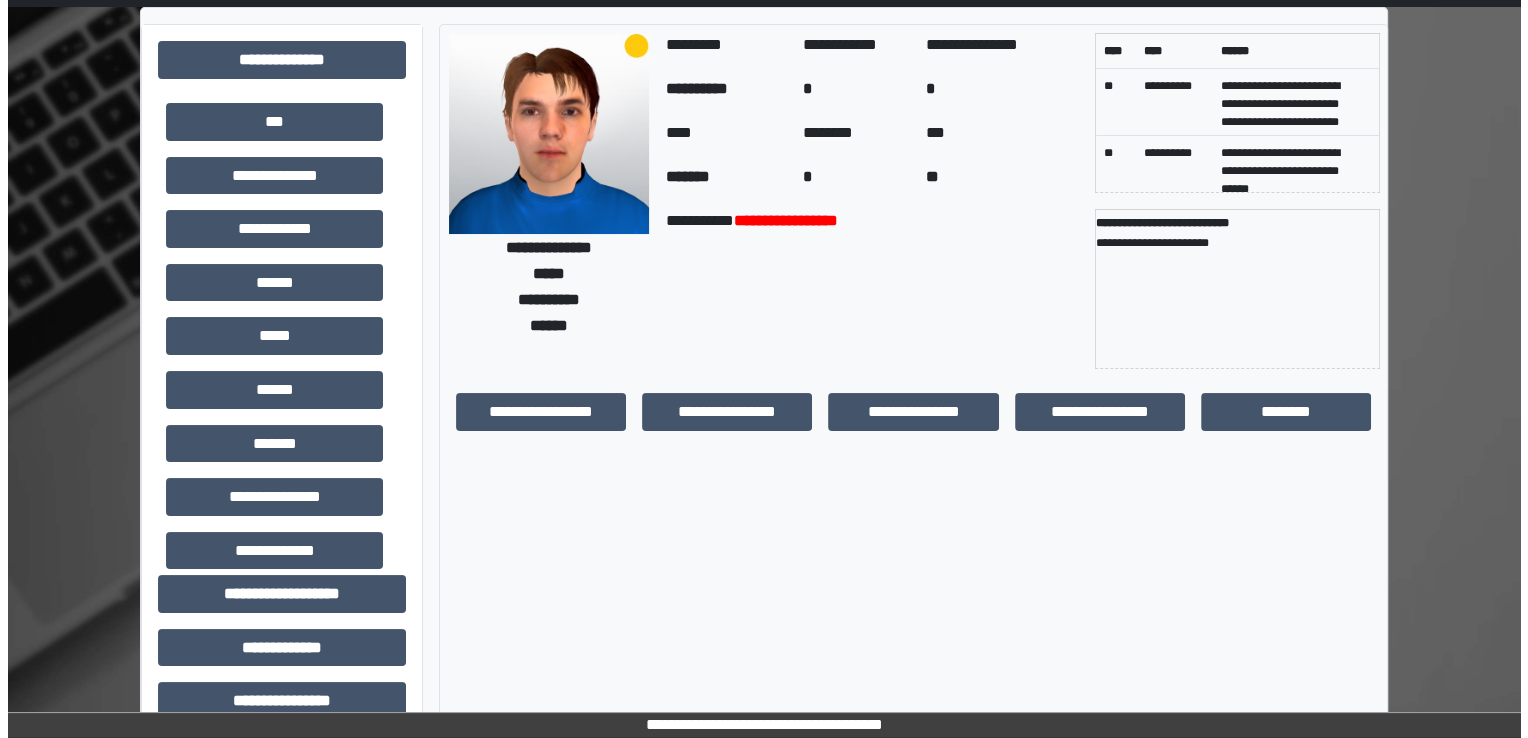 scroll, scrollTop: 0, scrollLeft: 0, axis: both 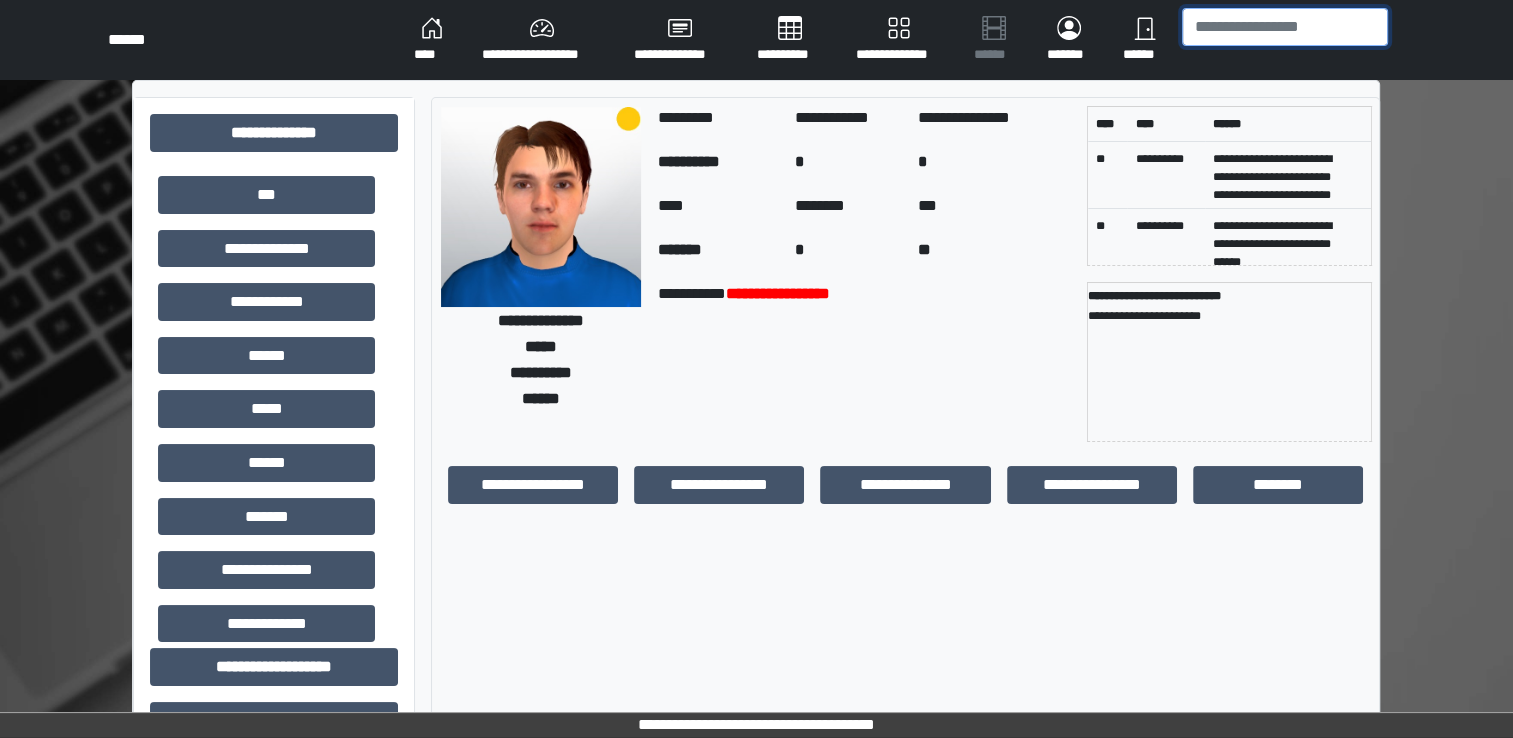 click at bounding box center [1285, 27] 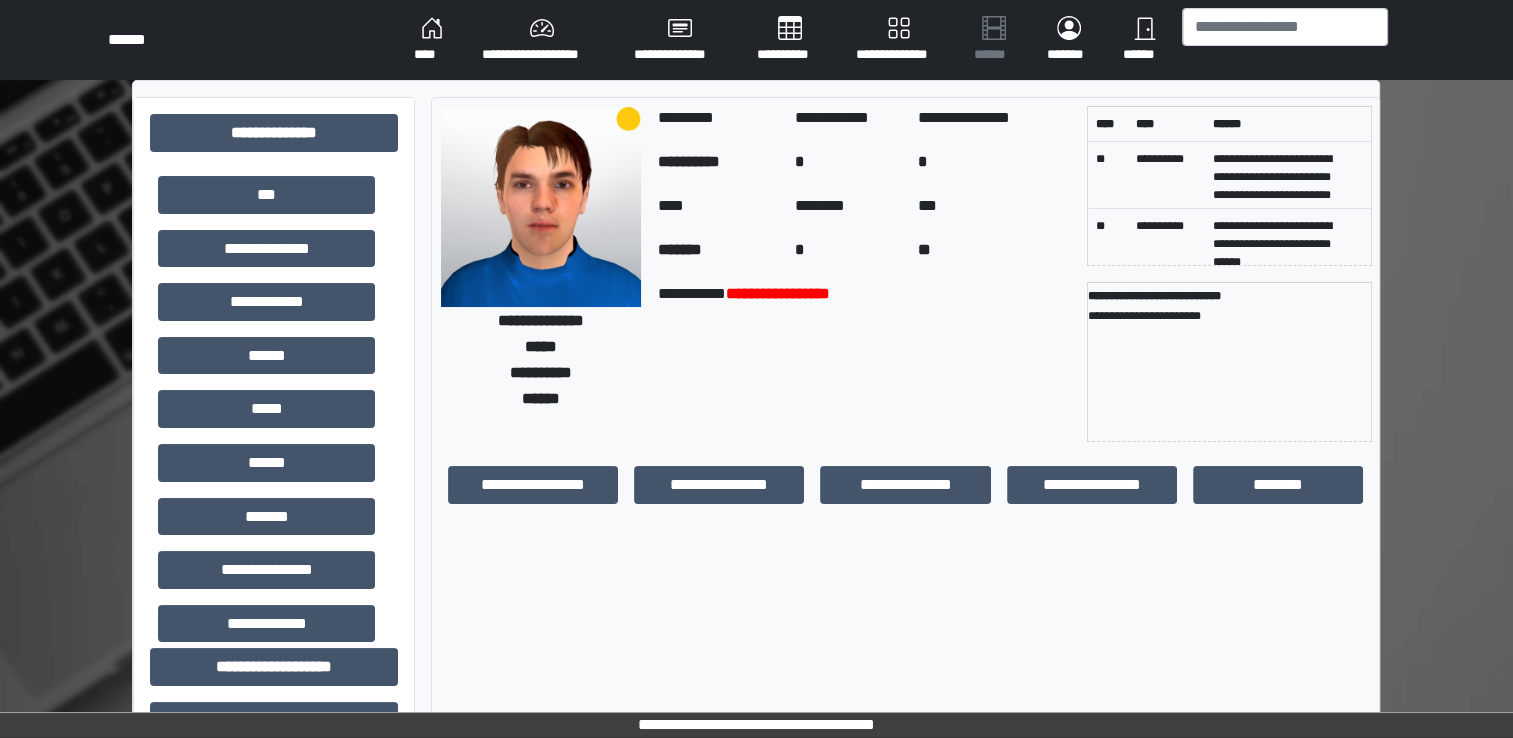 click on "****" at bounding box center (432, 40) 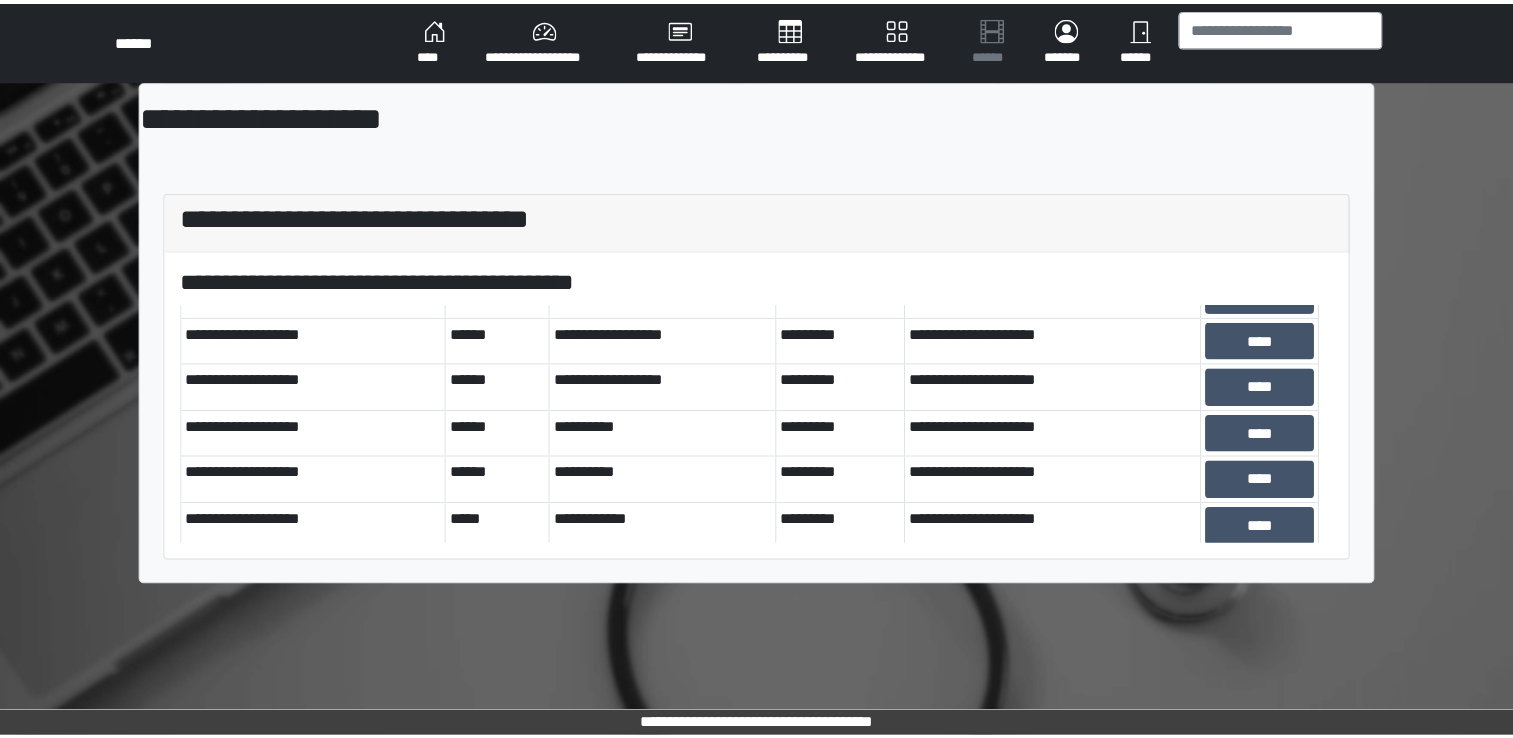 scroll, scrollTop: 552, scrollLeft: 0, axis: vertical 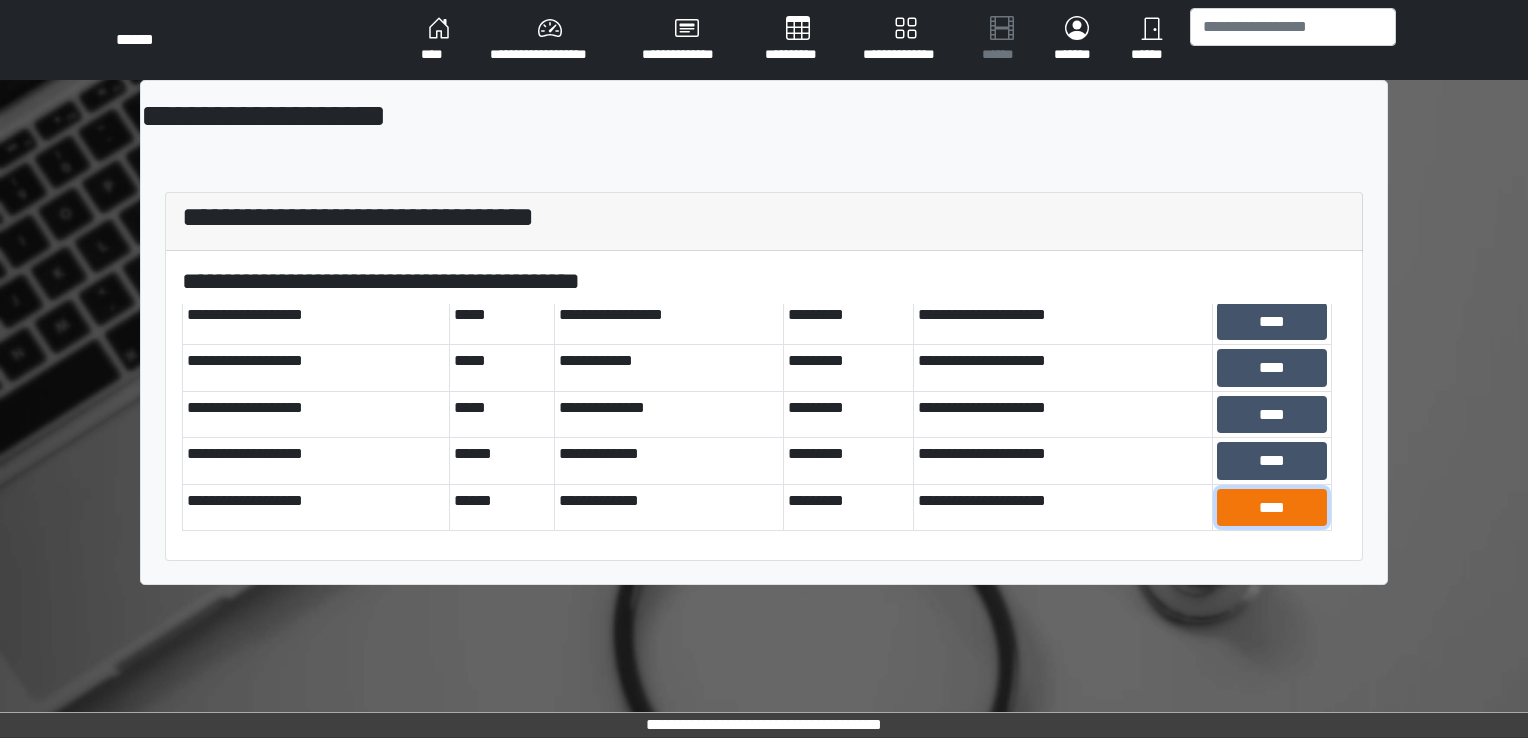 click on "****" at bounding box center (1272, 508) 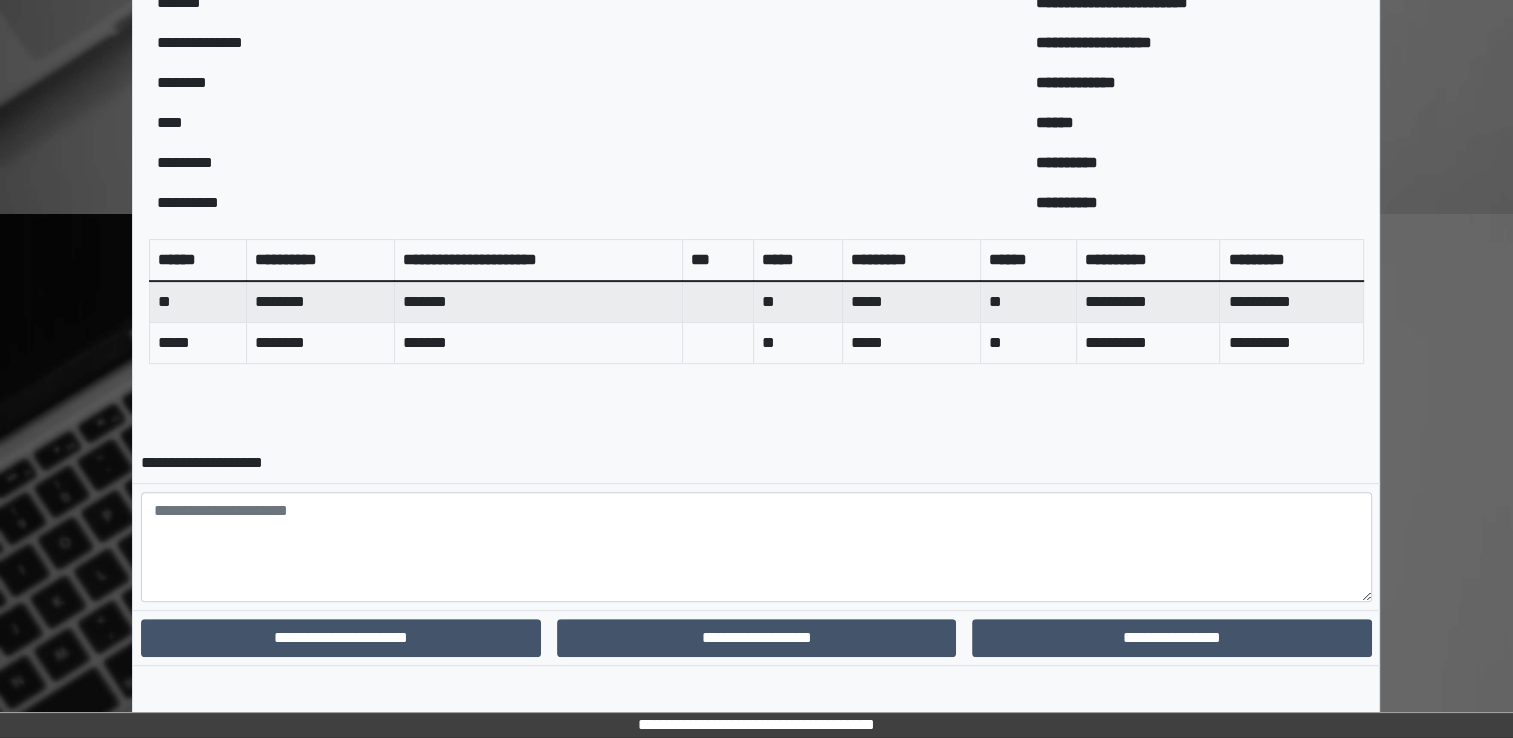 scroll, scrollTop: 645, scrollLeft: 0, axis: vertical 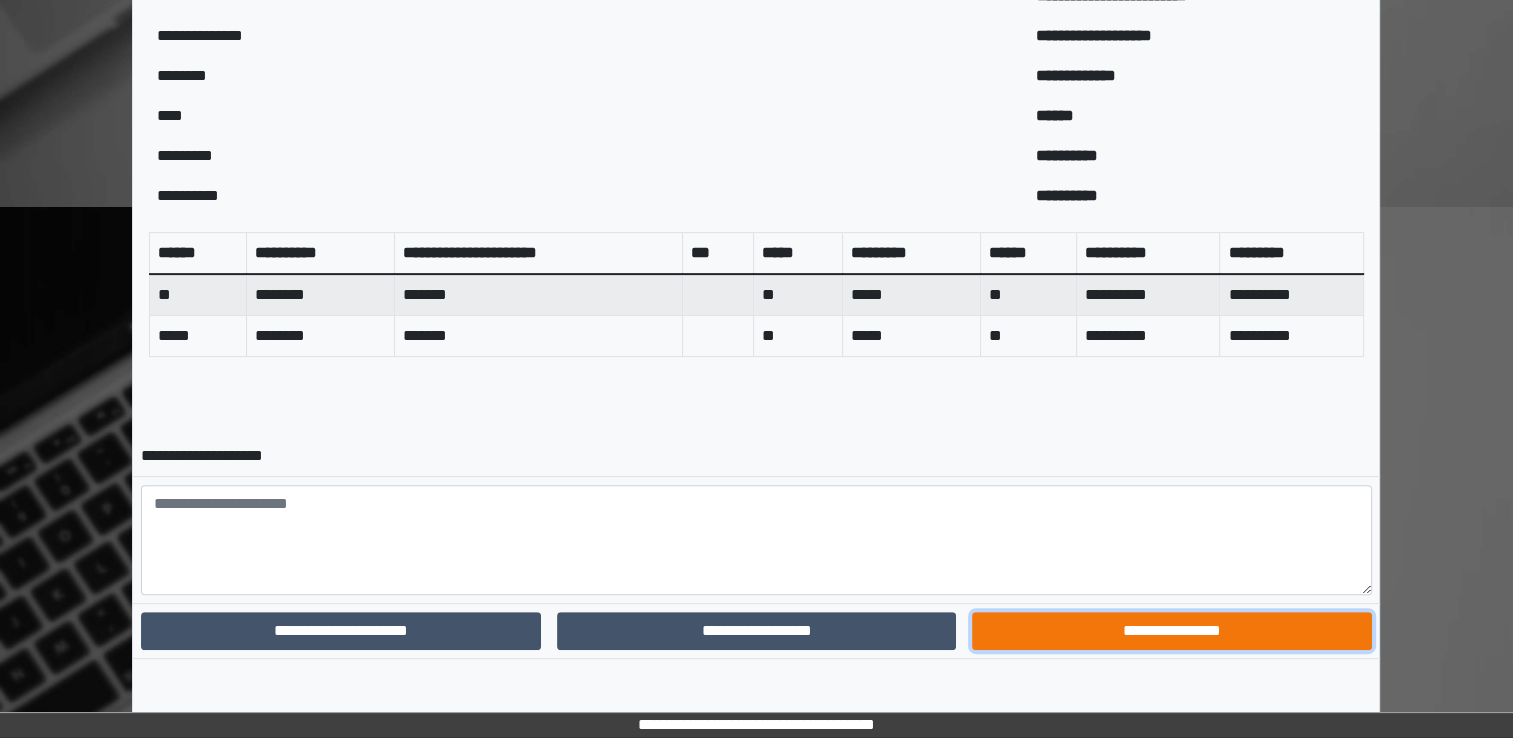 click on "**********" at bounding box center [1171, 631] 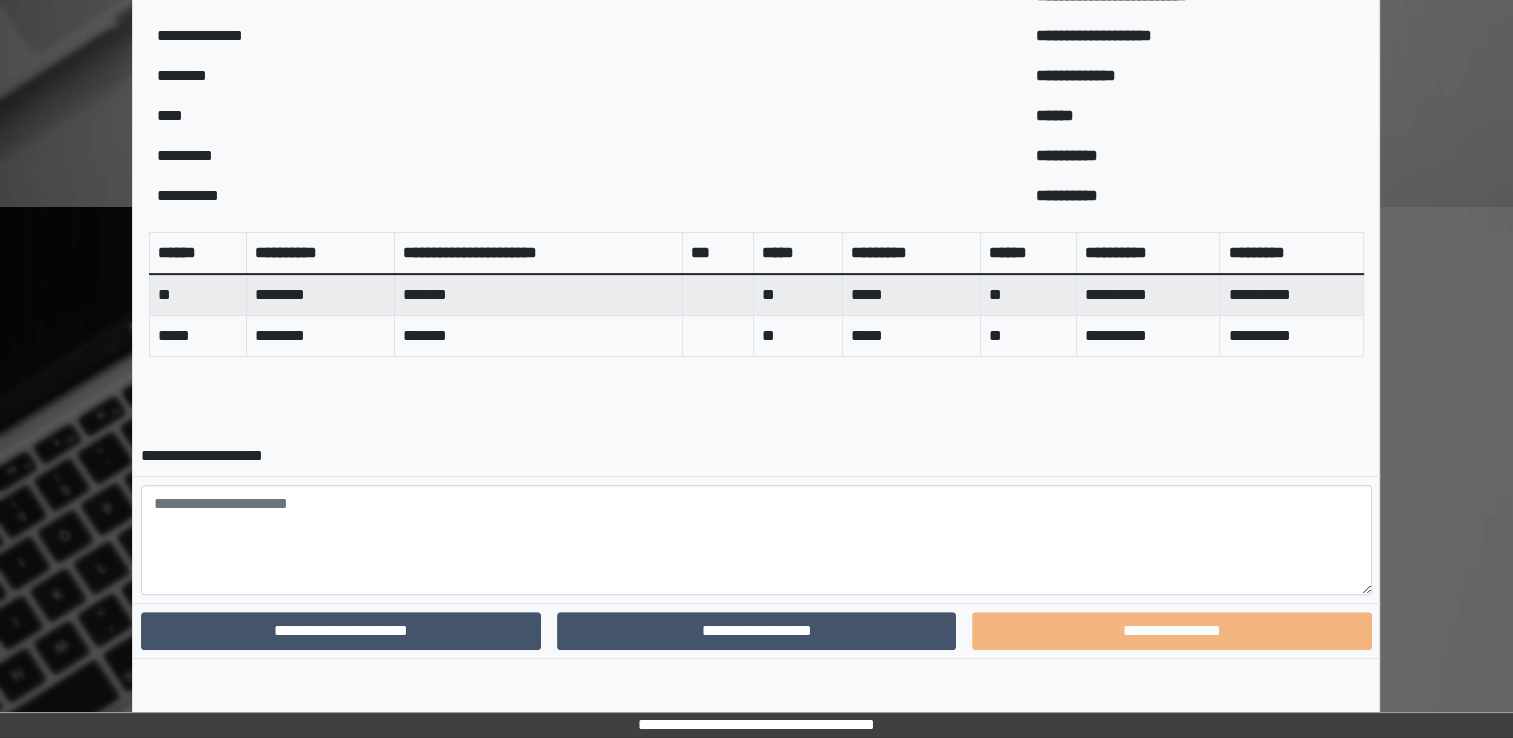 scroll, scrollTop: 560, scrollLeft: 0, axis: vertical 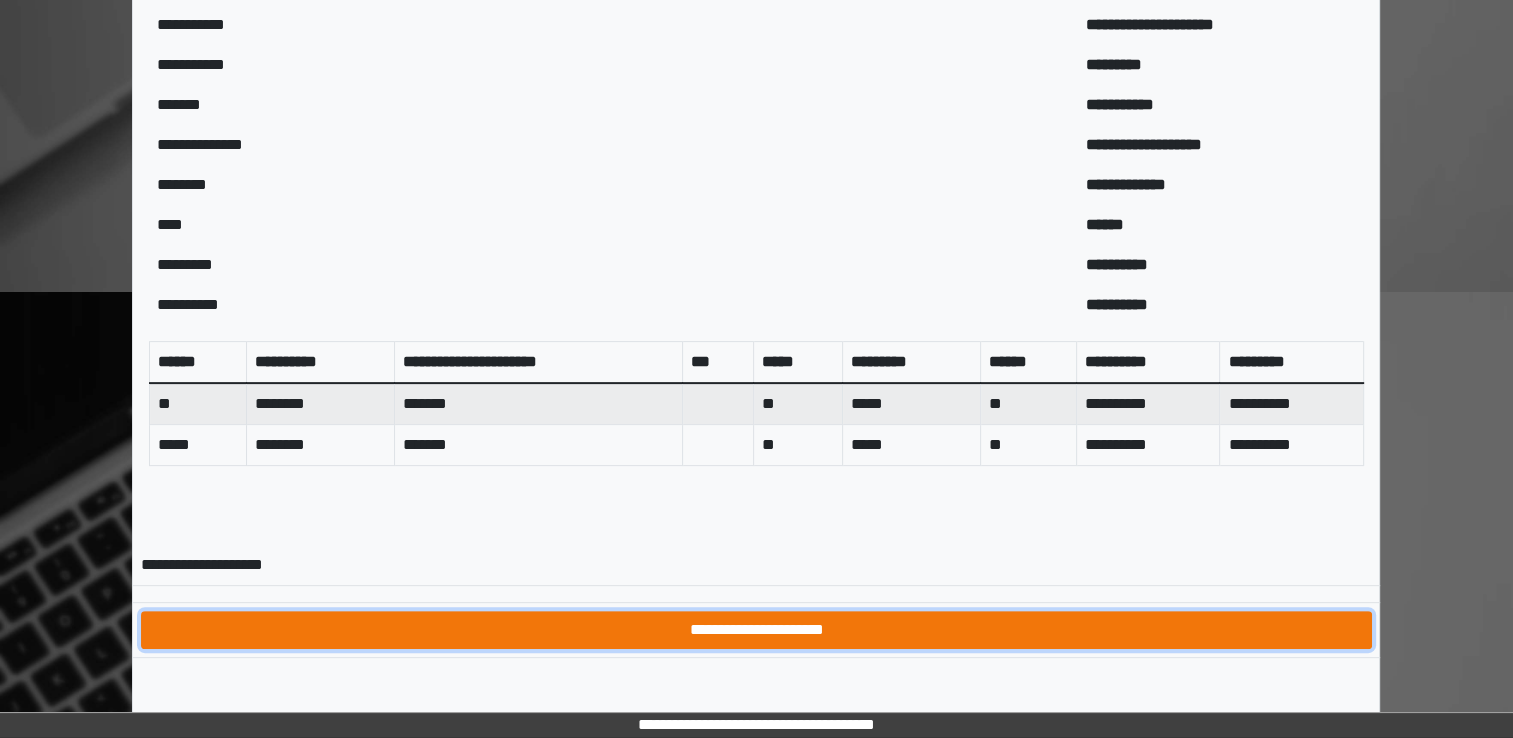 click on "**********" at bounding box center [756, 630] 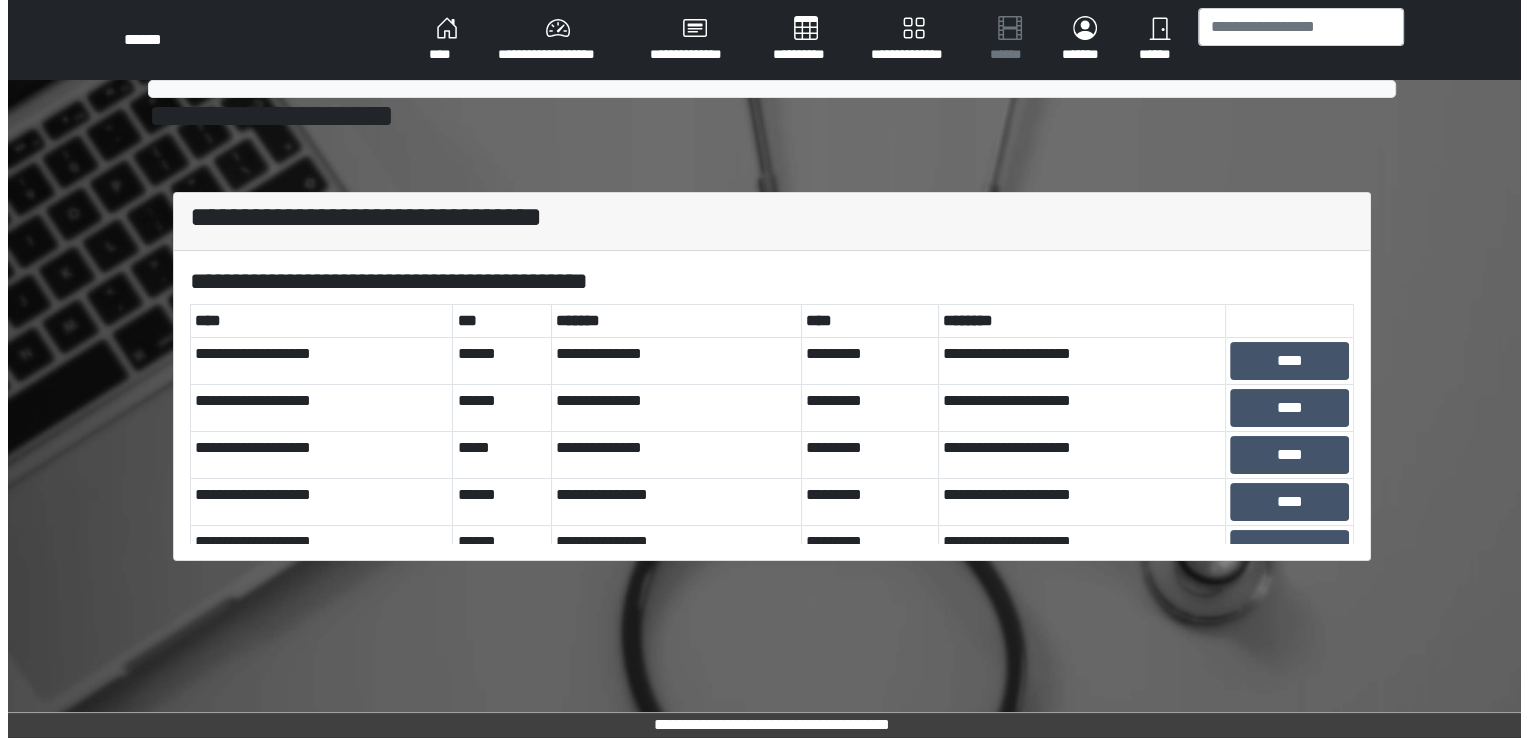 scroll, scrollTop: 0, scrollLeft: 0, axis: both 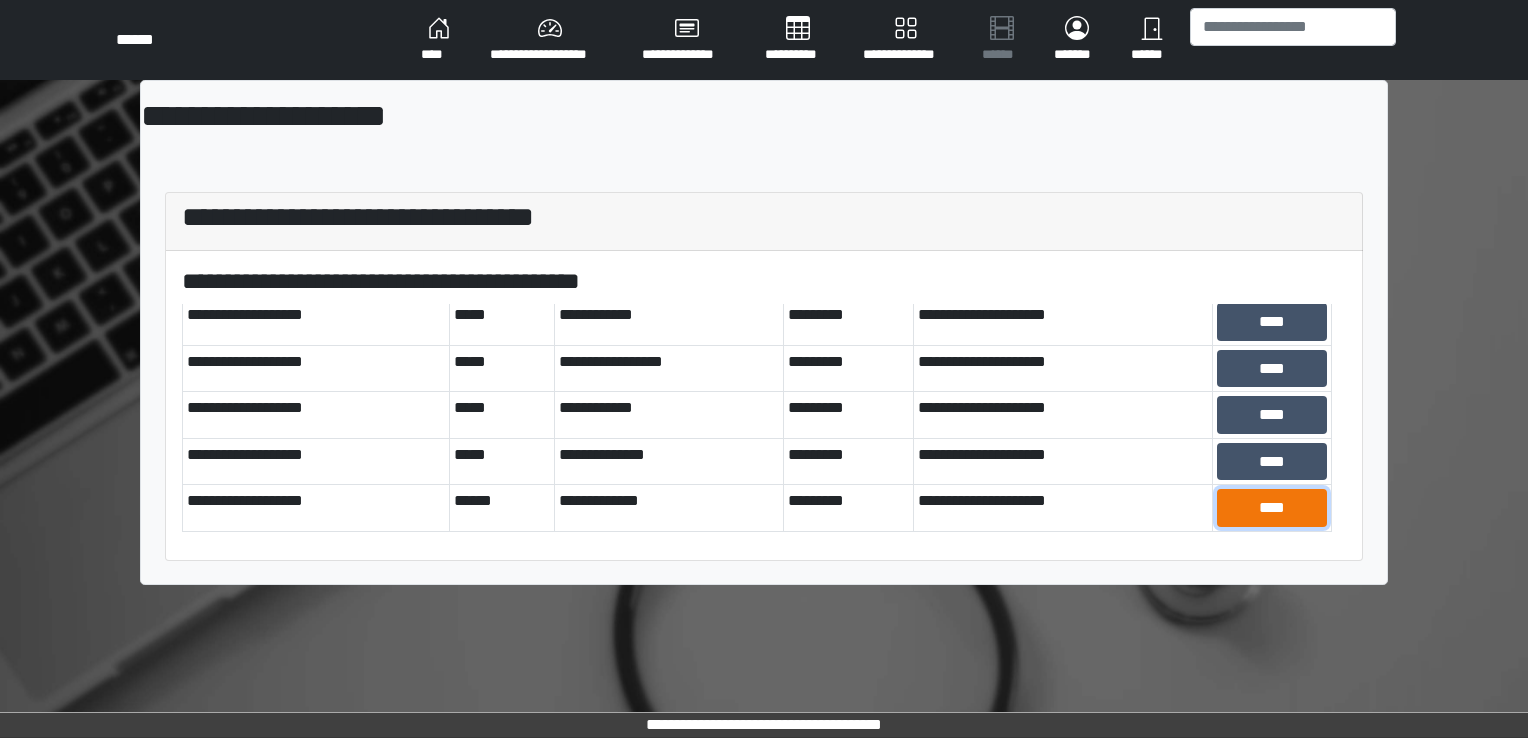 click on "****" at bounding box center (1272, 508) 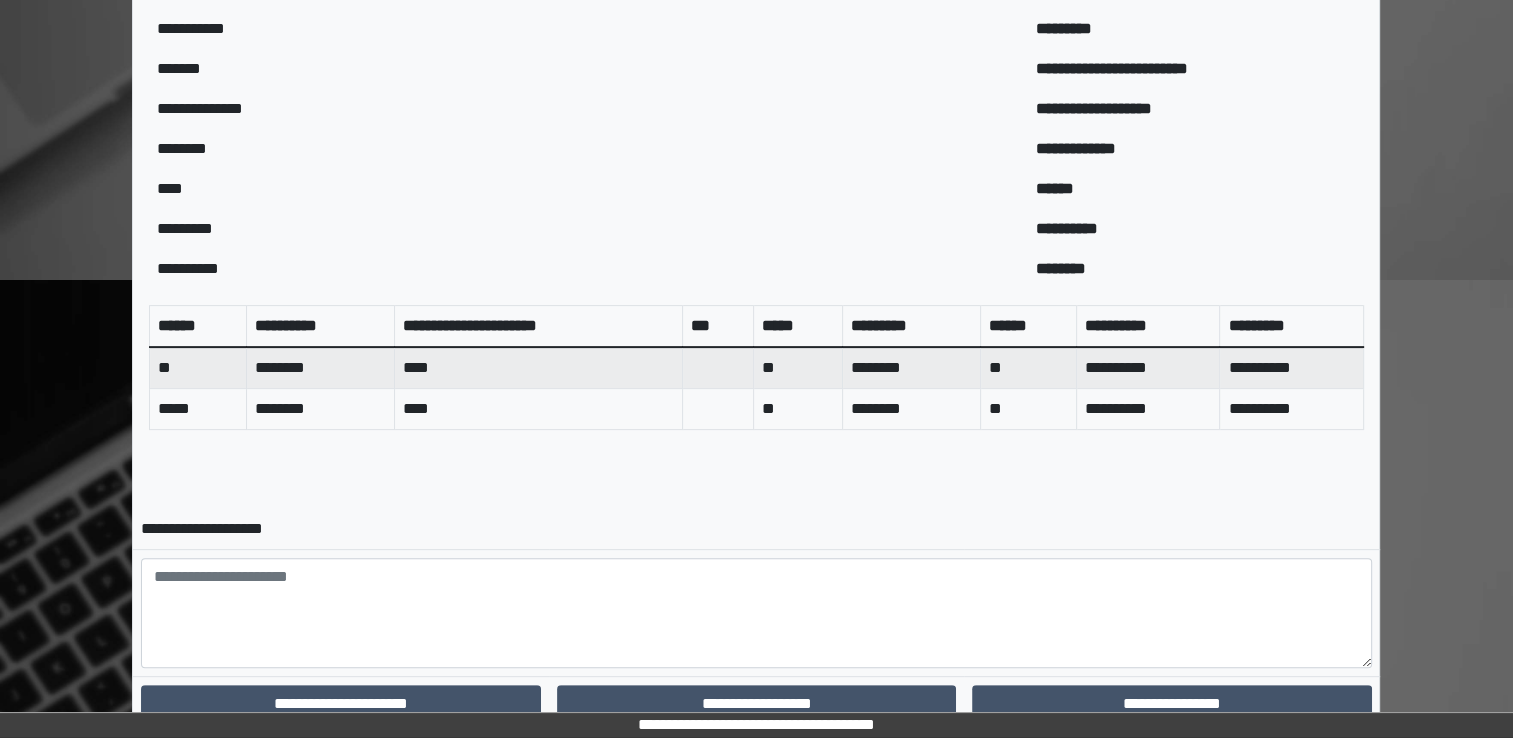 scroll, scrollTop: 645, scrollLeft: 0, axis: vertical 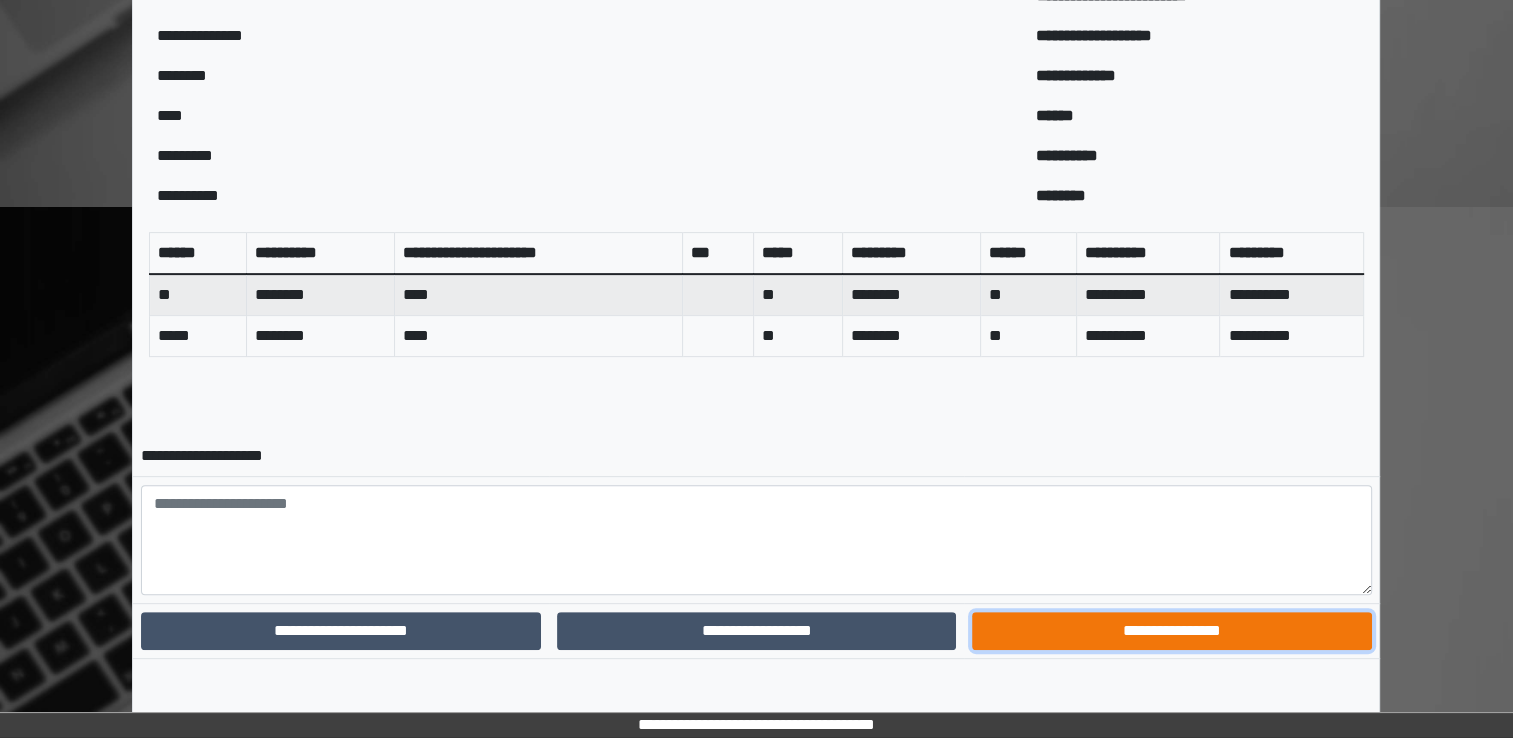 click on "**********" at bounding box center (1171, 631) 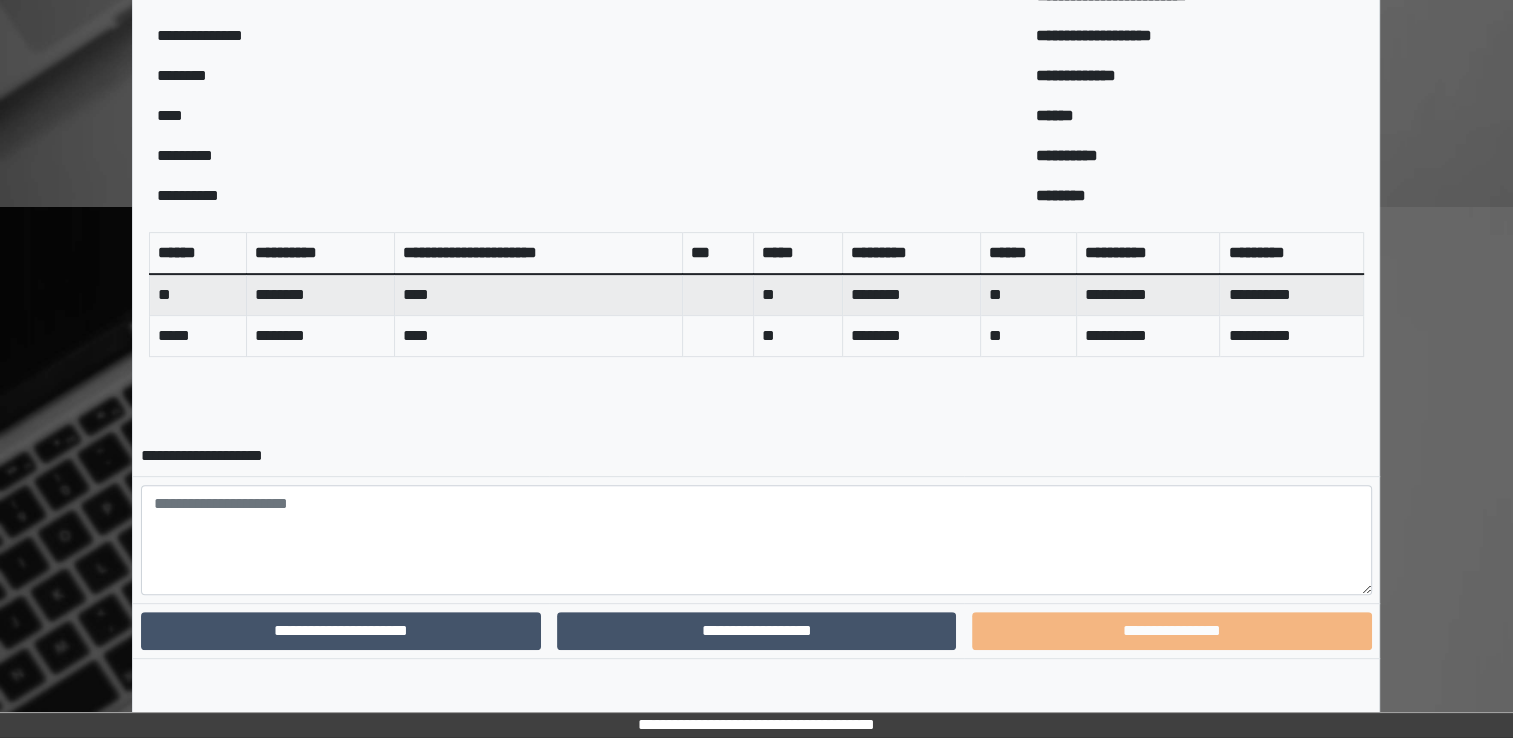 scroll, scrollTop: 560, scrollLeft: 0, axis: vertical 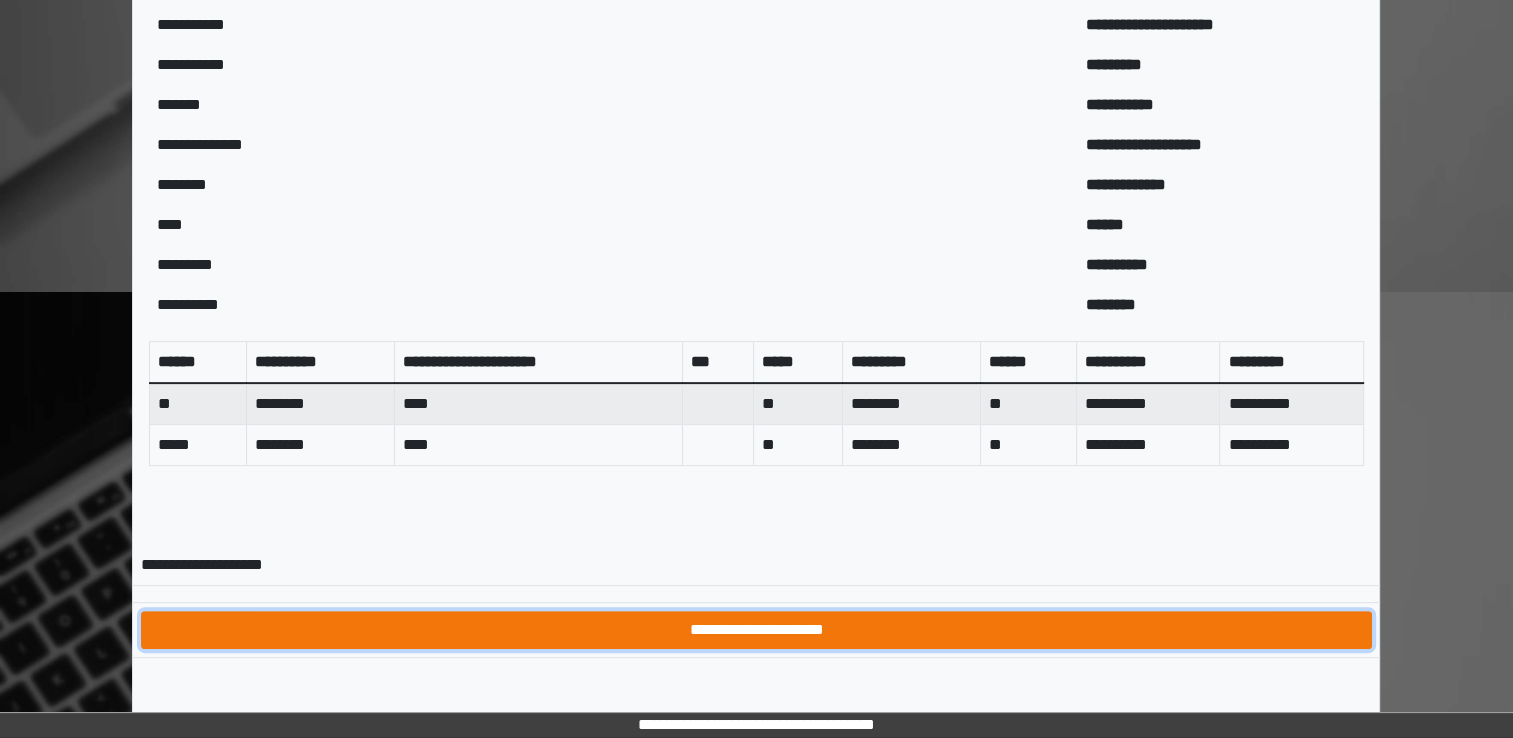 click on "**********" at bounding box center [756, 630] 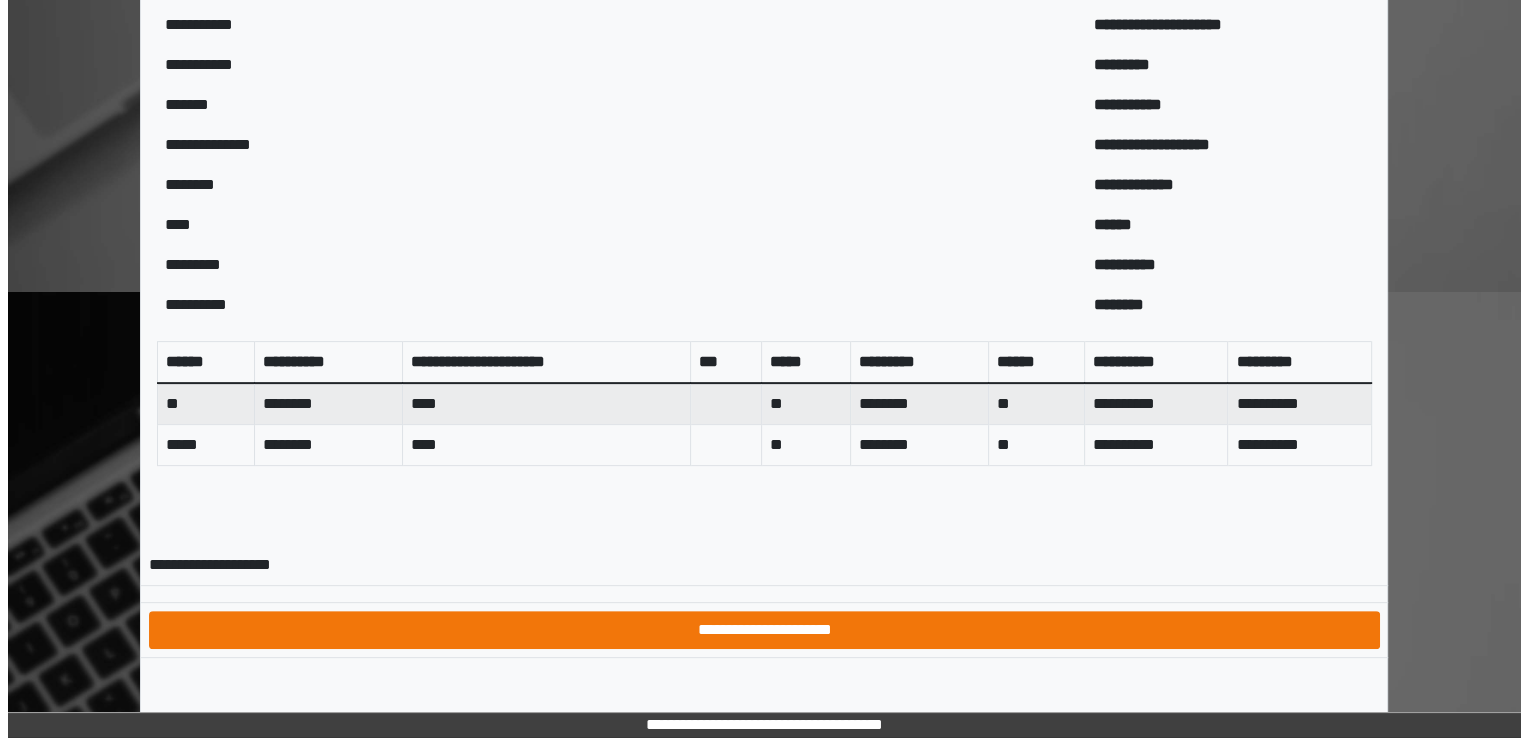 scroll, scrollTop: 0, scrollLeft: 0, axis: both 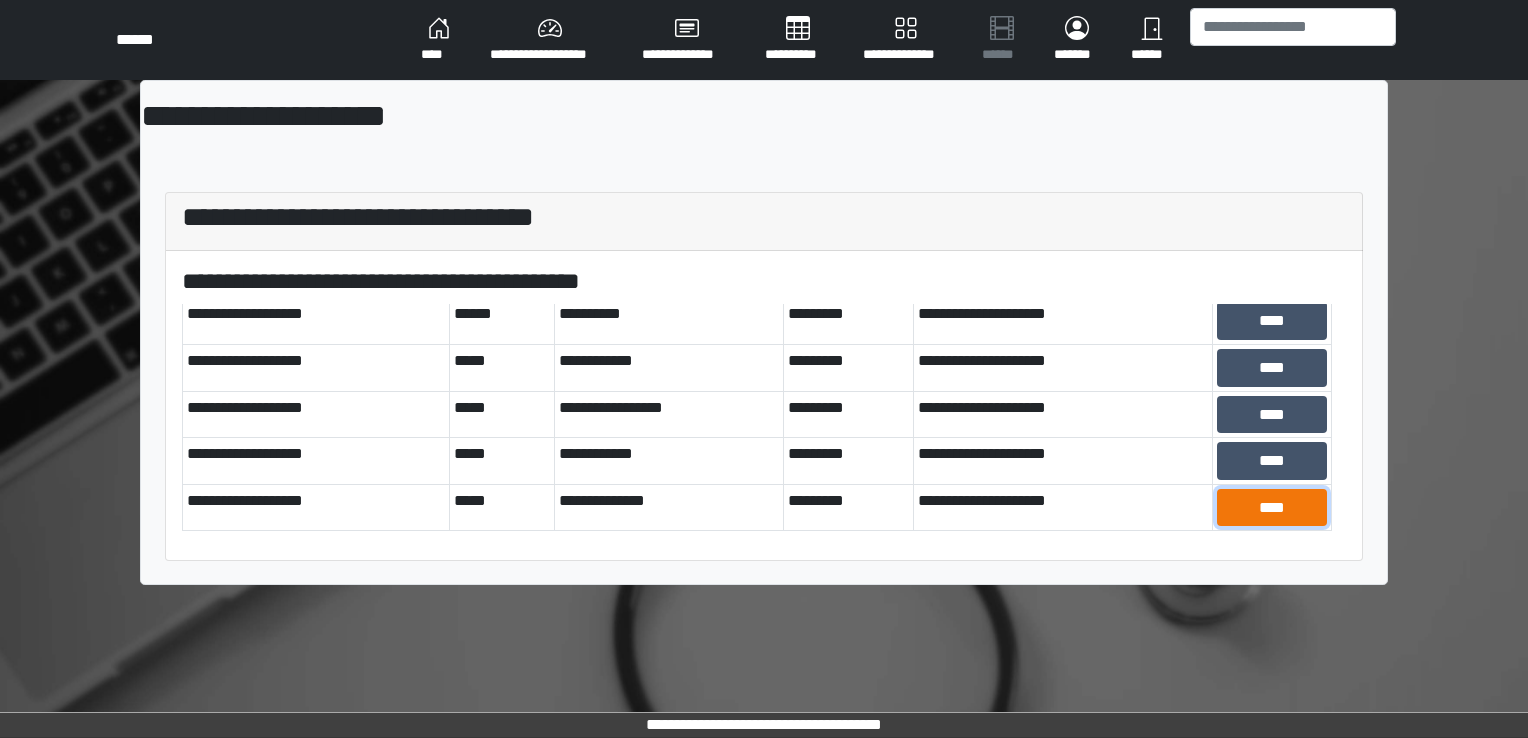 click on "****" at bounding box center [1272, 508] 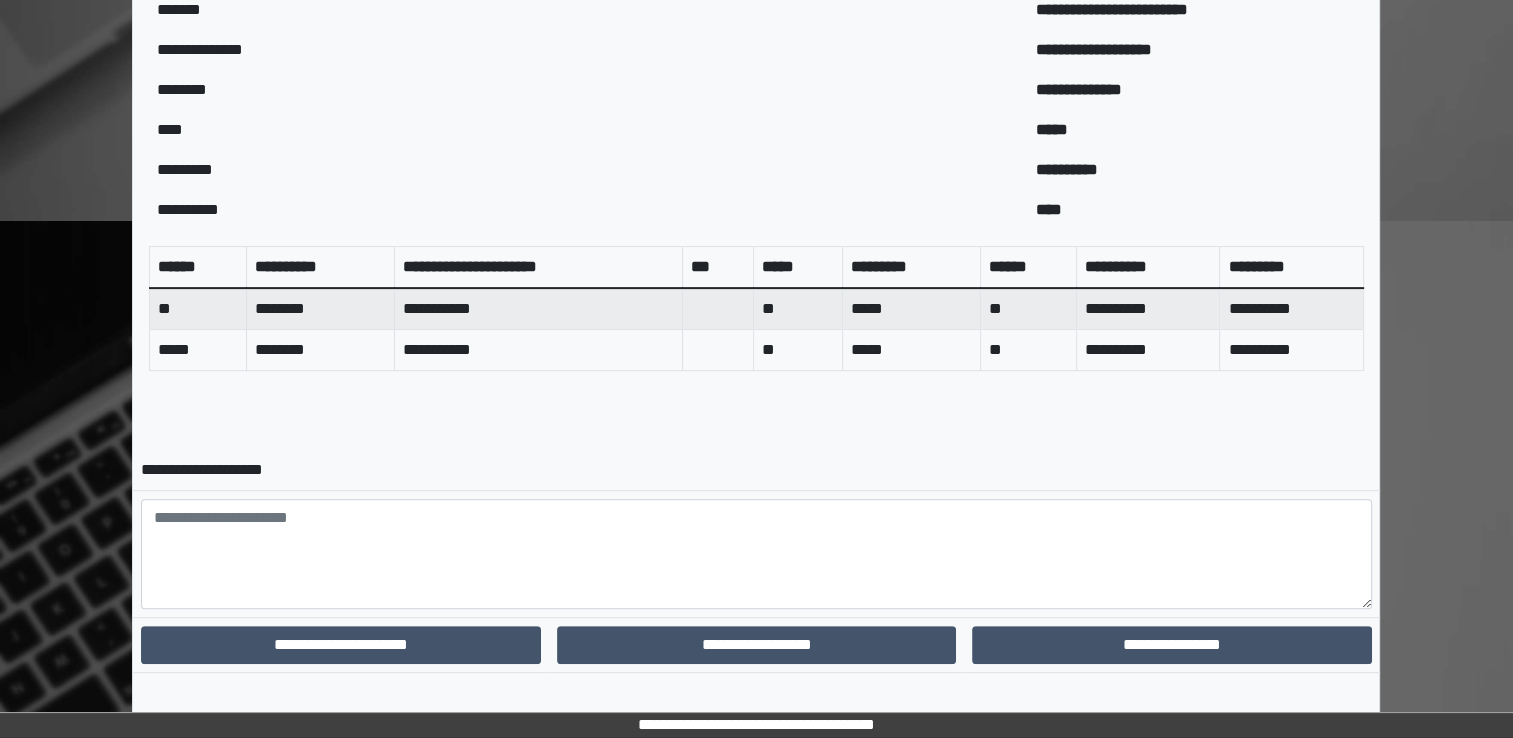 scroll, scrollTop: 645, scrollLeft: 0, axis: vertical 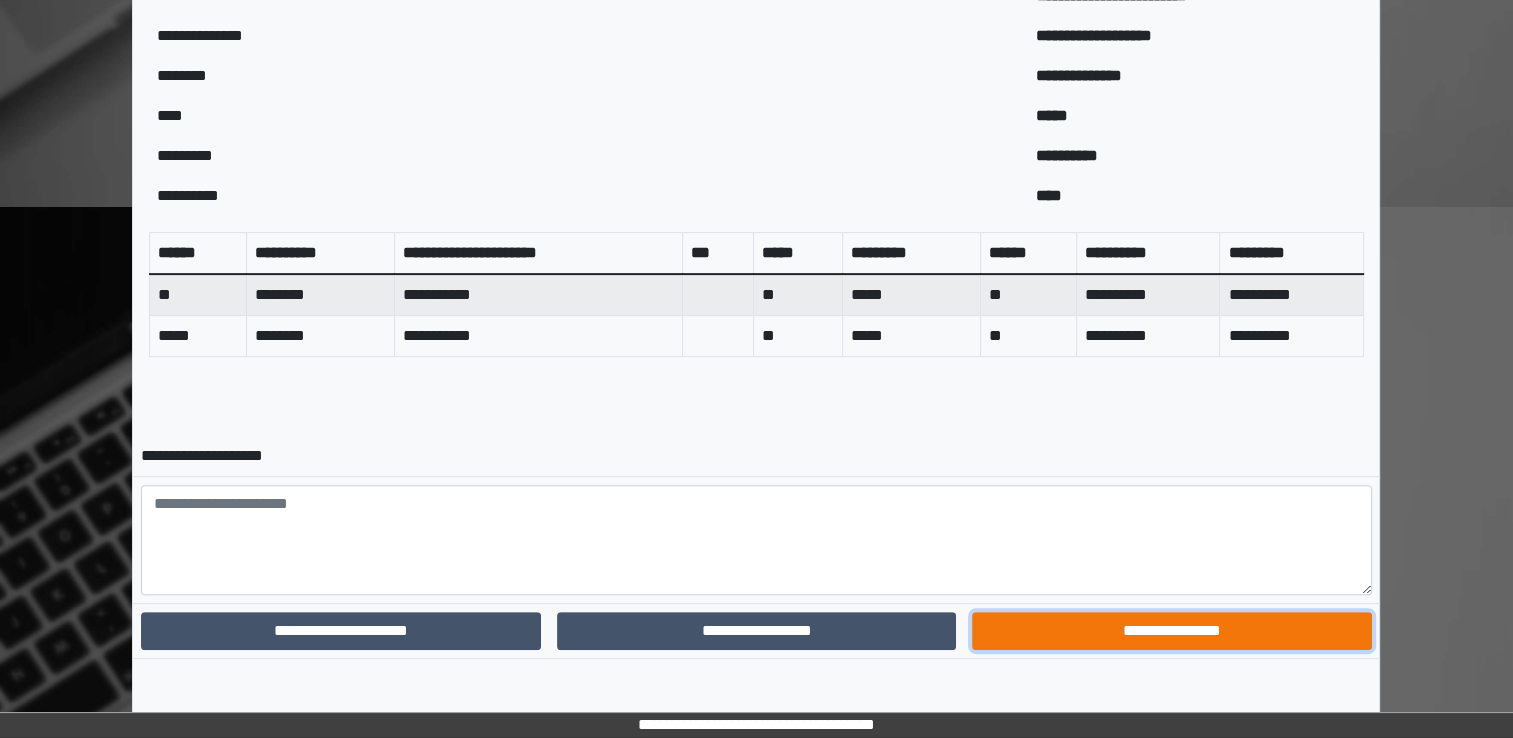 click on "**********" at bounding box center (1171, 631) 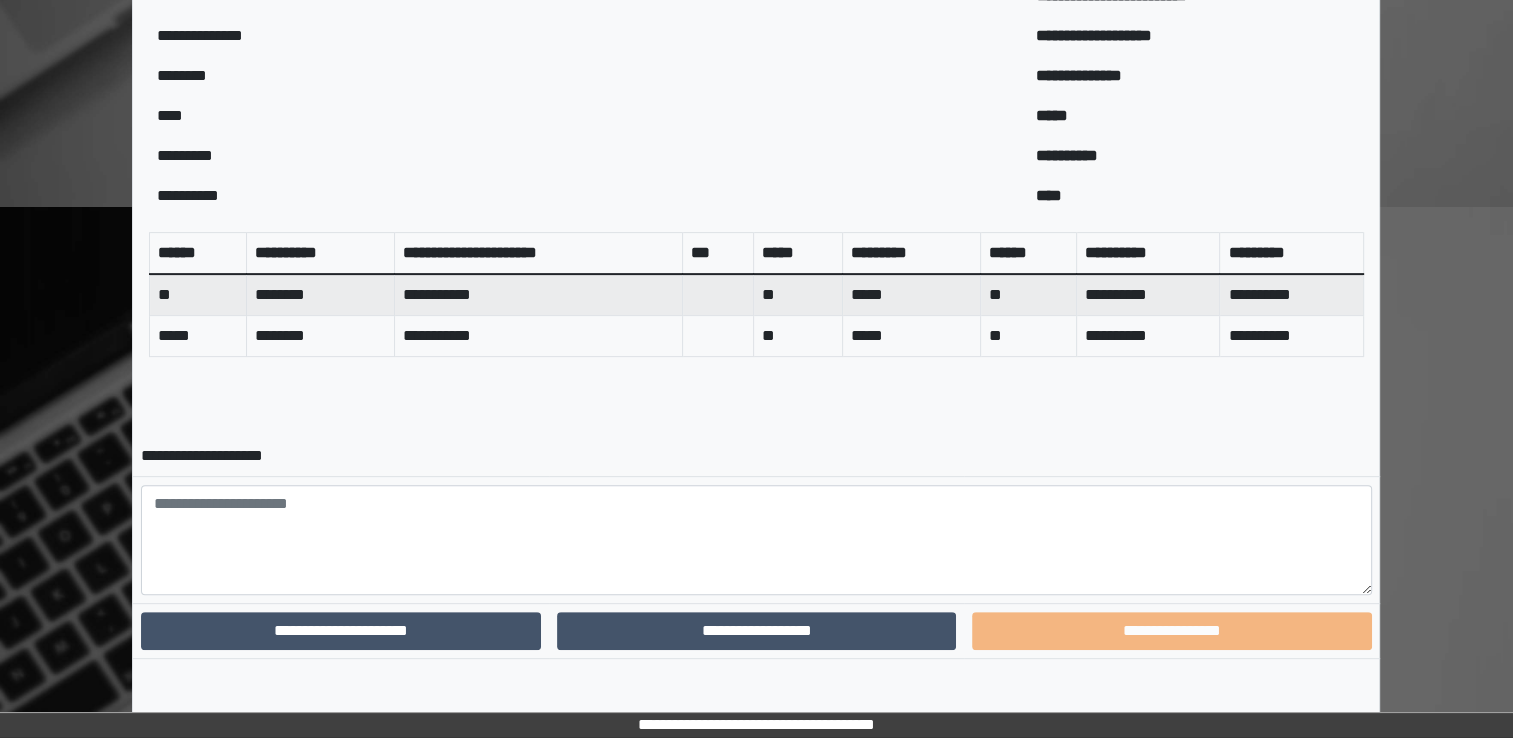 scroll, scrollTop: 560, scrollLeft: 0, axis: vertical 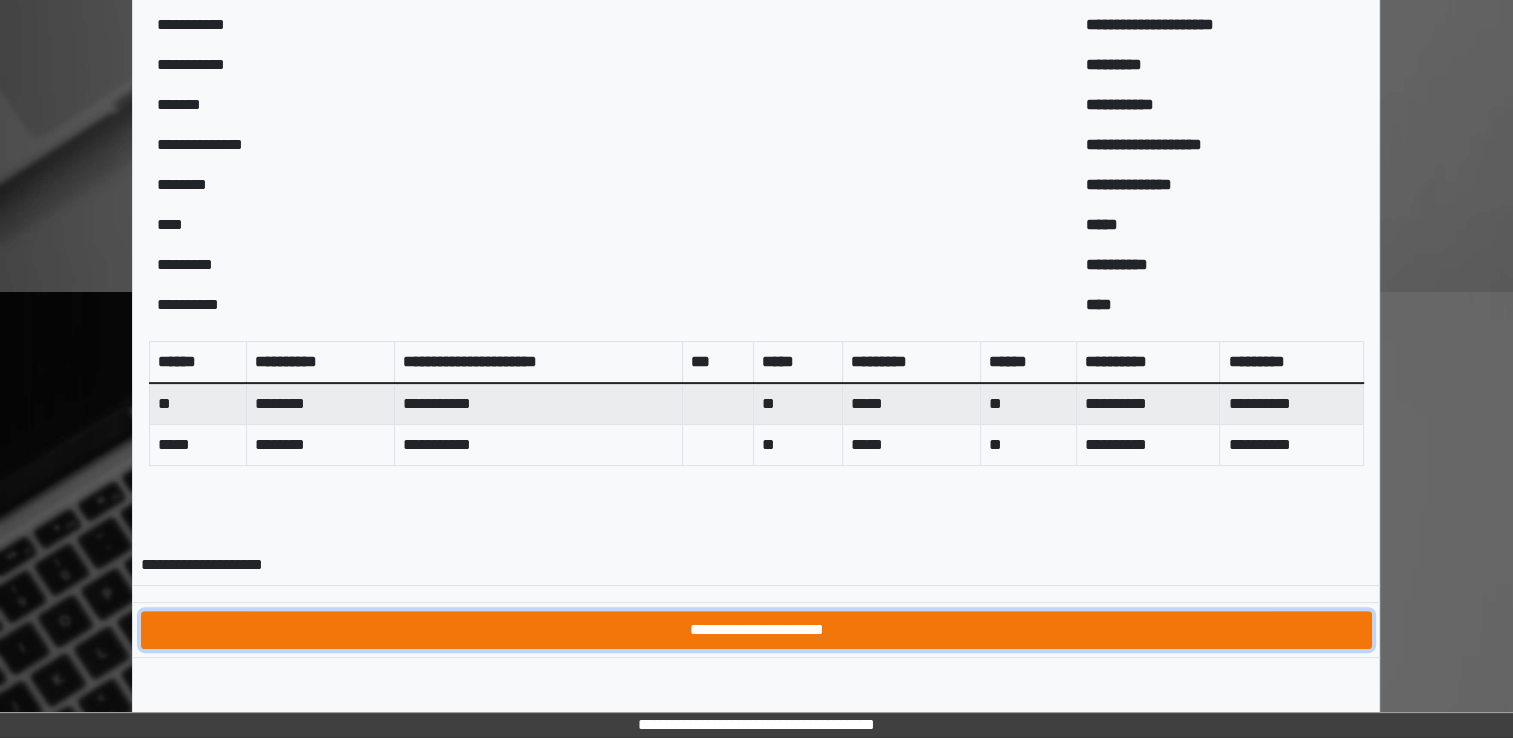 click on "**********" at bounding box center [756, 630] 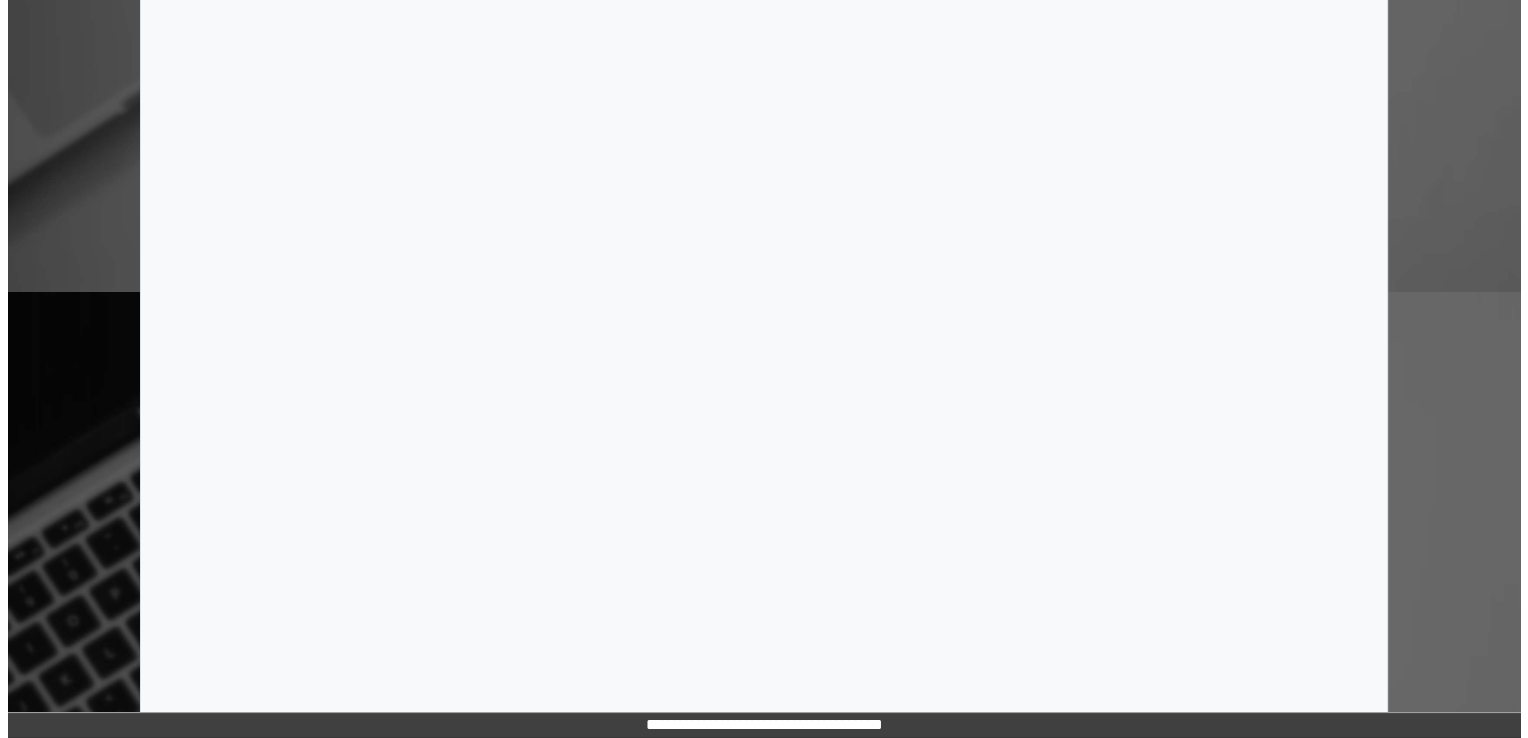 scroll, scrollTop: 0, scrollLeft: 0, axis: both 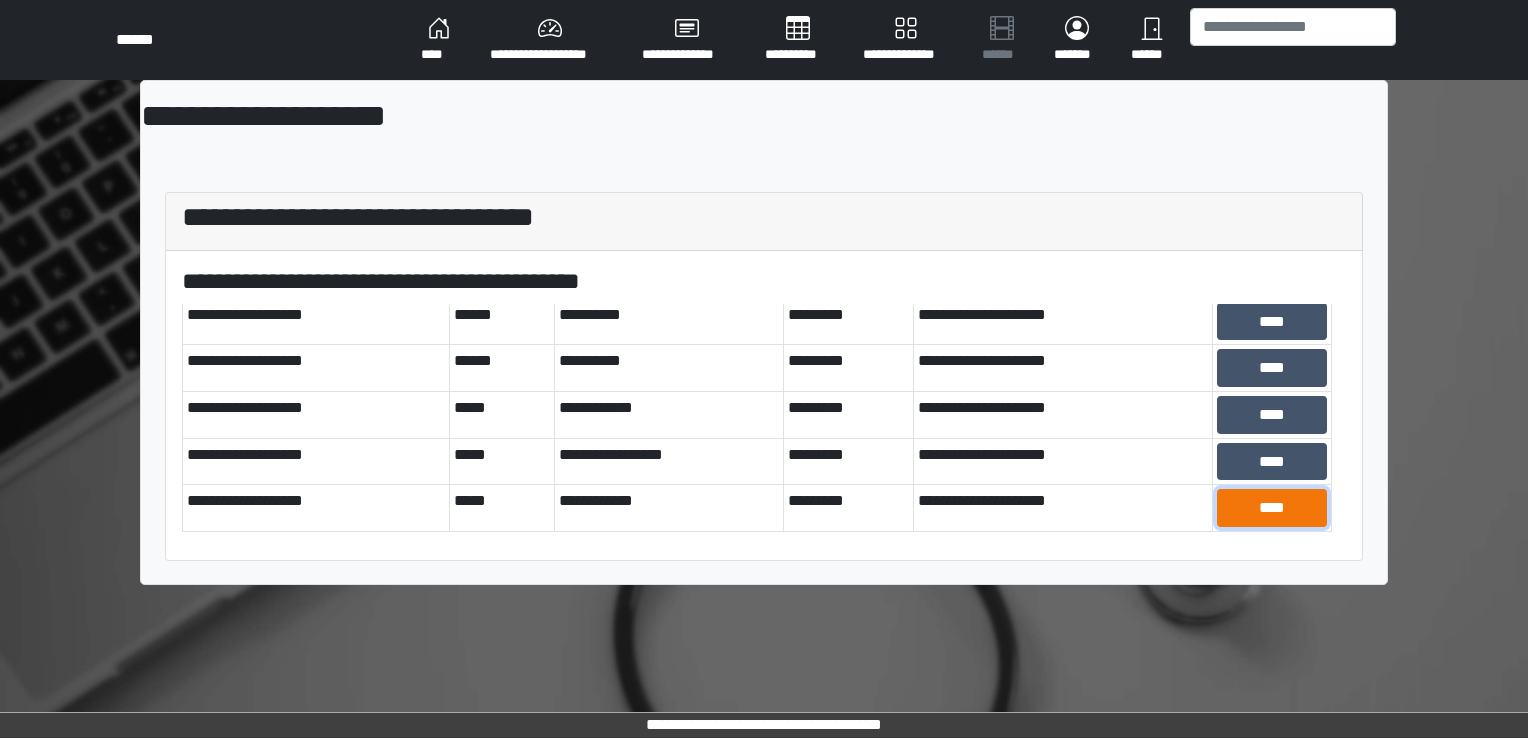 click on "****" at bounding box center [1272, 508] 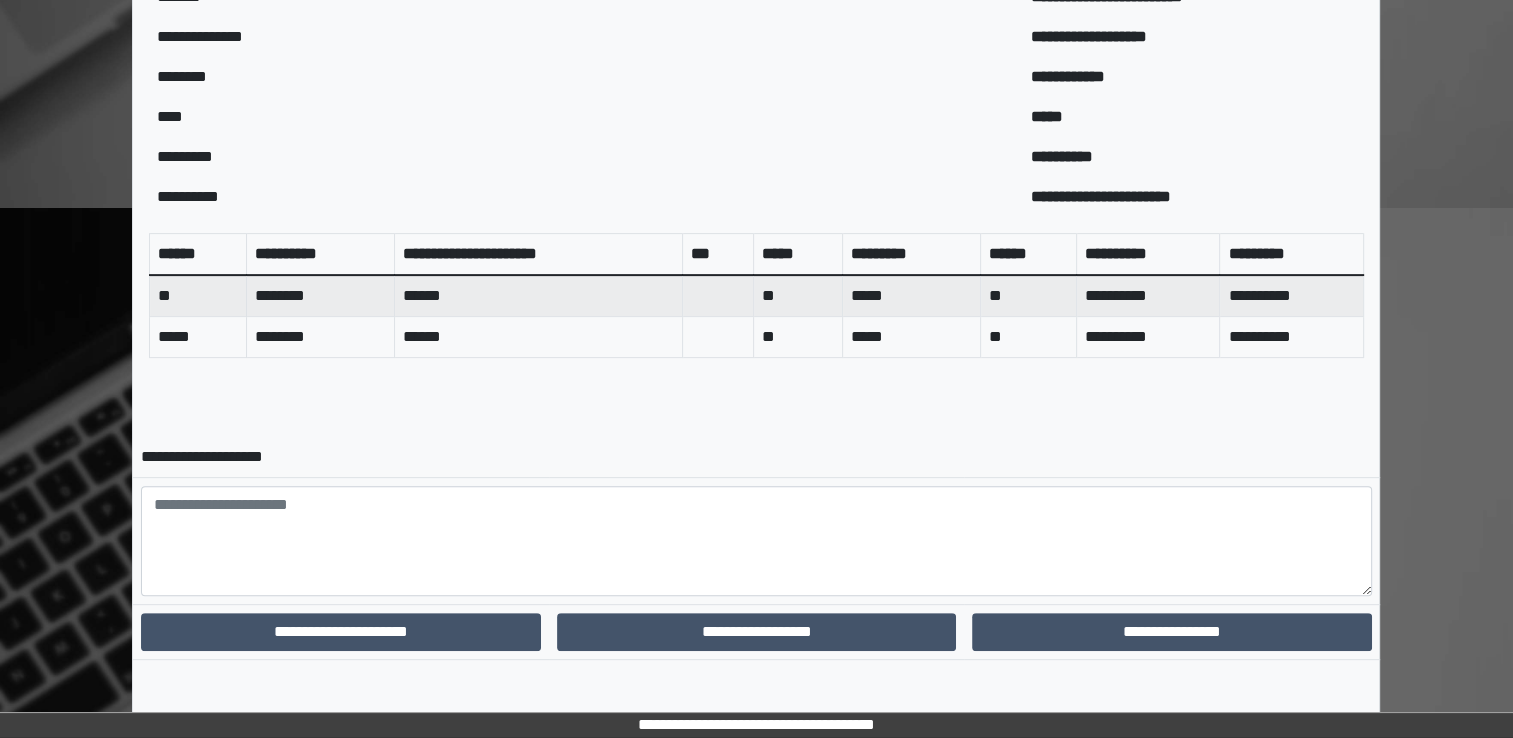 scroll, scrollTop: 645, scrollLeft: 0, axis: vertical 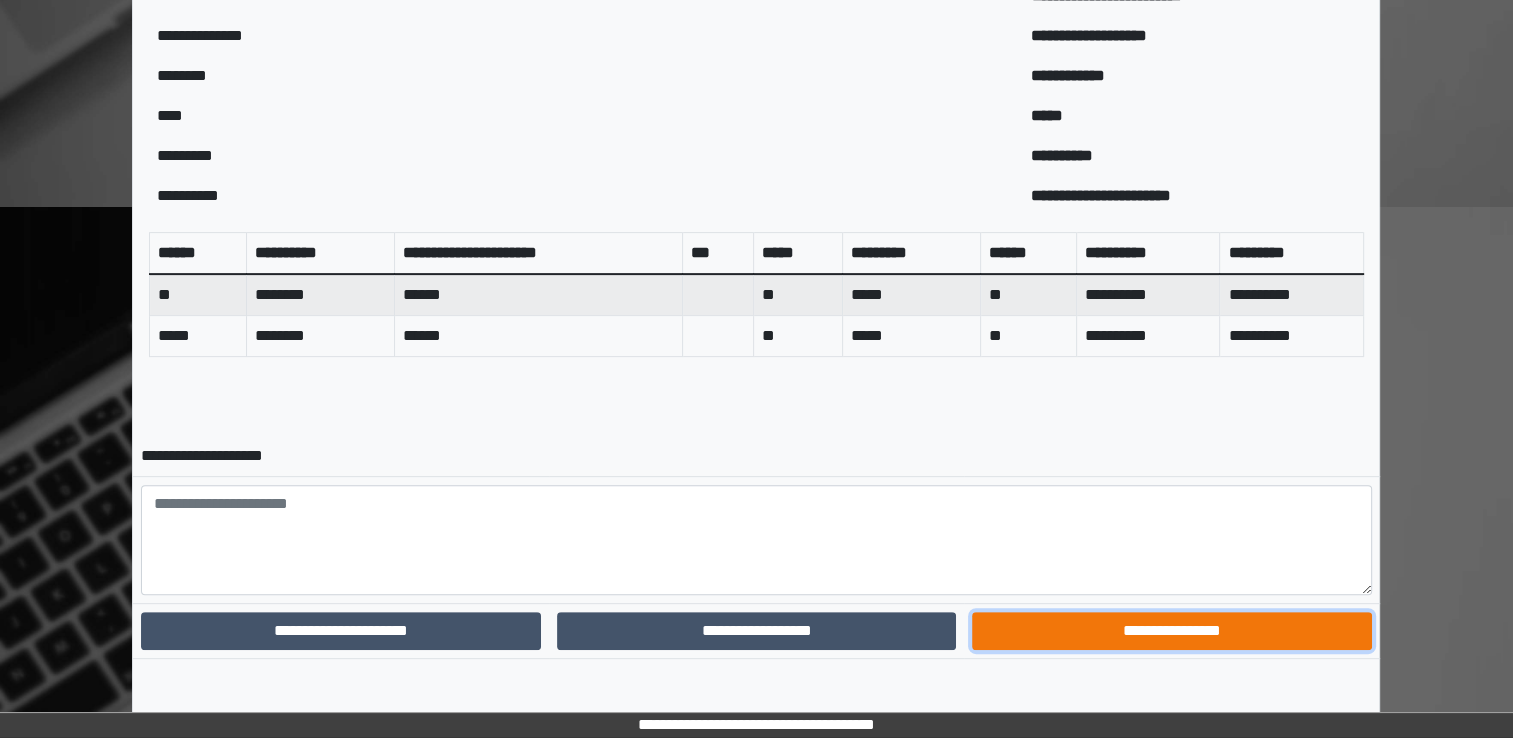 click on "**********" at bounding box center (1171, 631) 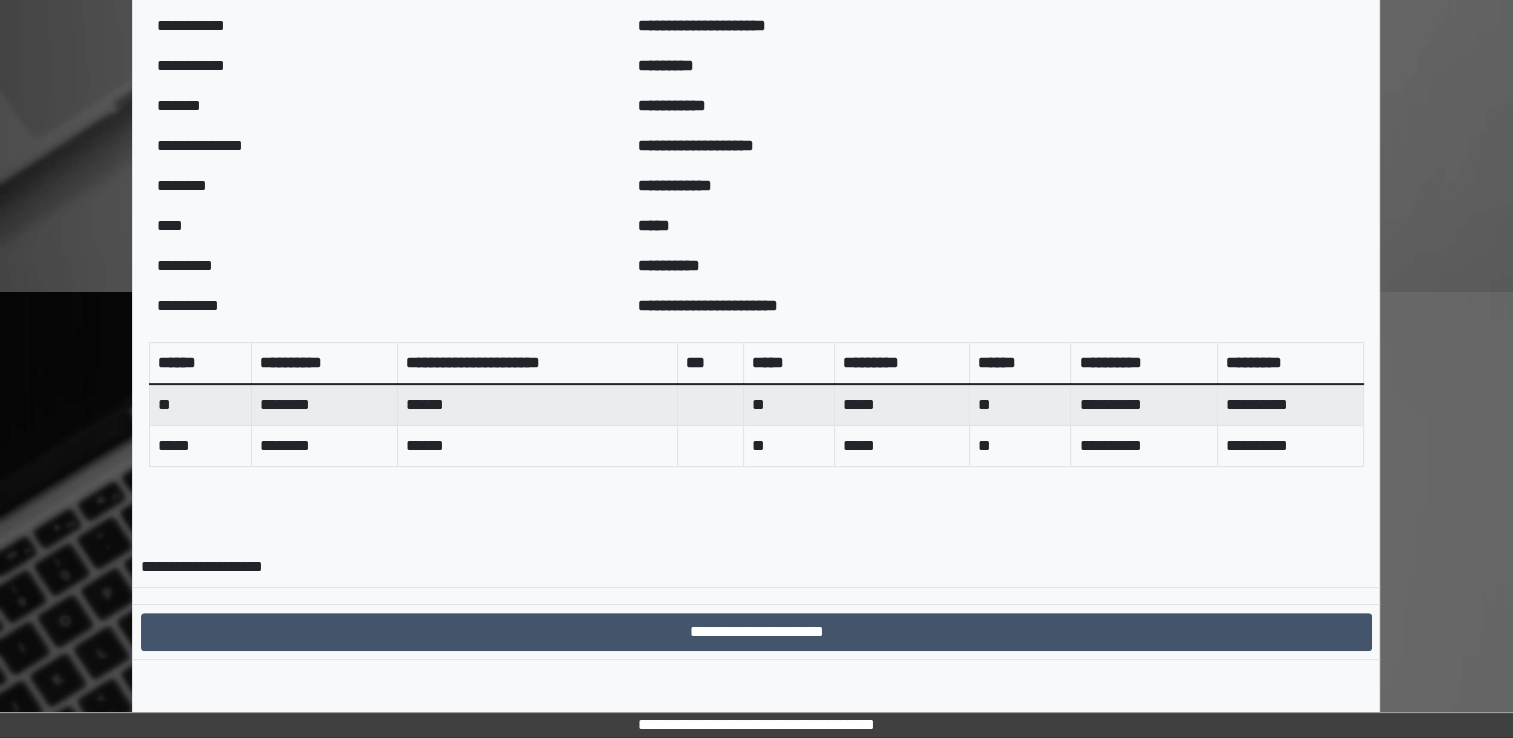 scroll, scrollTop: 560, scrollLeft: 0, axis: vertical 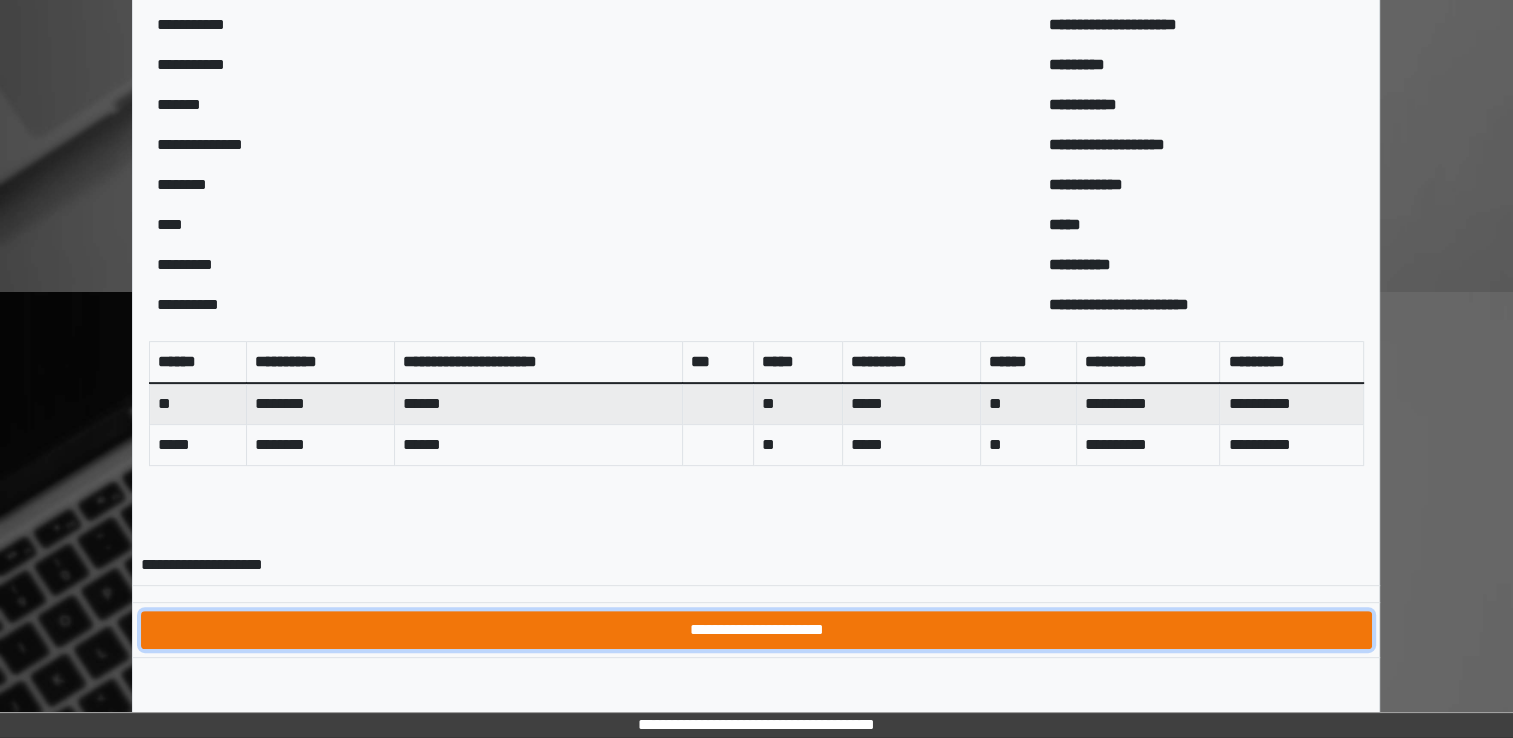 click on "**********" at bounding box center (756, 630) 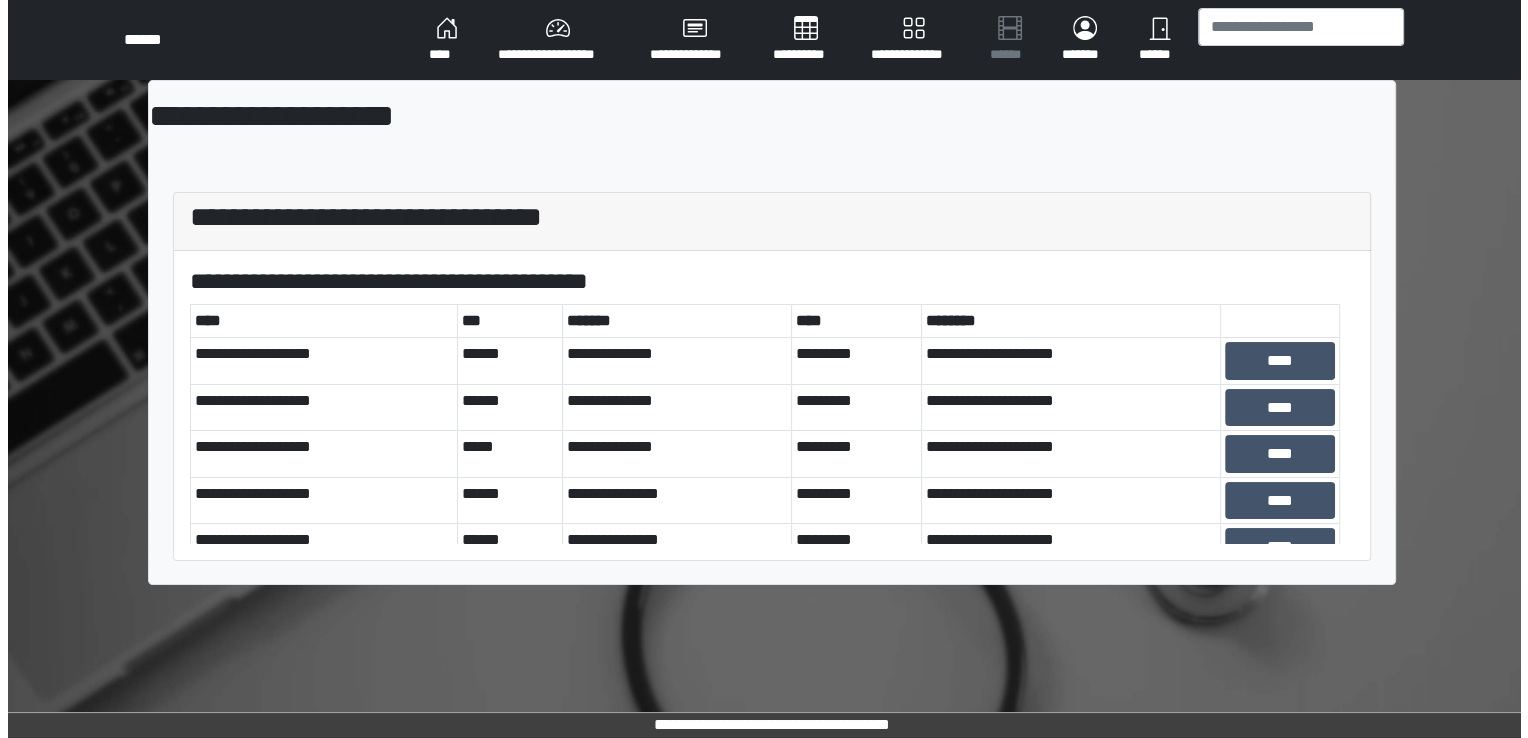 scroll, scrollTop: 0, scrollLeft: 0, axis: both 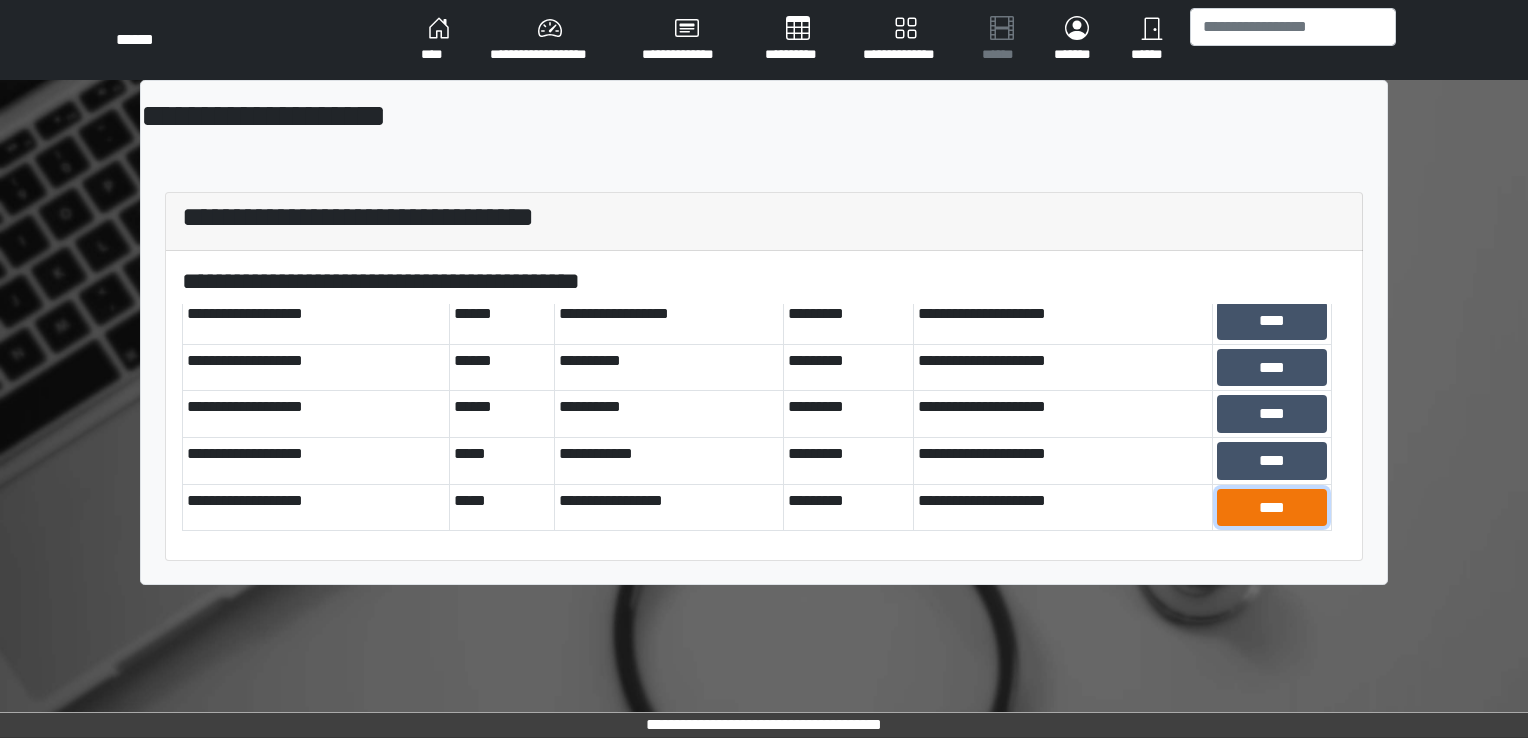 click on "****" at bounding box center (1272, 508) 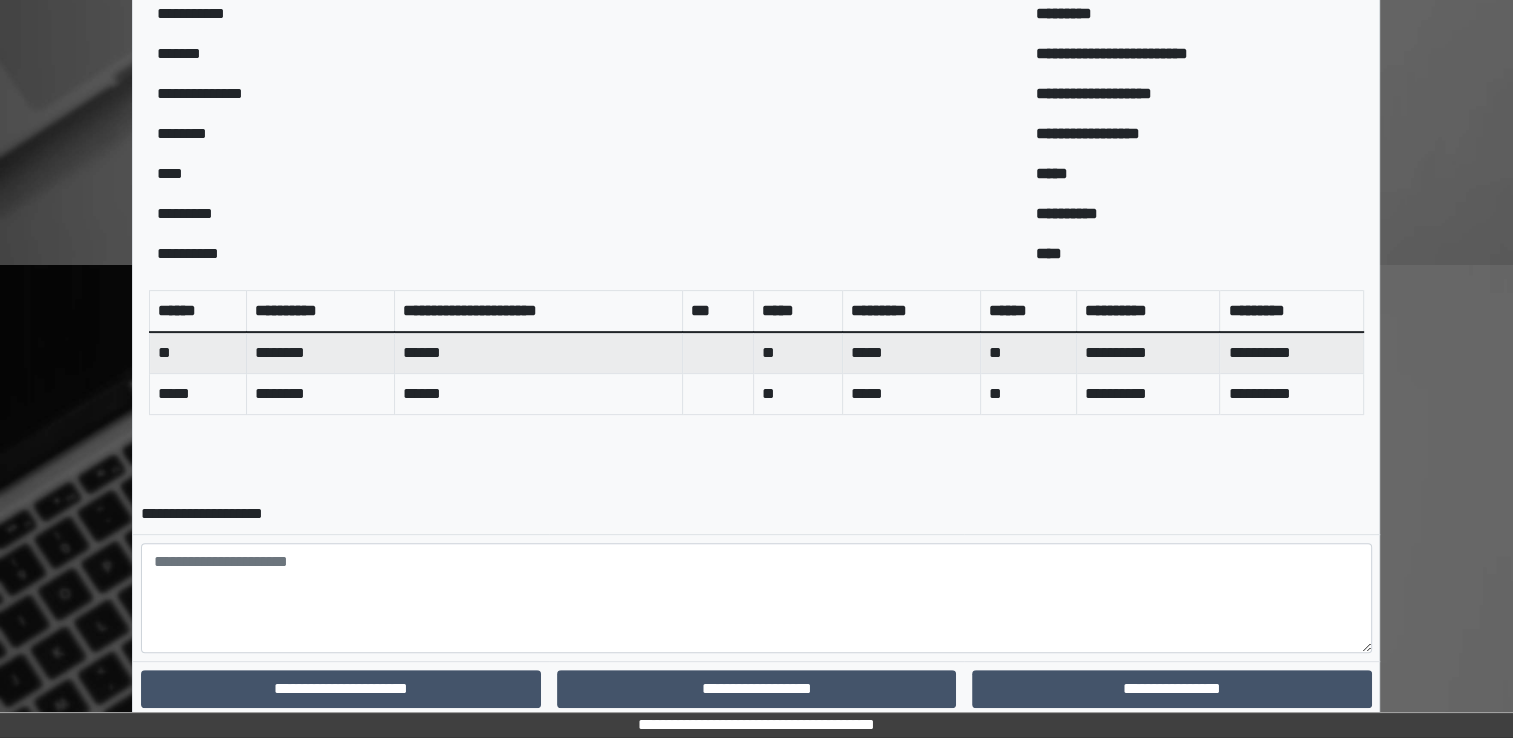scroll, scrollTop: 600, scrollLeft: 0, axis: vertical 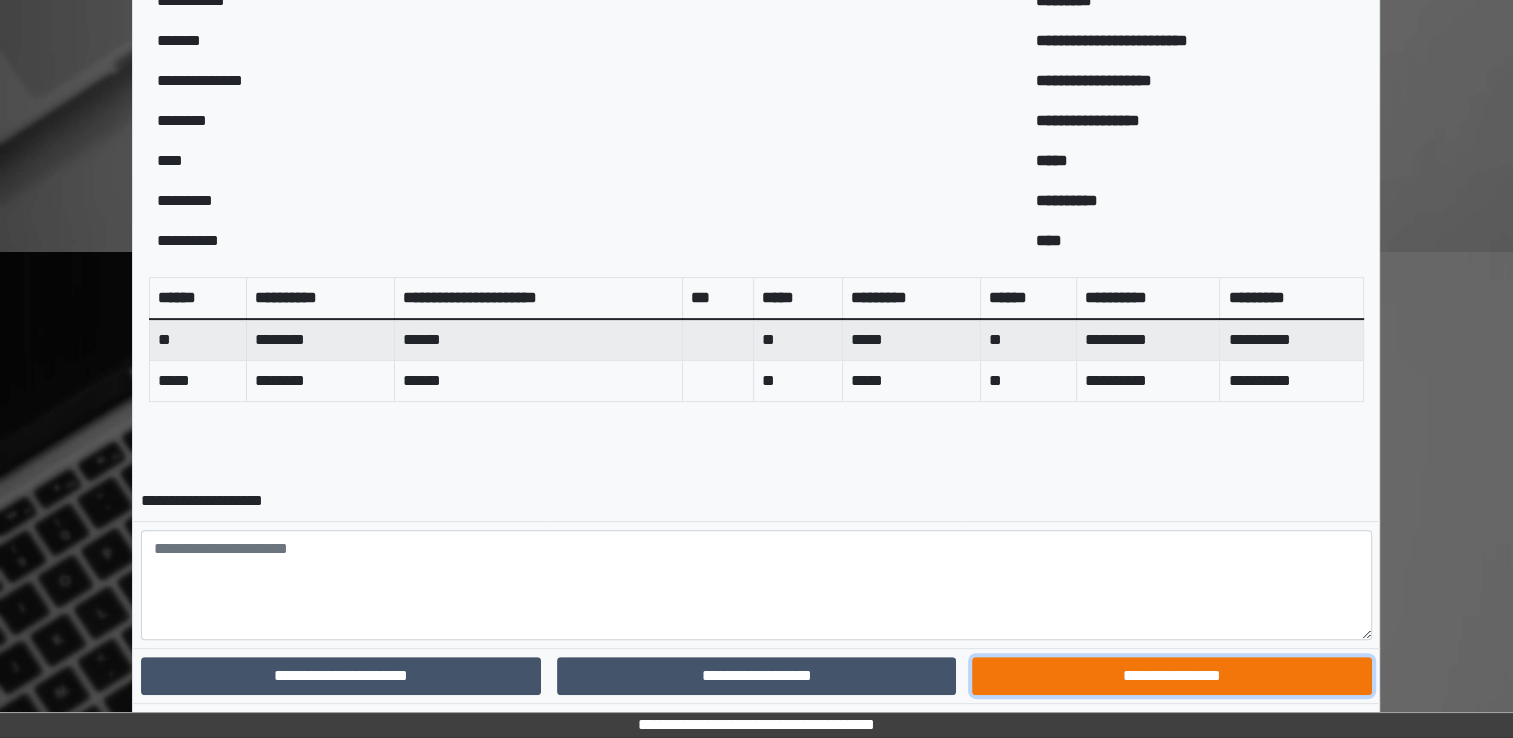click on "**********" at bounding box center (1171, 676) 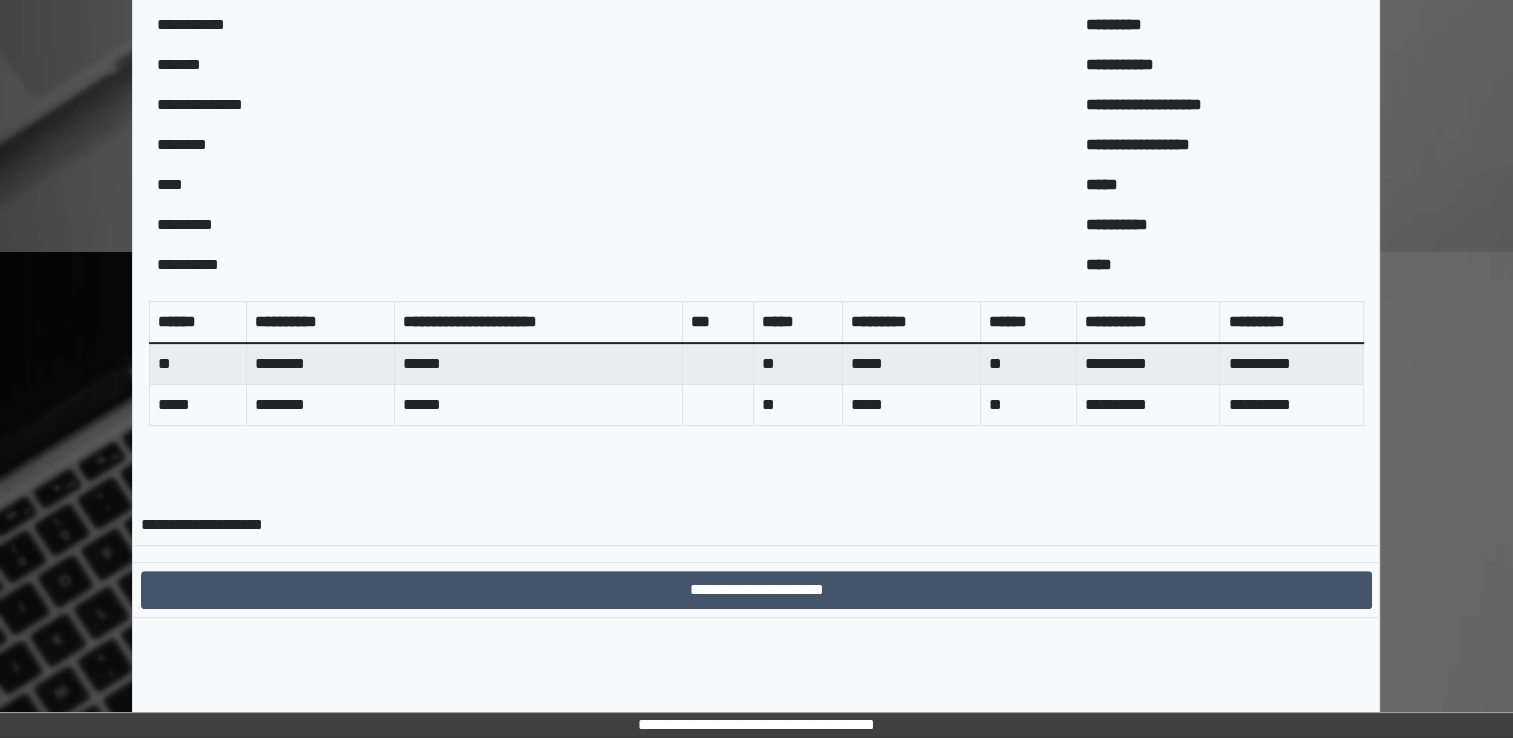 scroll, scrollTop: 560, scrollLeft: 0, axis: vertical 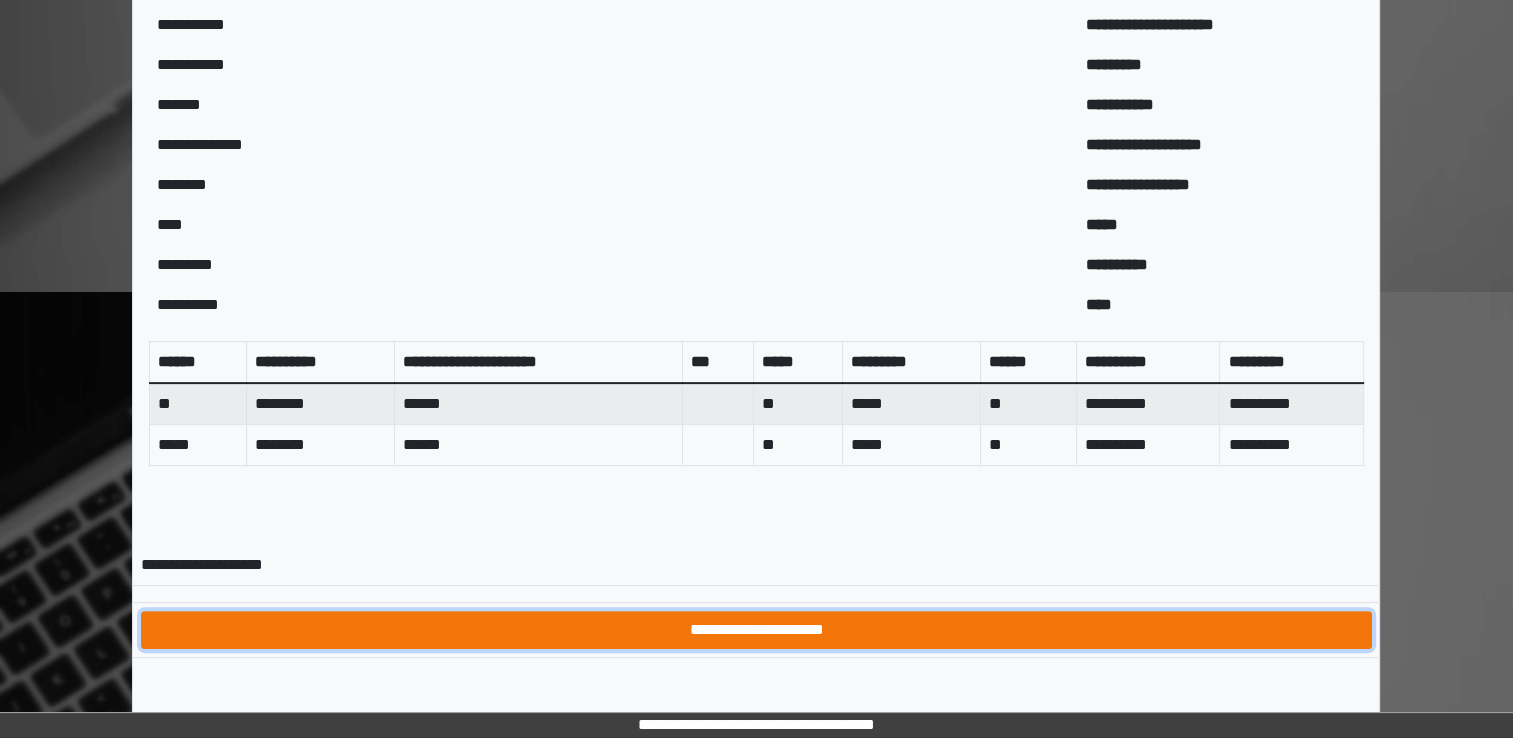click on "**********" at bounding box center (756, 630) 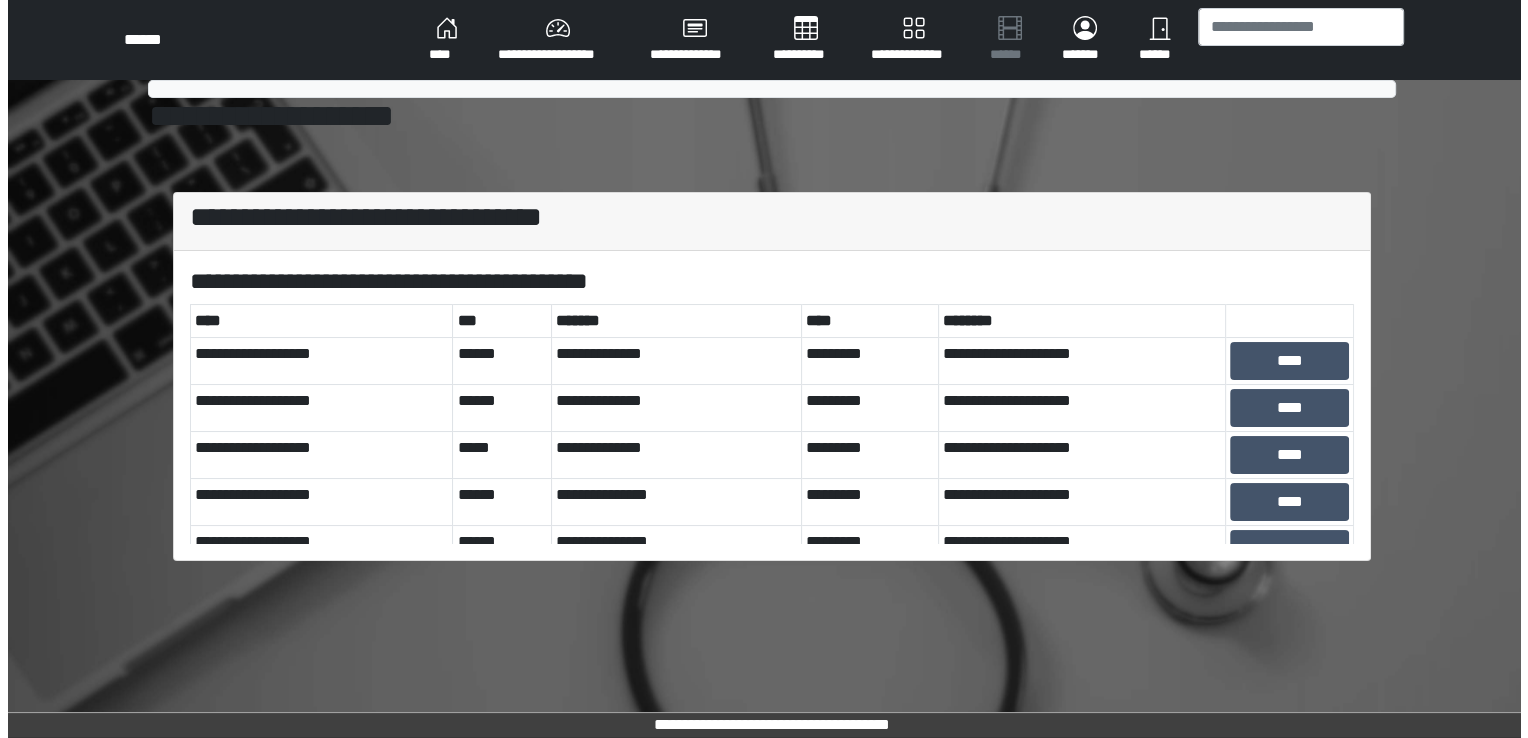 scroll, scrollTop: 0, scrollLeft: 0, axis: both 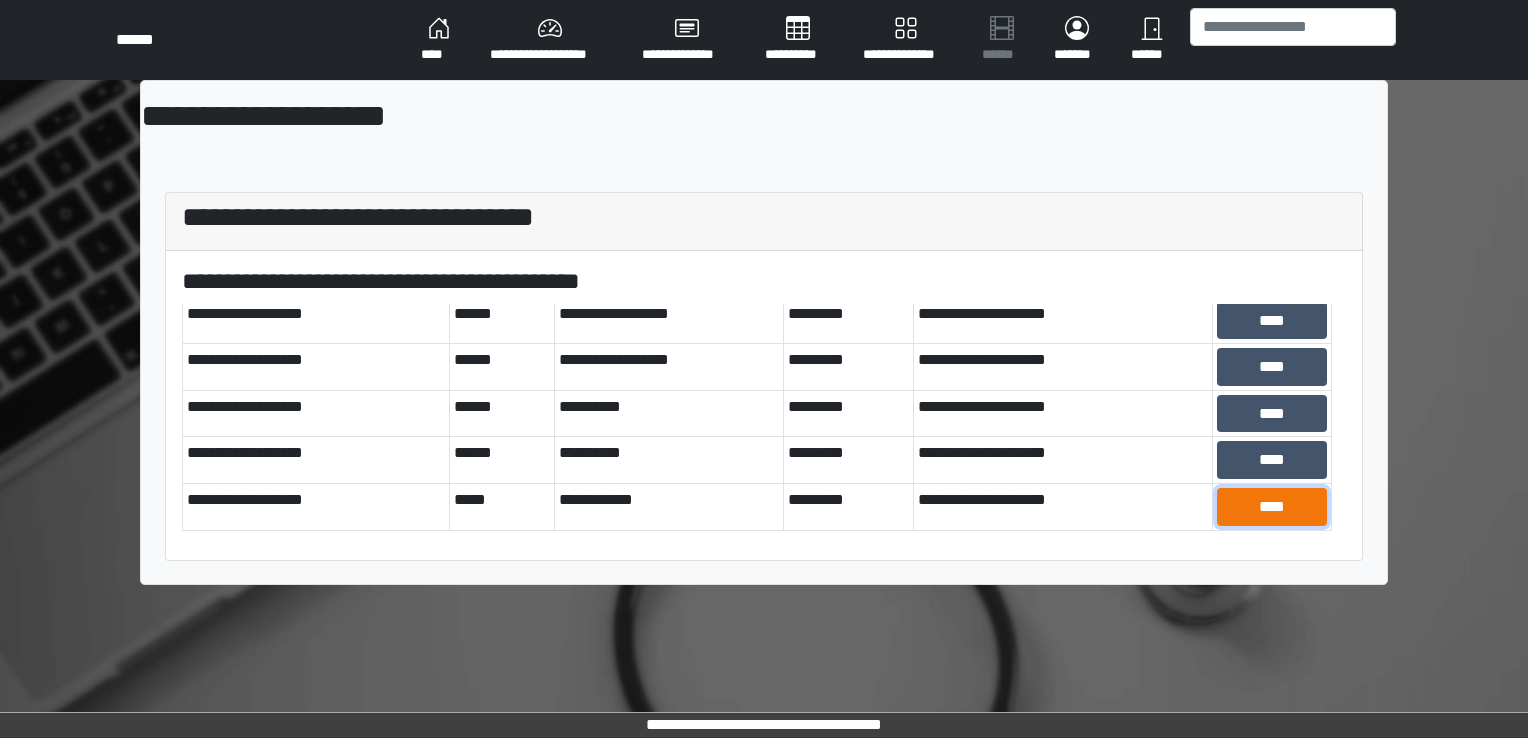 click on "****" at bounding box center (1272, 507) 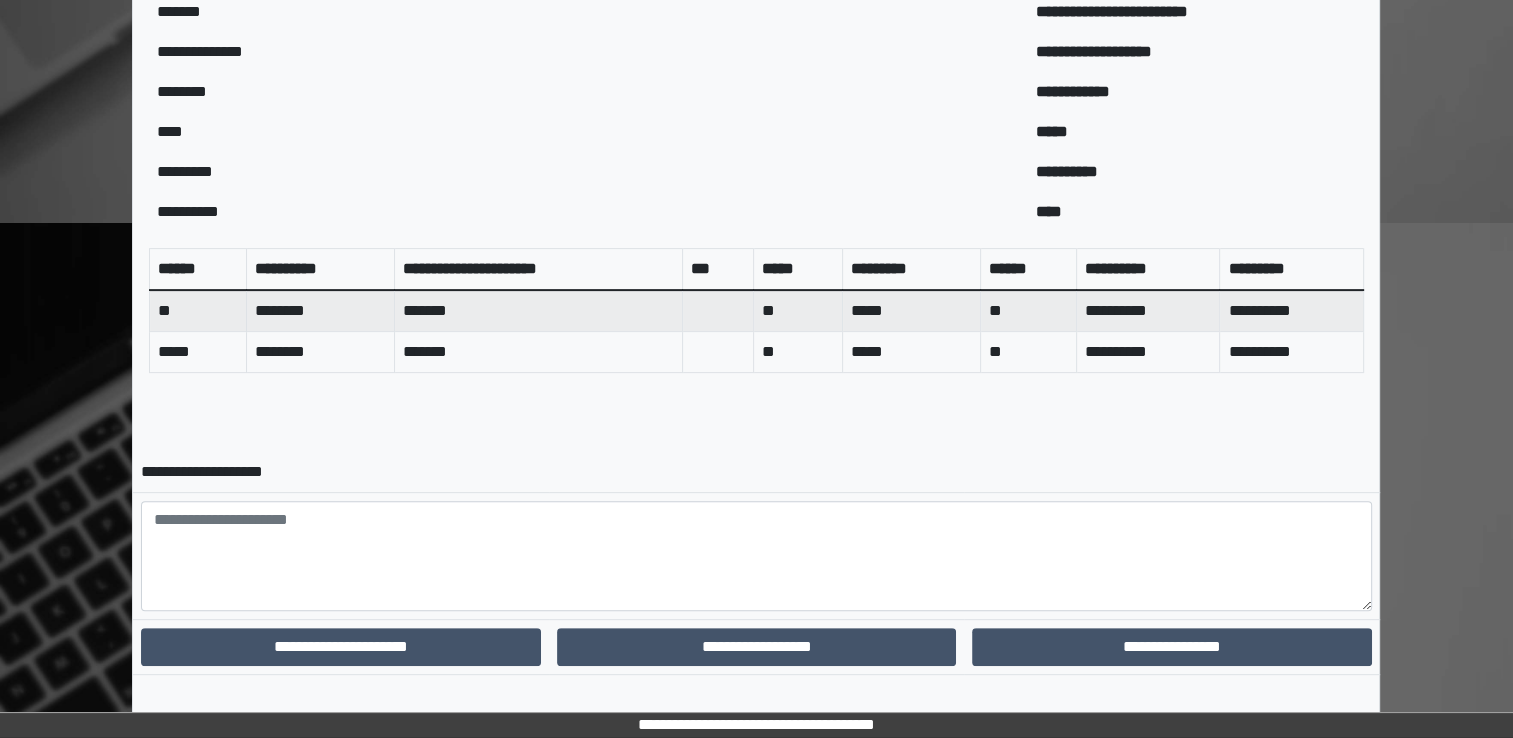 scroll, scrollTop: 645, scrollLeft: 0, axis: vertical 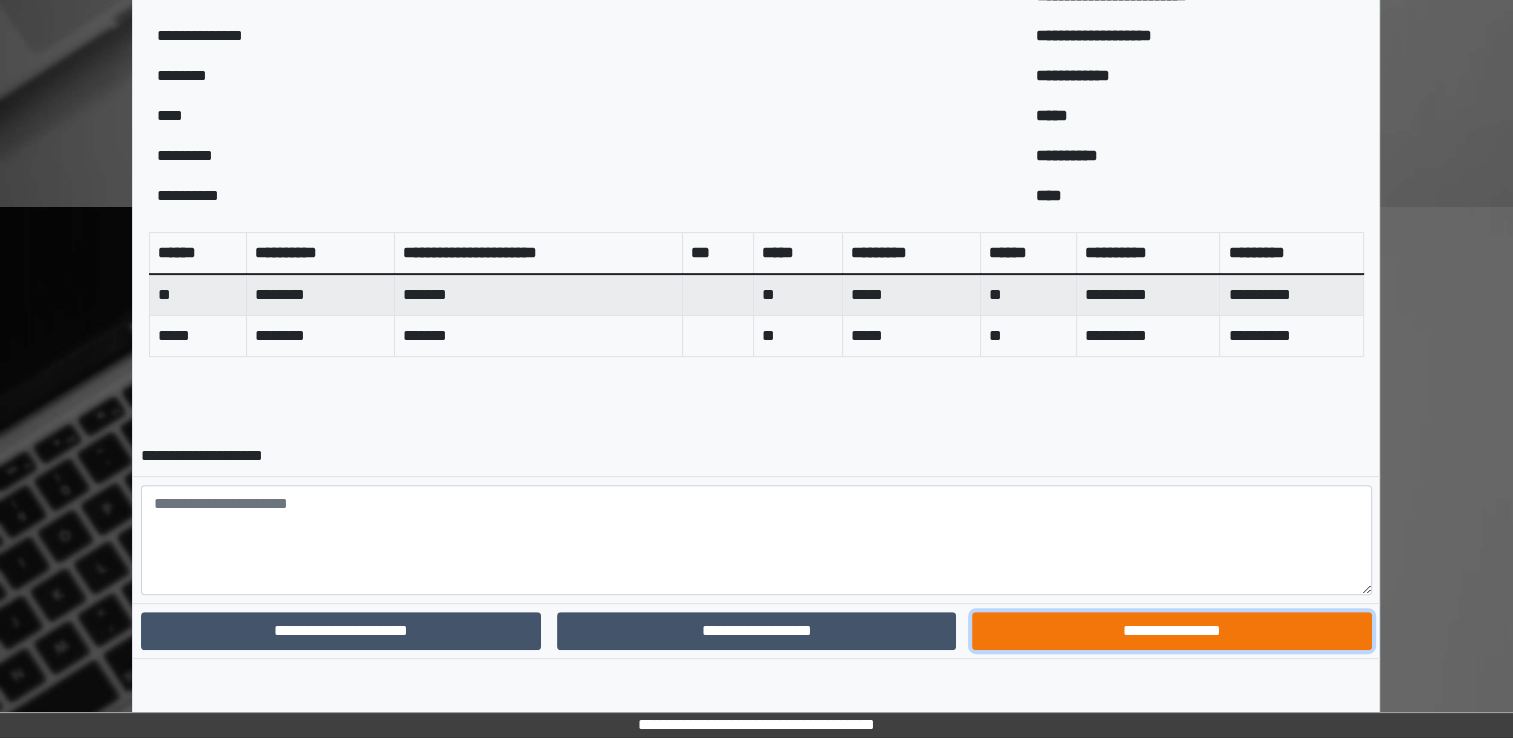 click on "**********" at bounding box center [1171, 631] 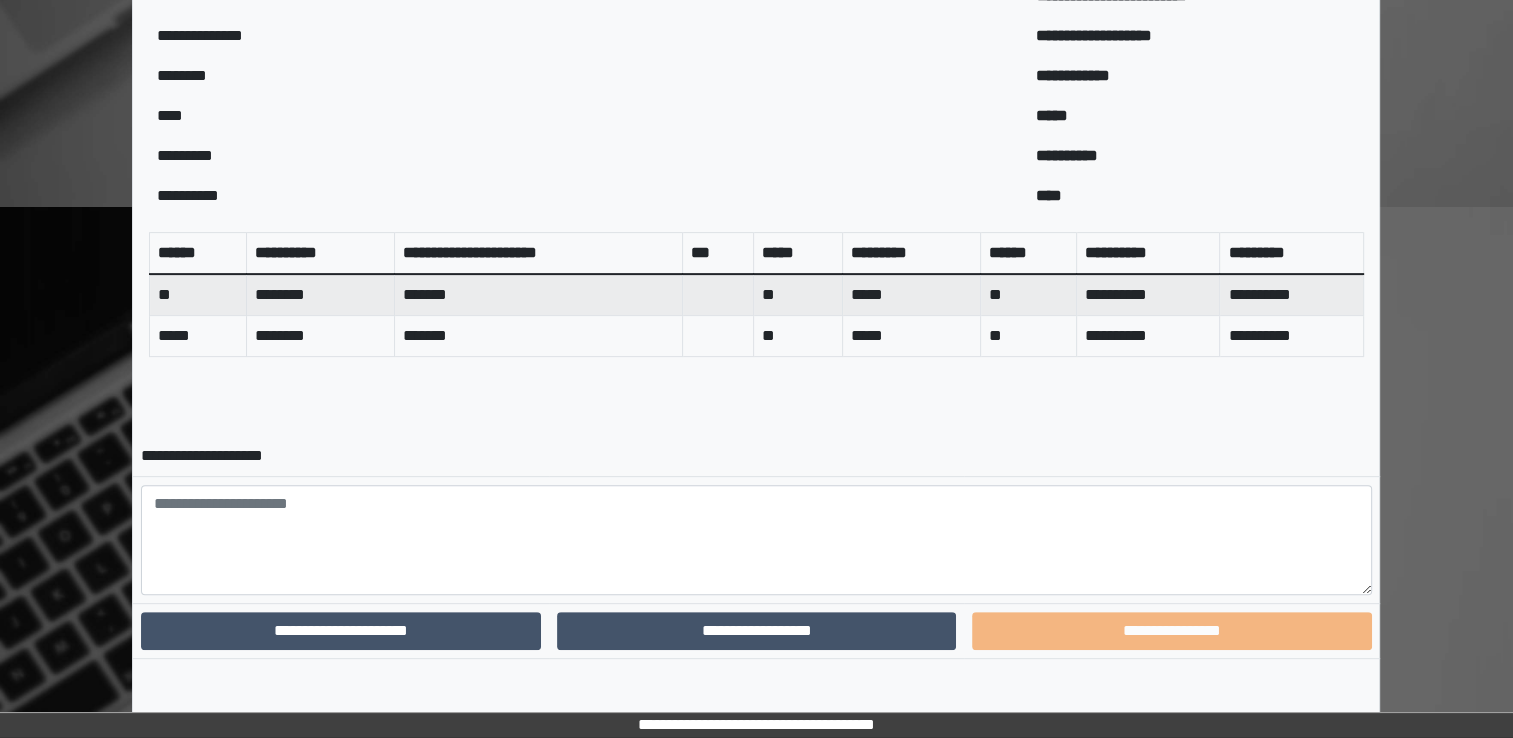 scroll, scrollTop: 560, scrollLeft: 0, axis: vertical 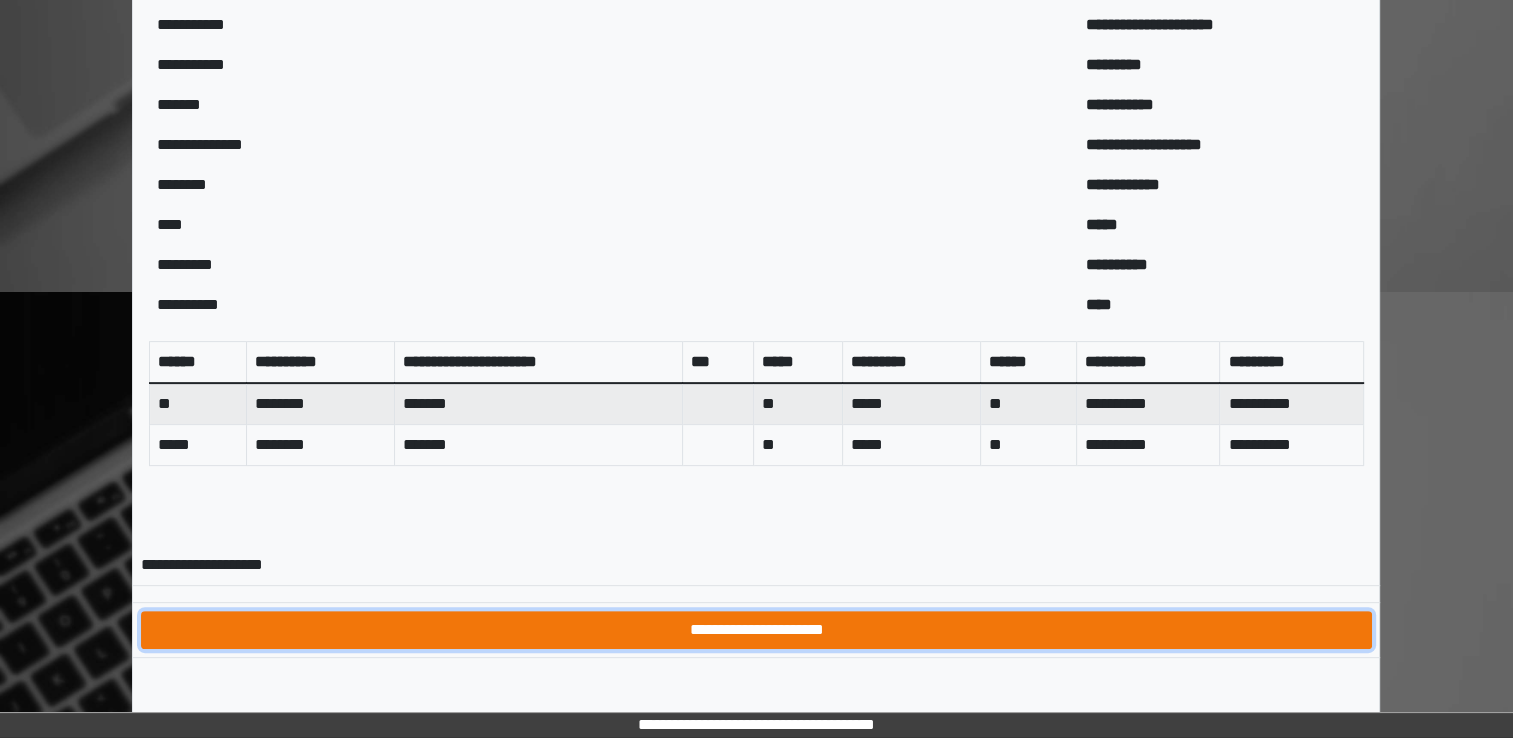 click on "**********" at bounding box center [756, 630] 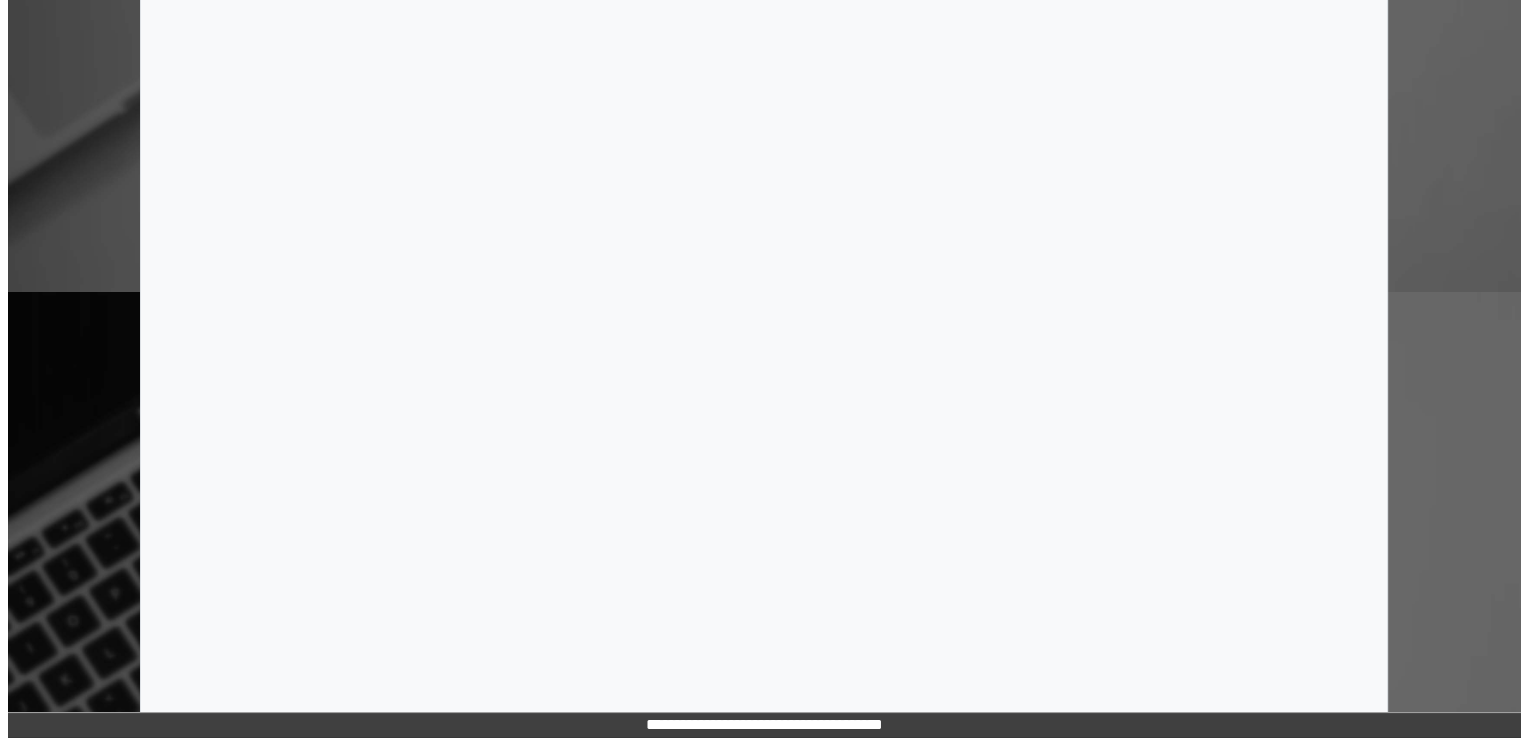 scroll, scrollTop: 0, scrollLeft: 0, axis: both 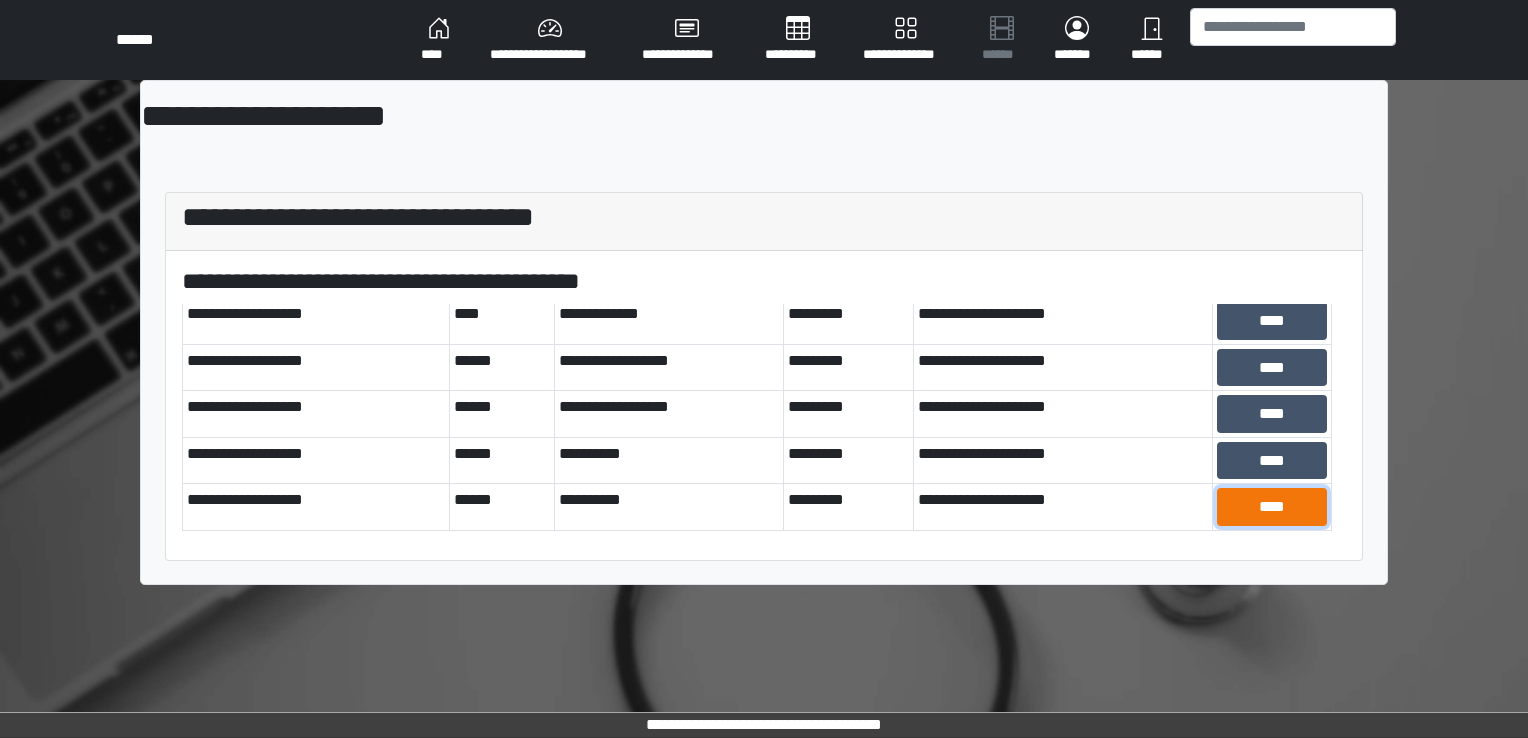 click on "****" at bounding box center [1272, 507] 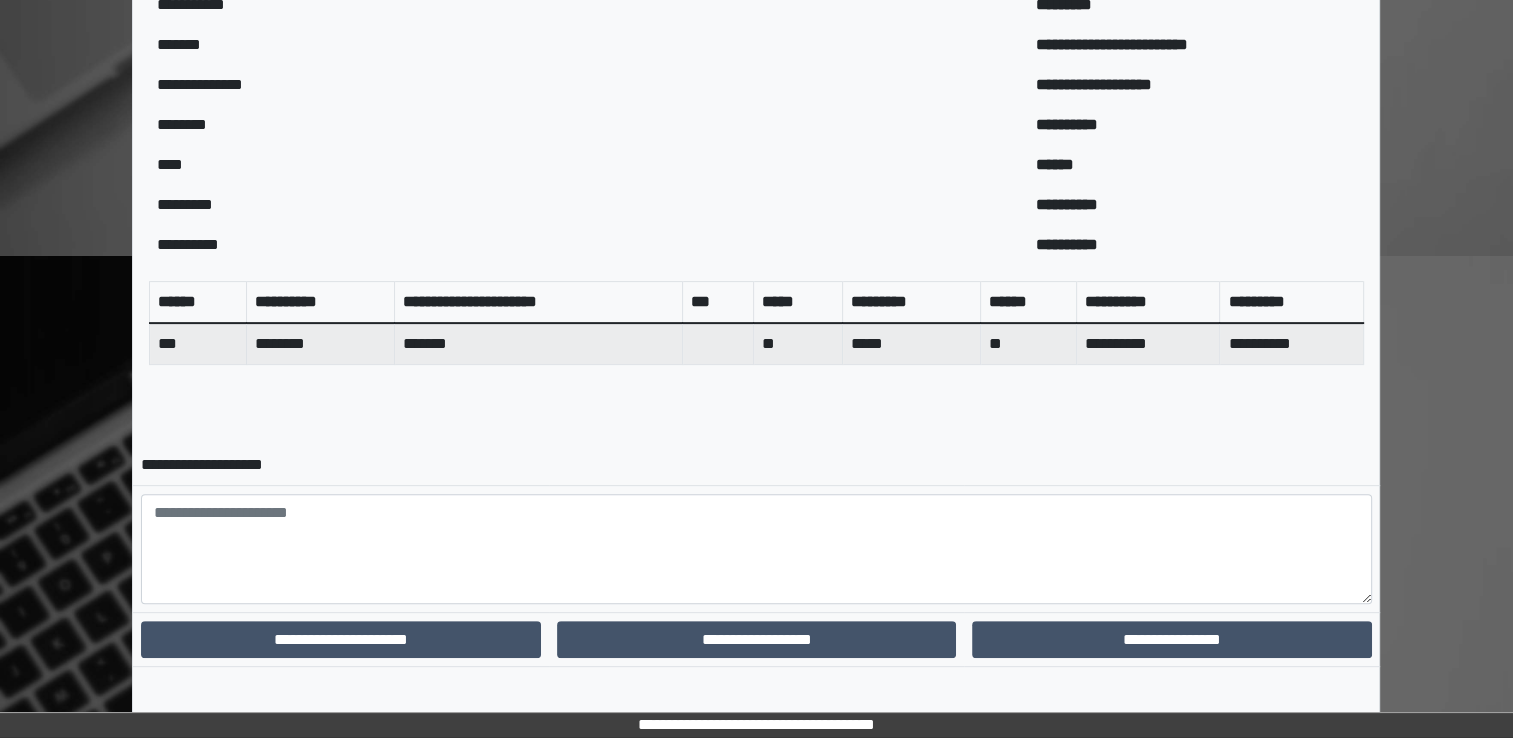 scroll, scrollTop: 600, scrollLeft: 0, axis: vertical 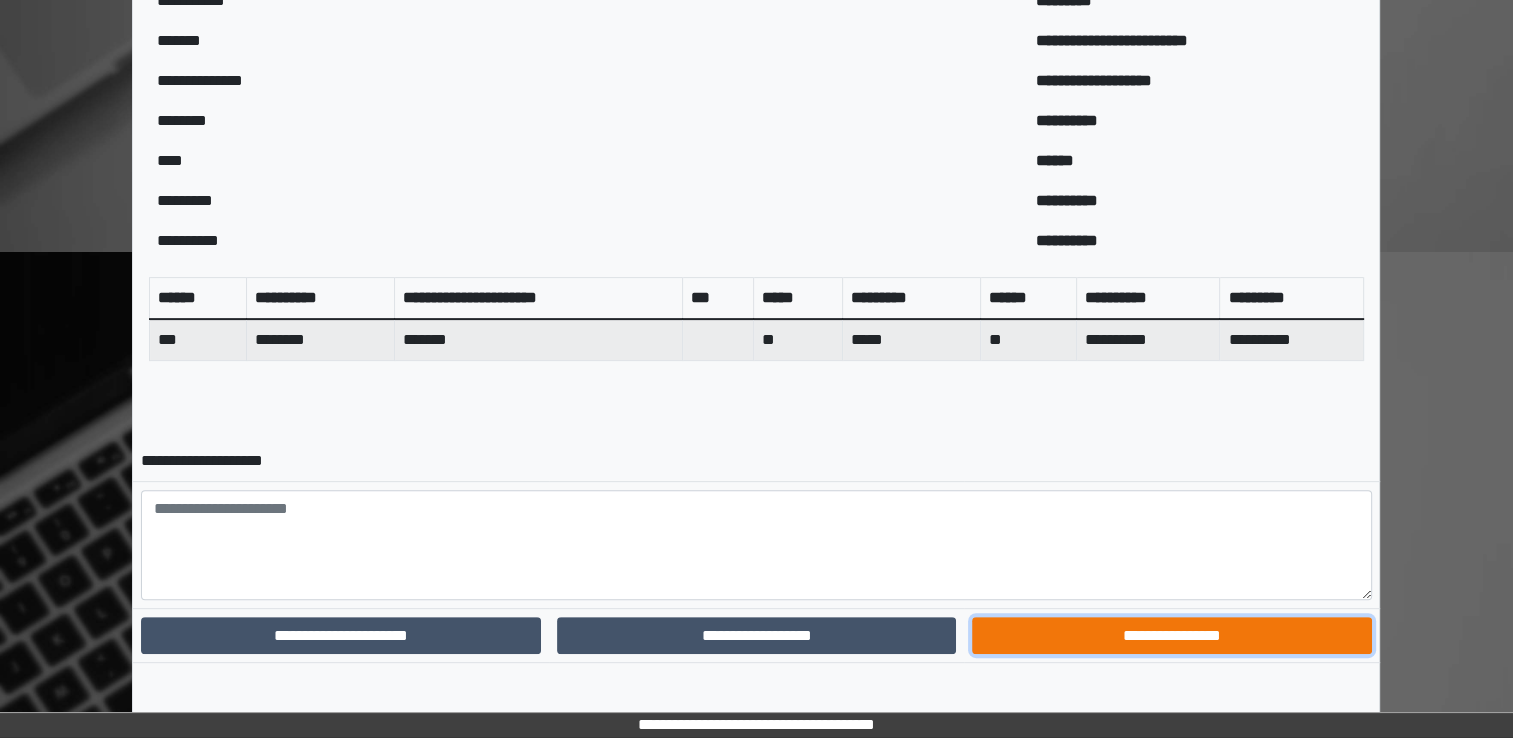 click on "**********" at bounding box center (1171, 636) 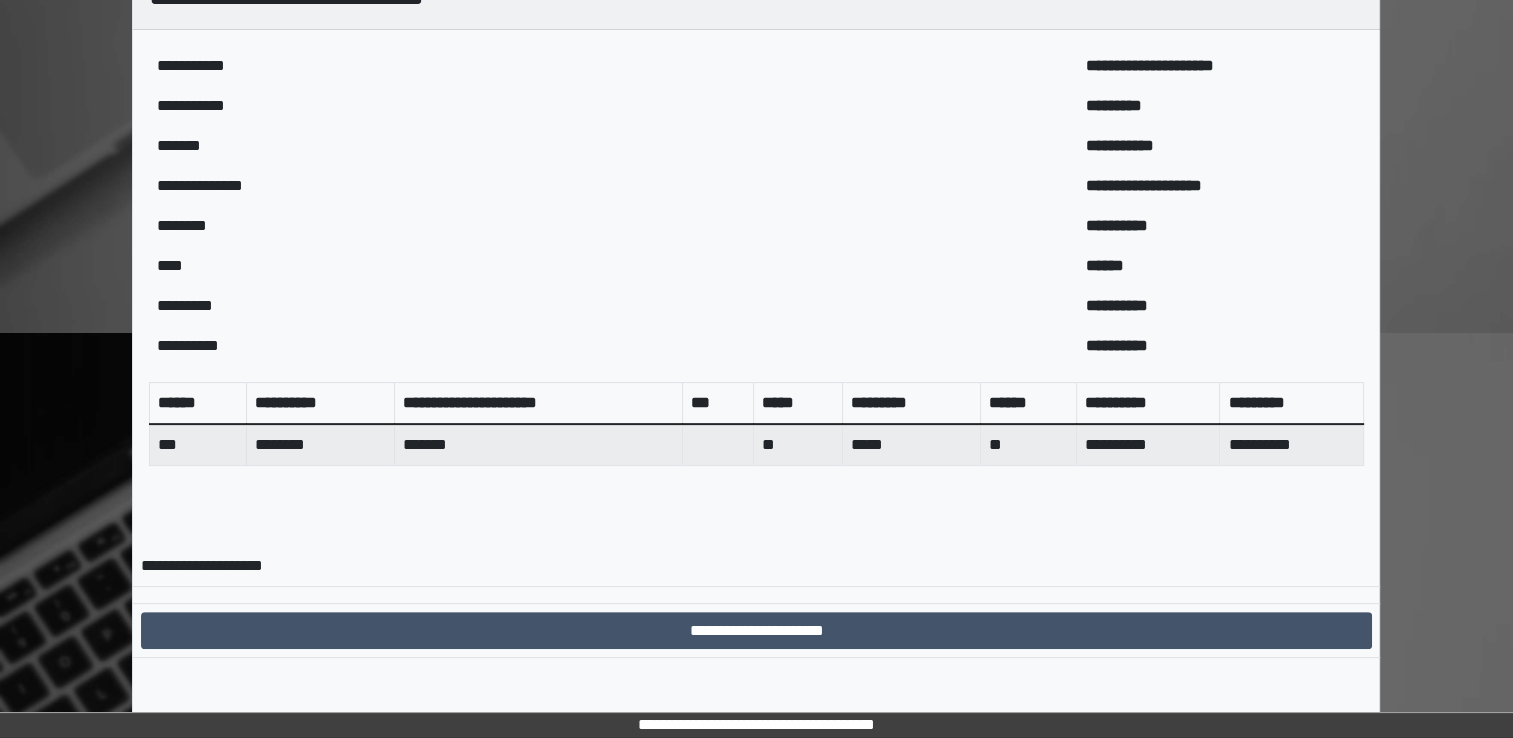 scroll, scrollTop: 519, scrollLeft: 0, axis: vertical 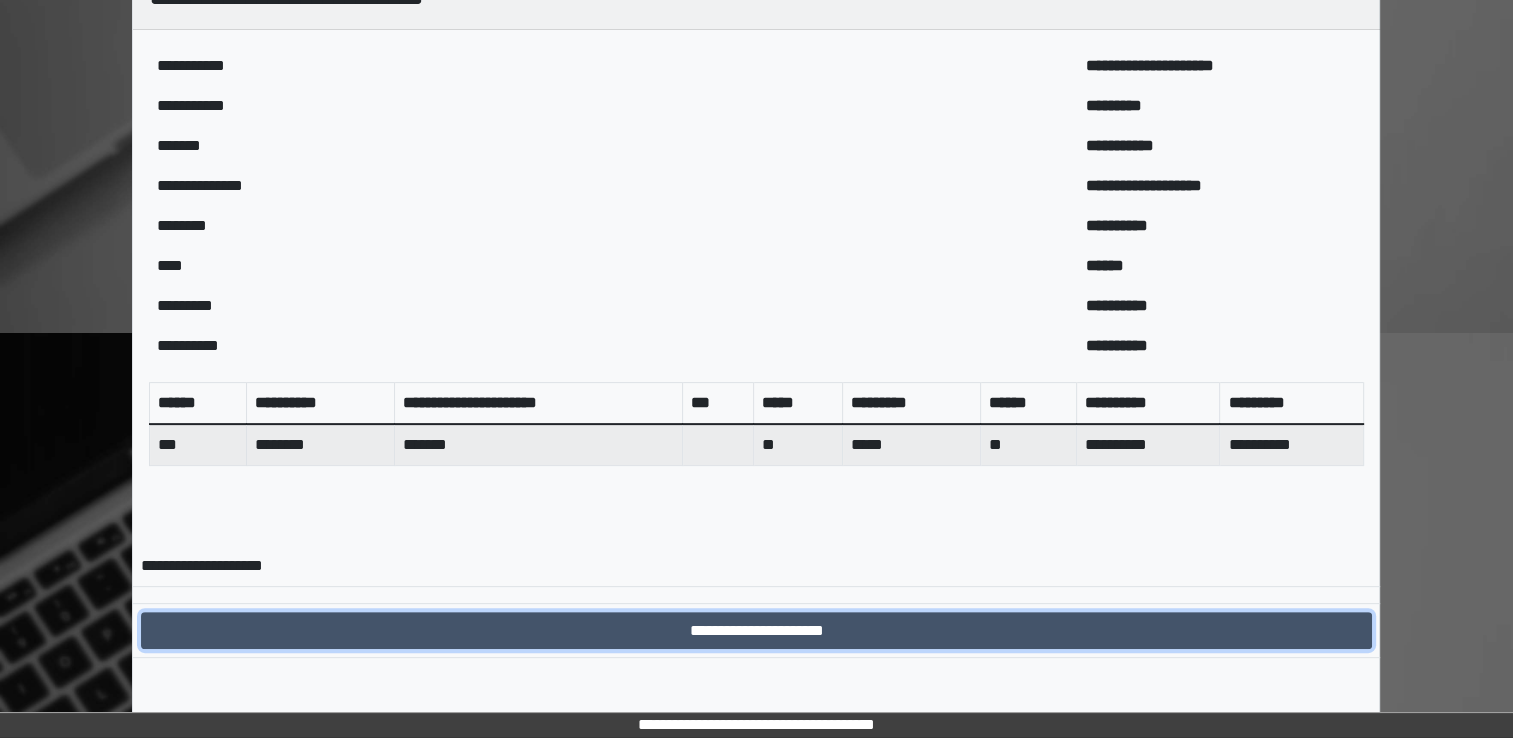 click on "**********" at bounding box center (756, 631) 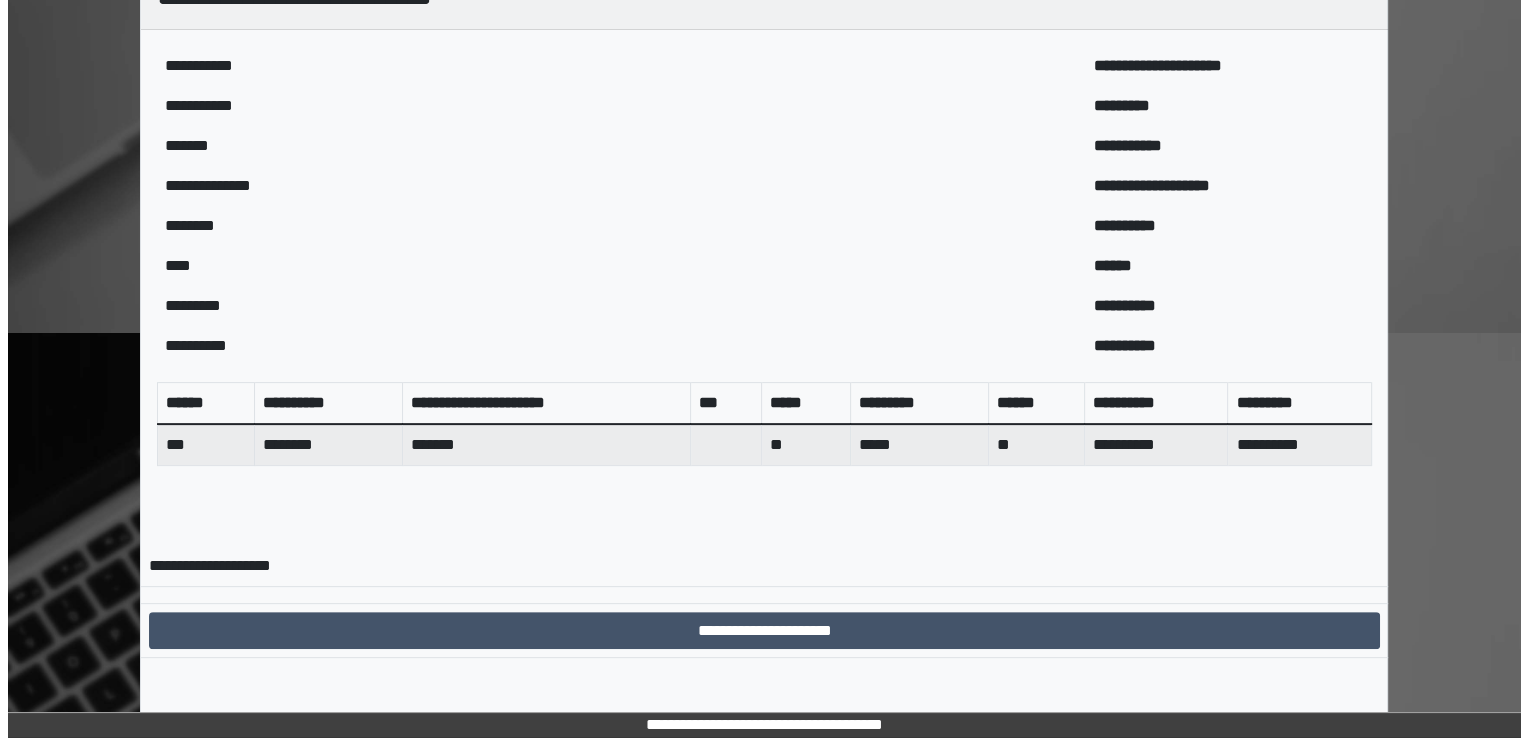 scroll, scrollTop: 0, scrollLeft: 0, axis: both 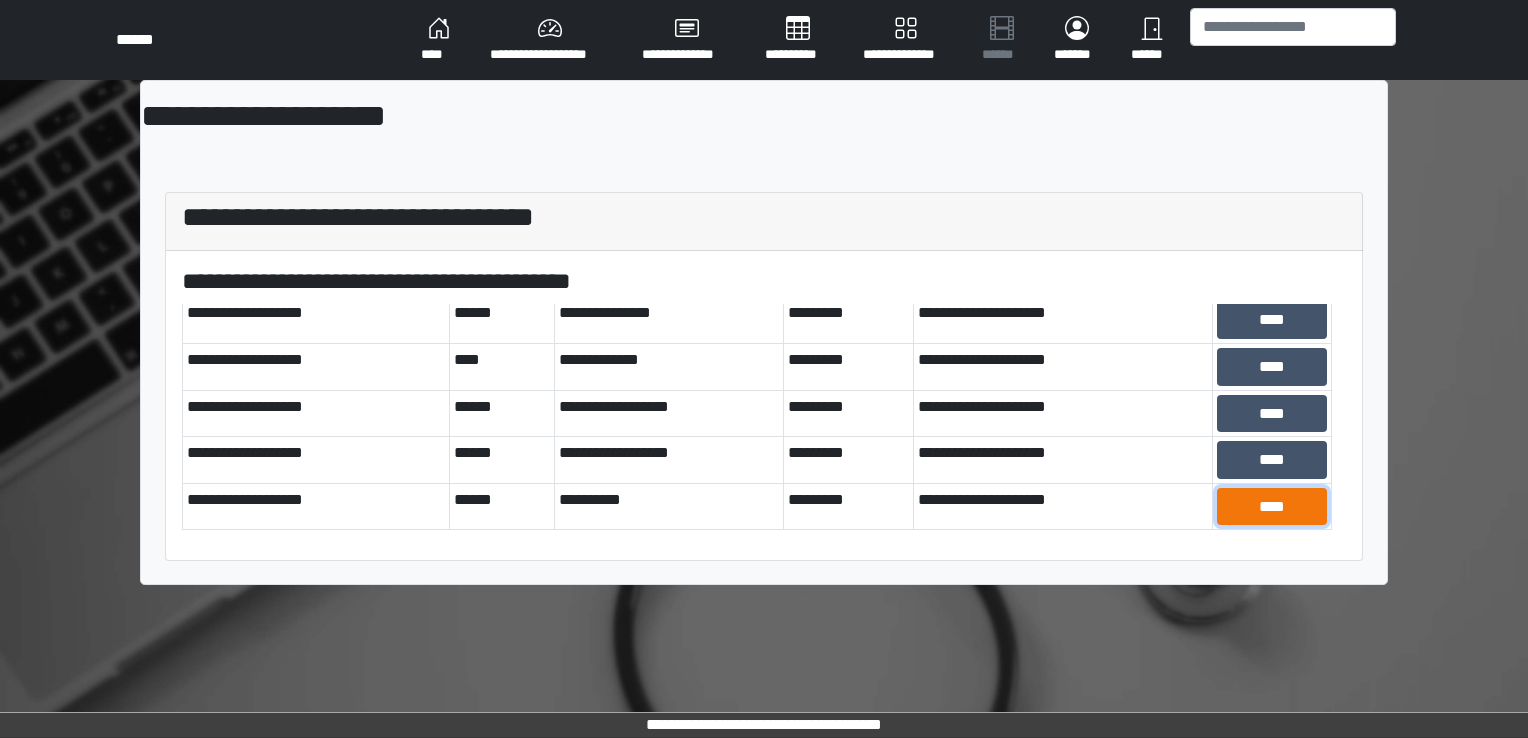 click on "****" at bounding box center [1272, 507] 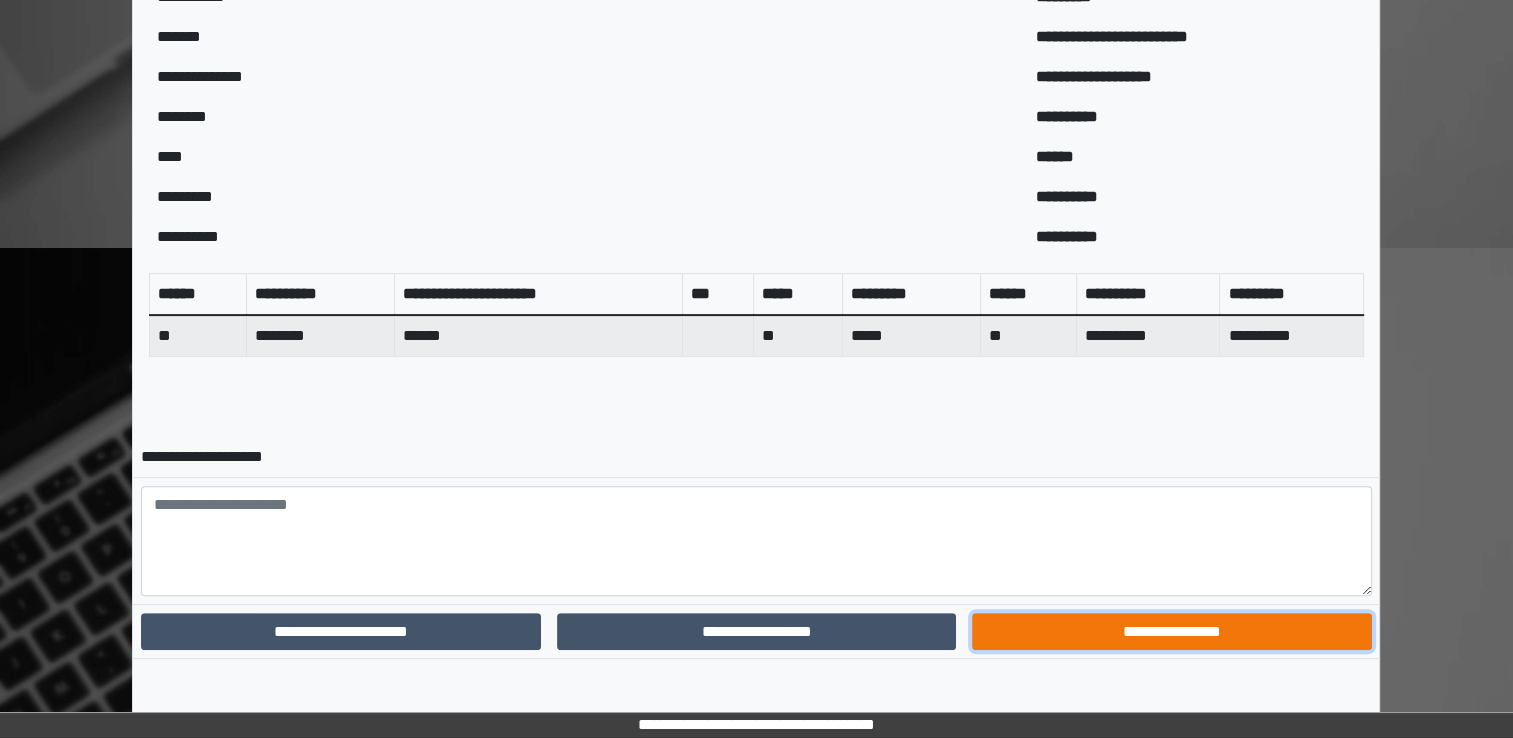 click on "**********" at bounding box center [1171, 632] 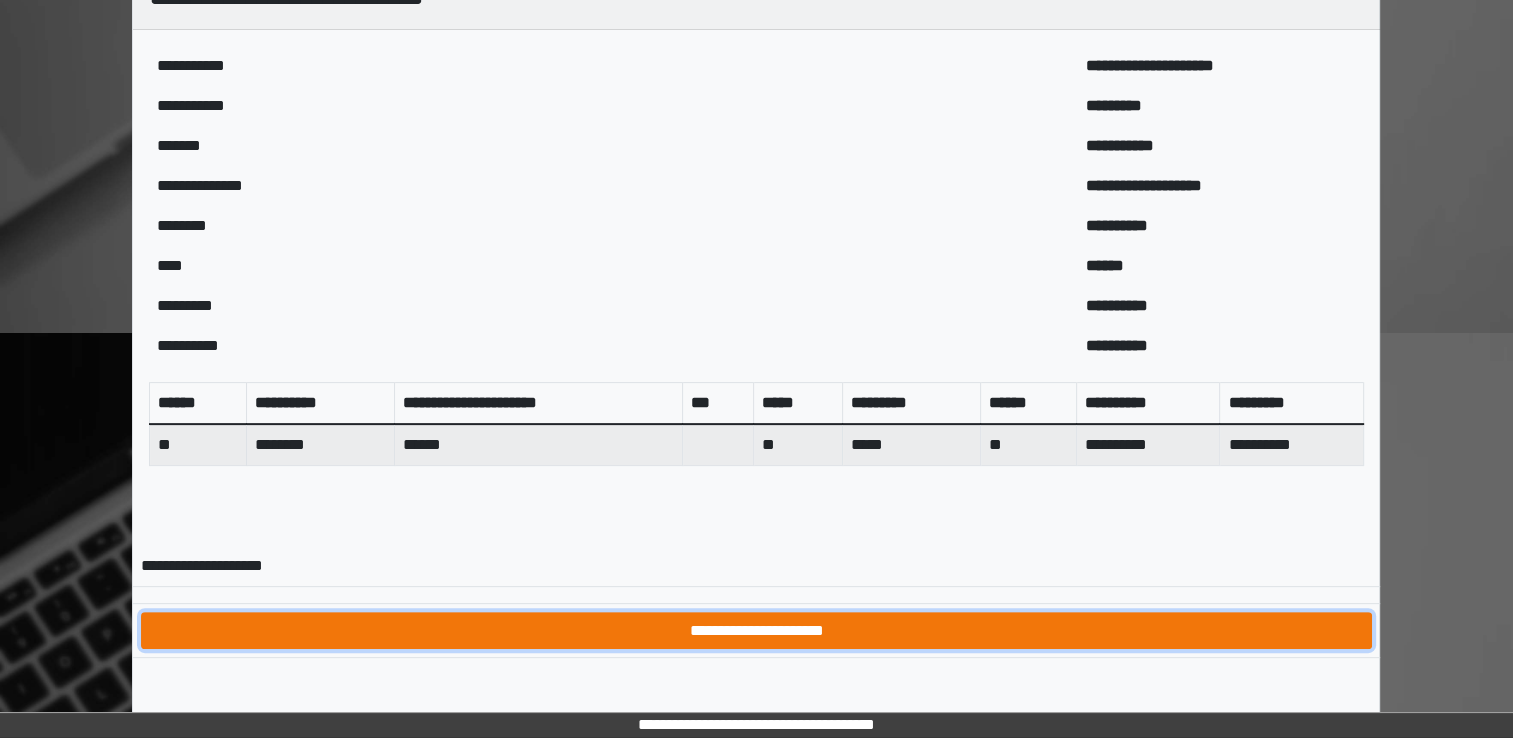 click on "**********" at bounding box center [756, 631] 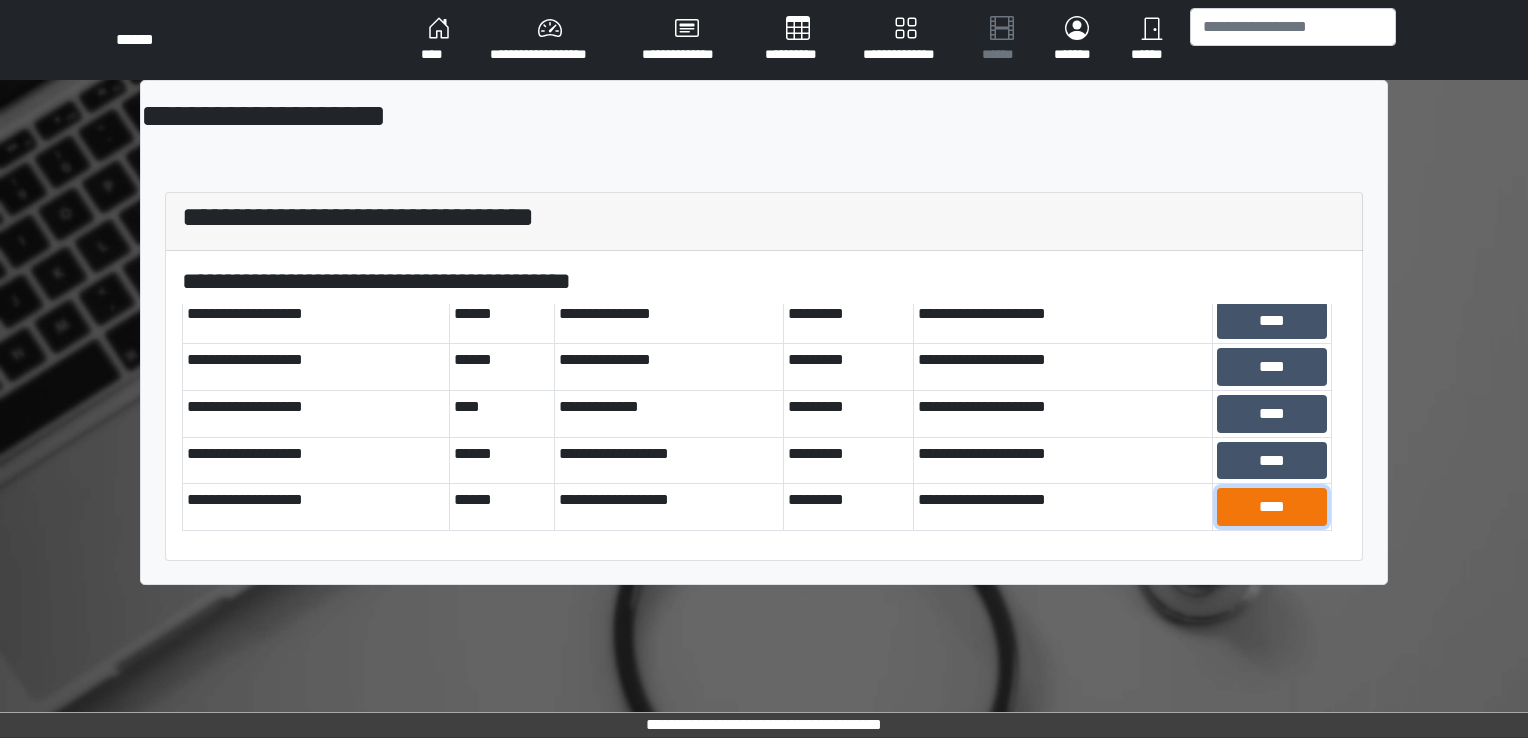 click on "****" at bounding box center (1272, 507) 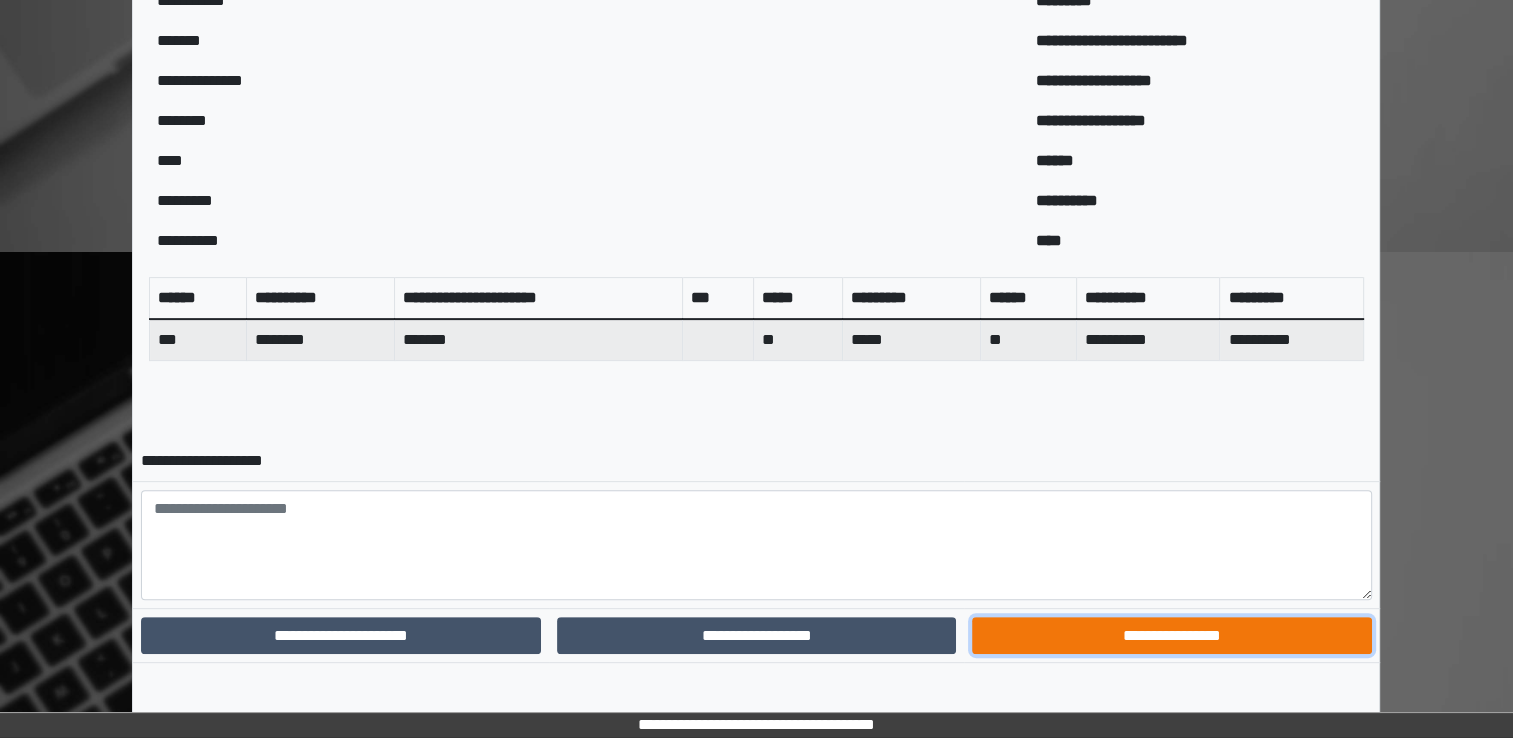 click on "**********" at bounding box center [1171, 636] 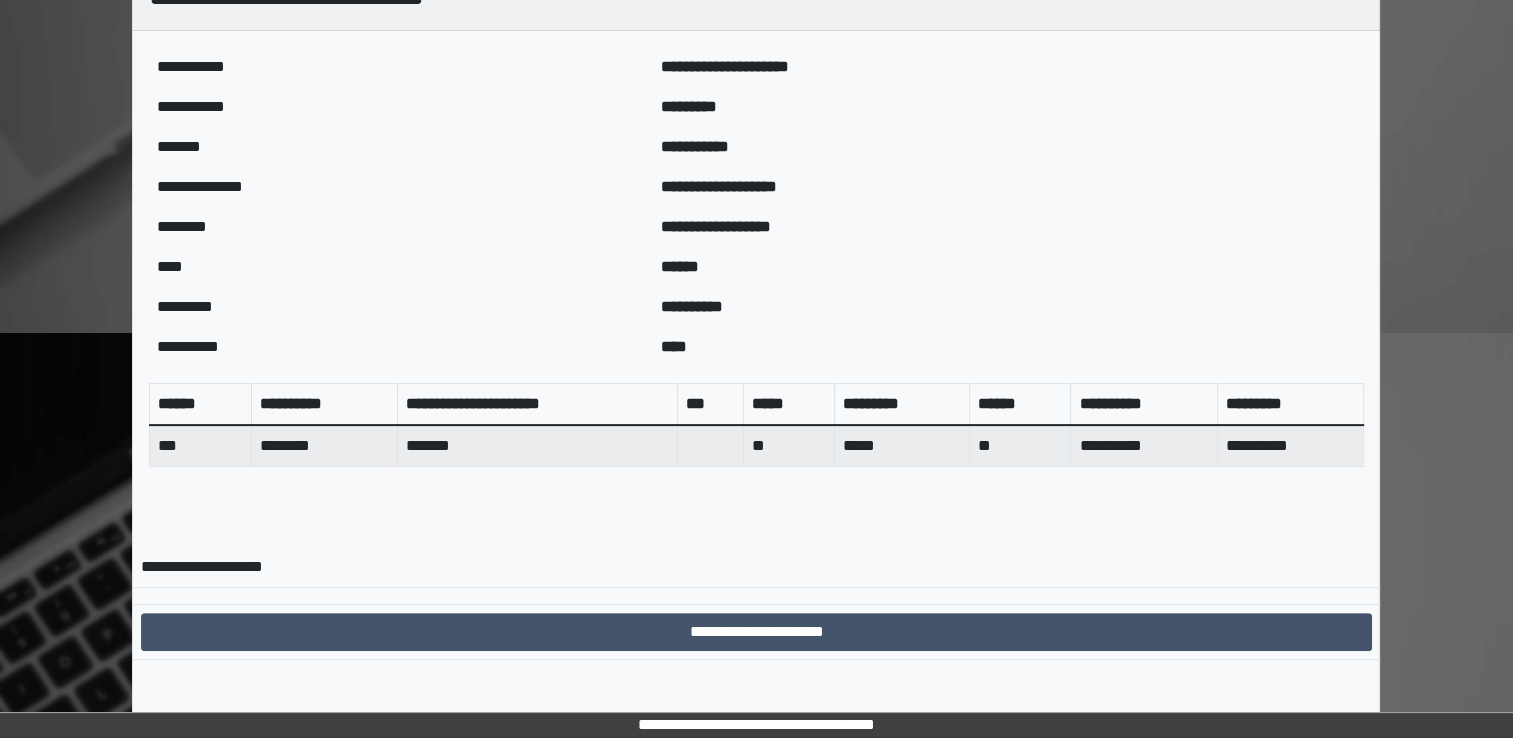 scroll, scrollTop: 519, scrollLeft: 0, axis: vertical 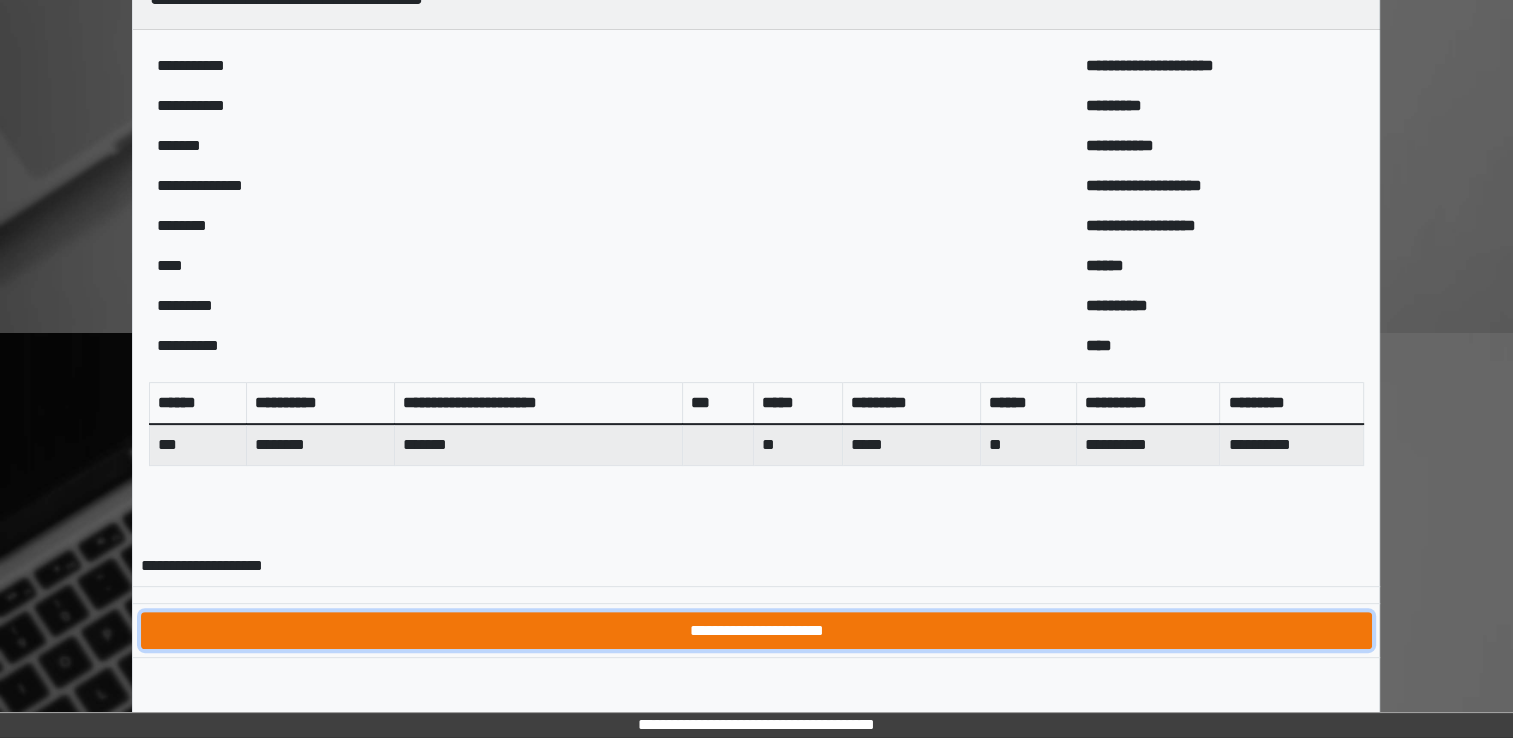 click on "**********" at bounding box center (756, 631) 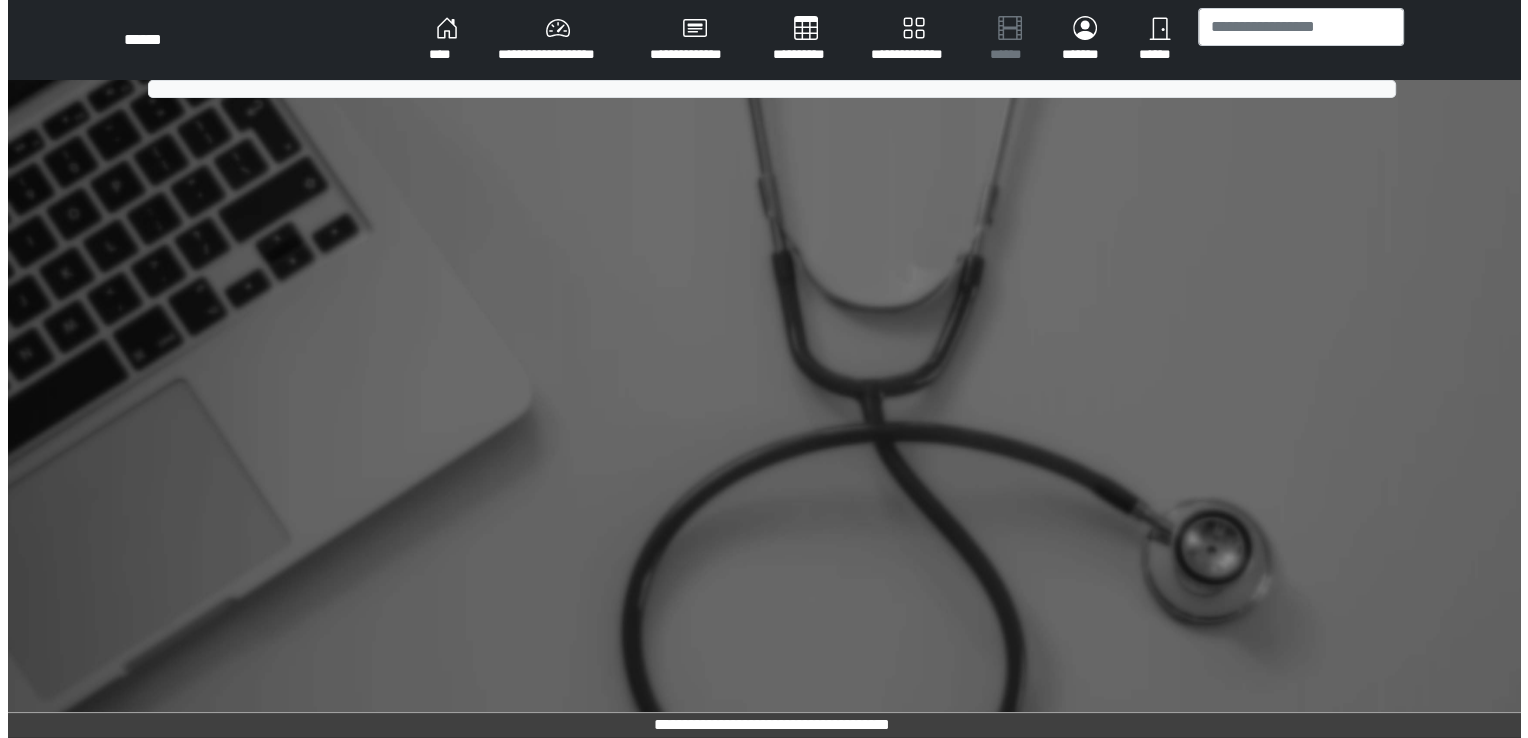 scroll, scrollTop: 0, scrollLeft: 0, axis: both 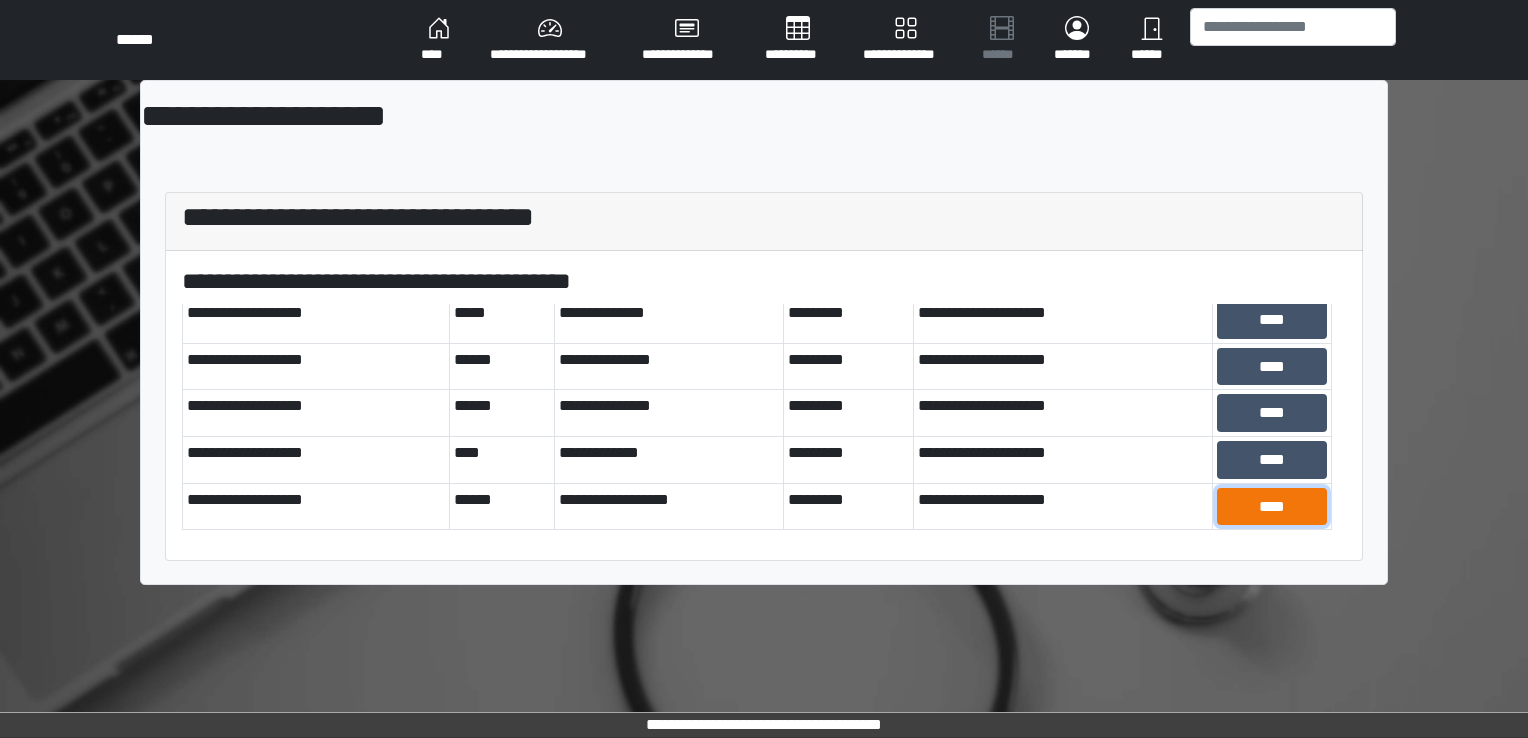 click on "****" at bounding box center (1272, 507) 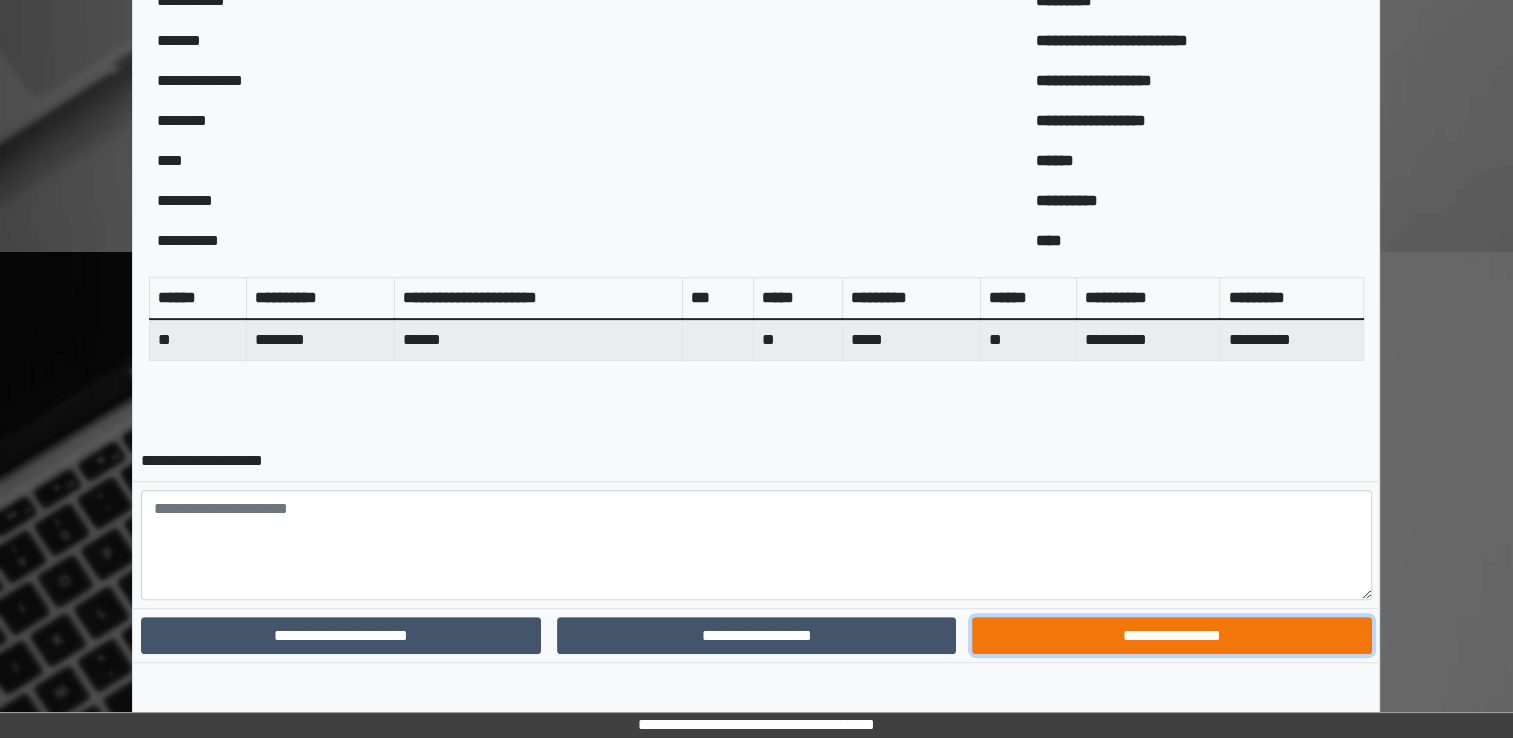 click on "**********" at bounding box center (1171, 636) 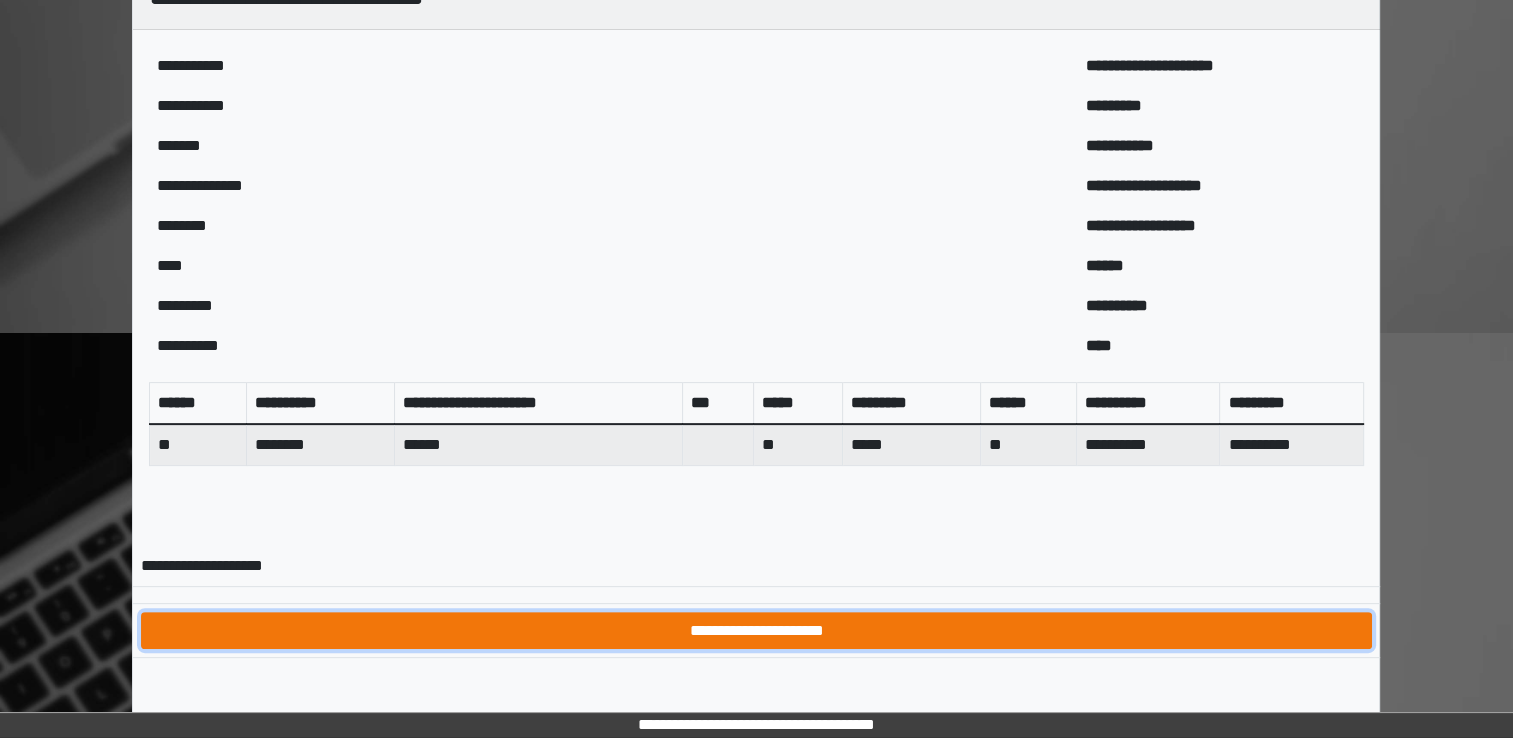 click on "**********" at bounding box center (756, 631) 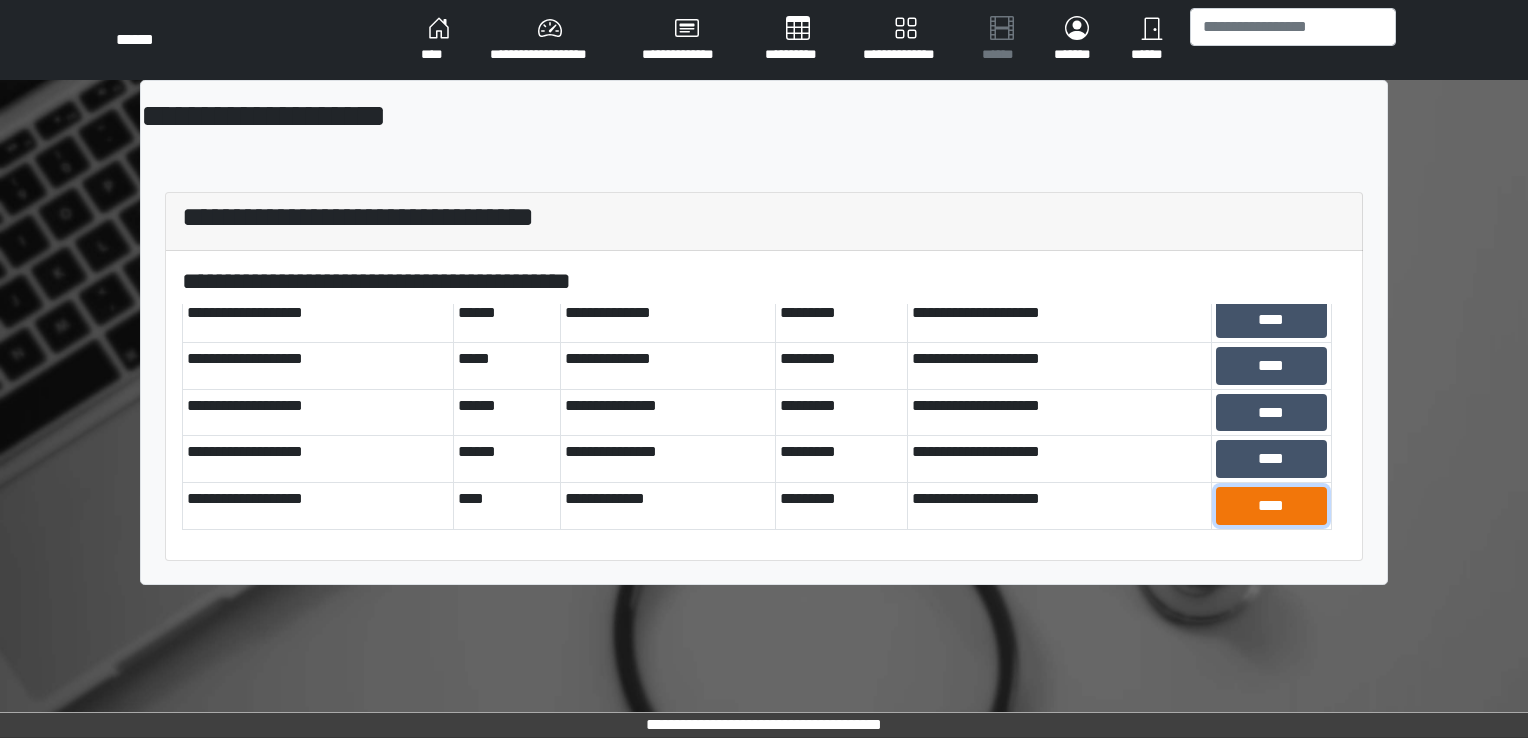 click on "****" at bounding box center [1271, 506] 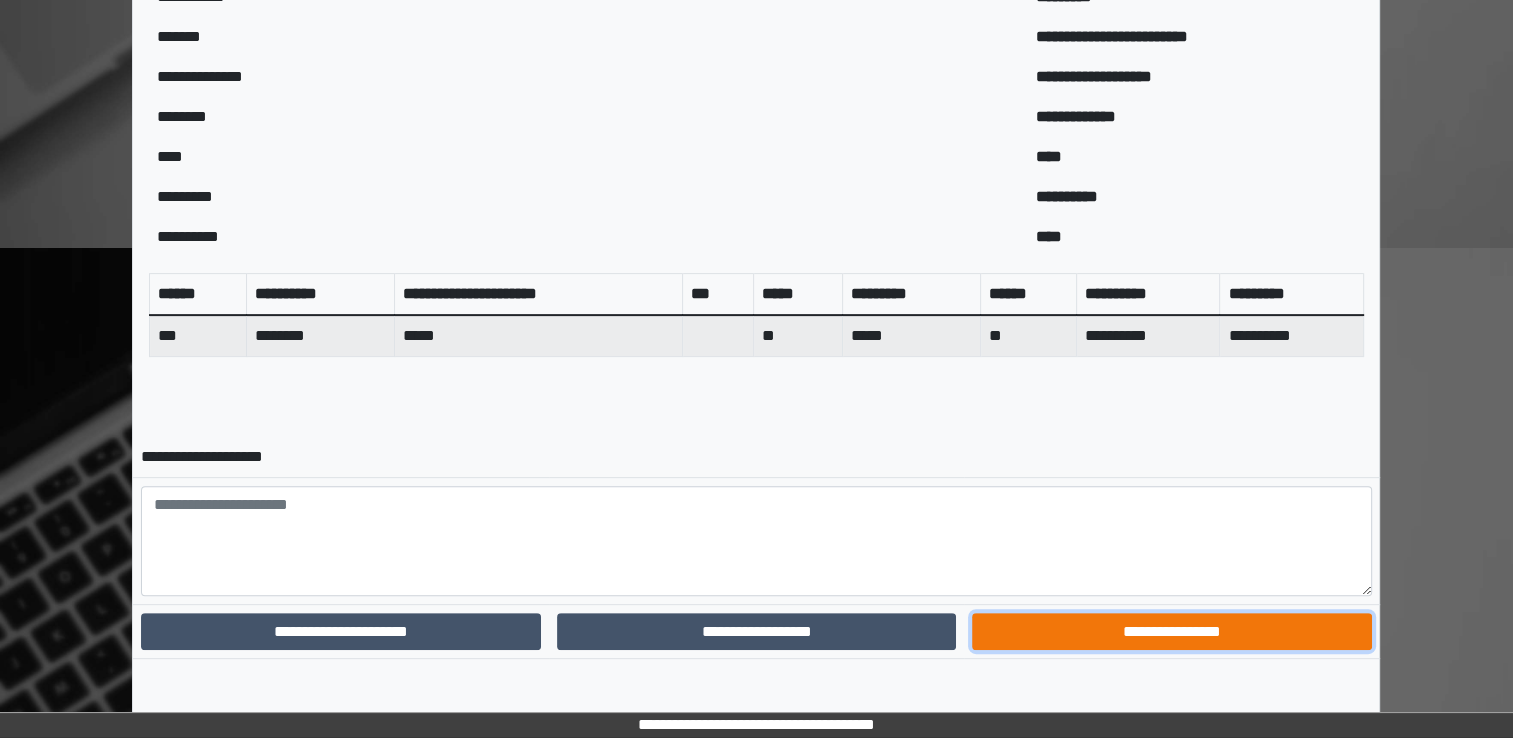 click on "**********" at bounding box center [1171, 632] 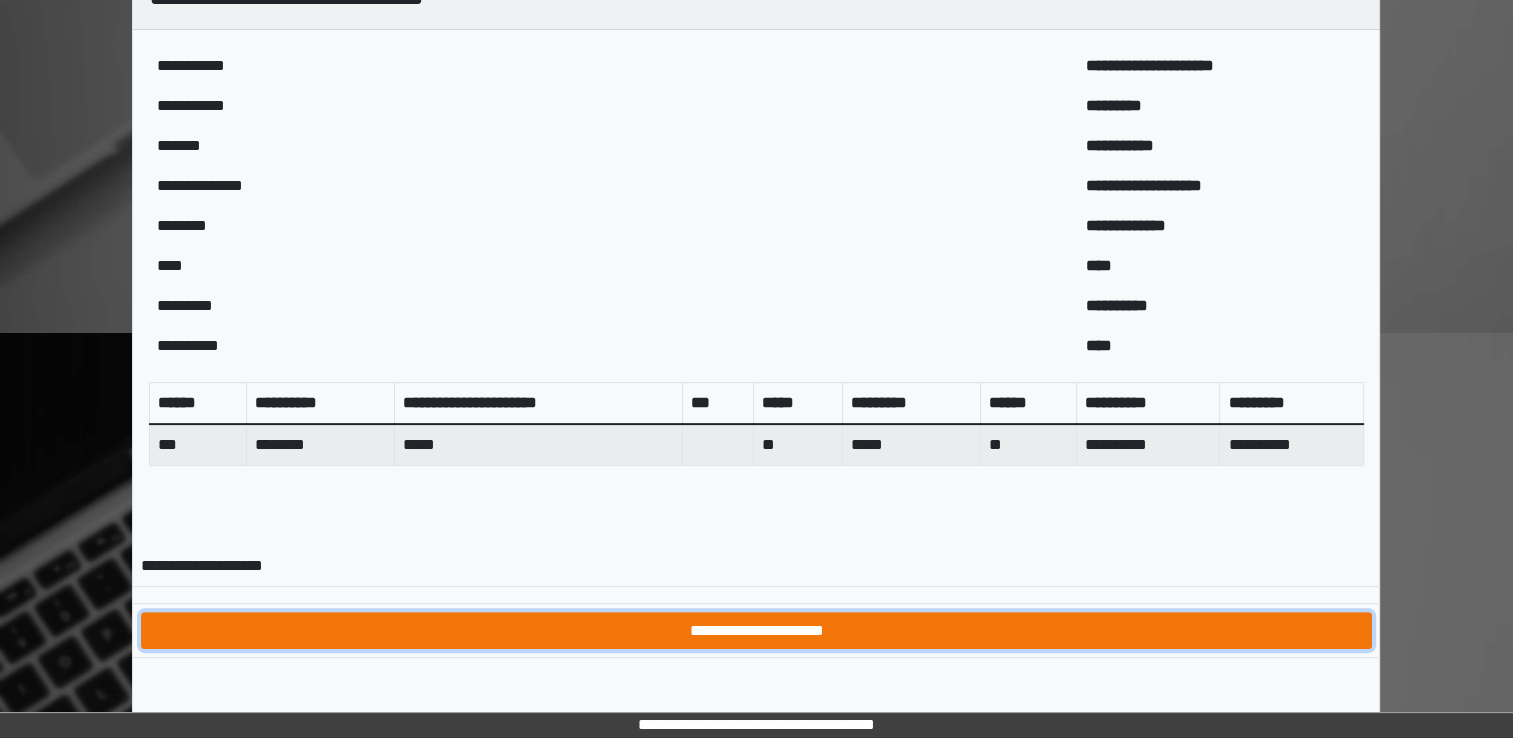 click on "**********" at bounding box center [756, 631] 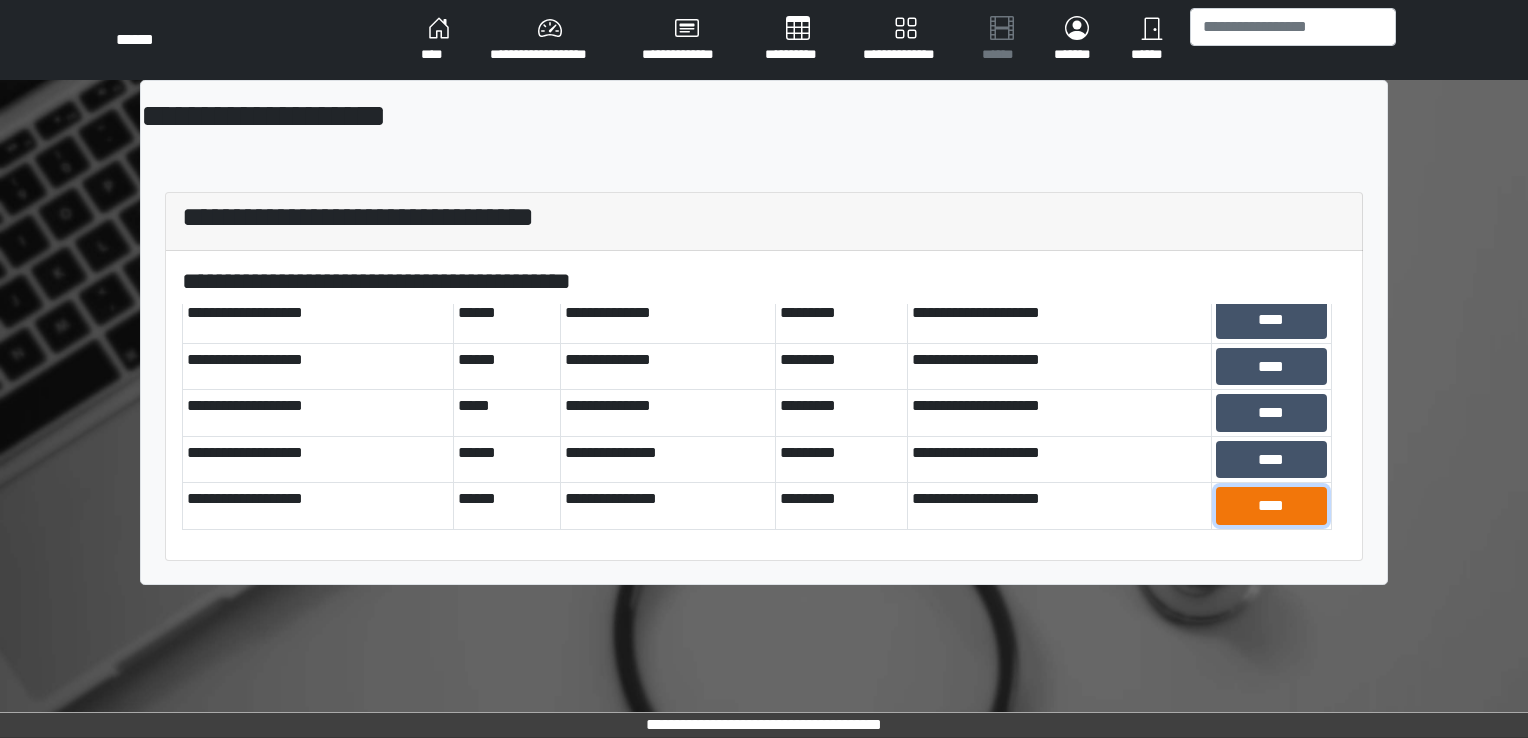 click on "****" at bounding box center (1271, 506) 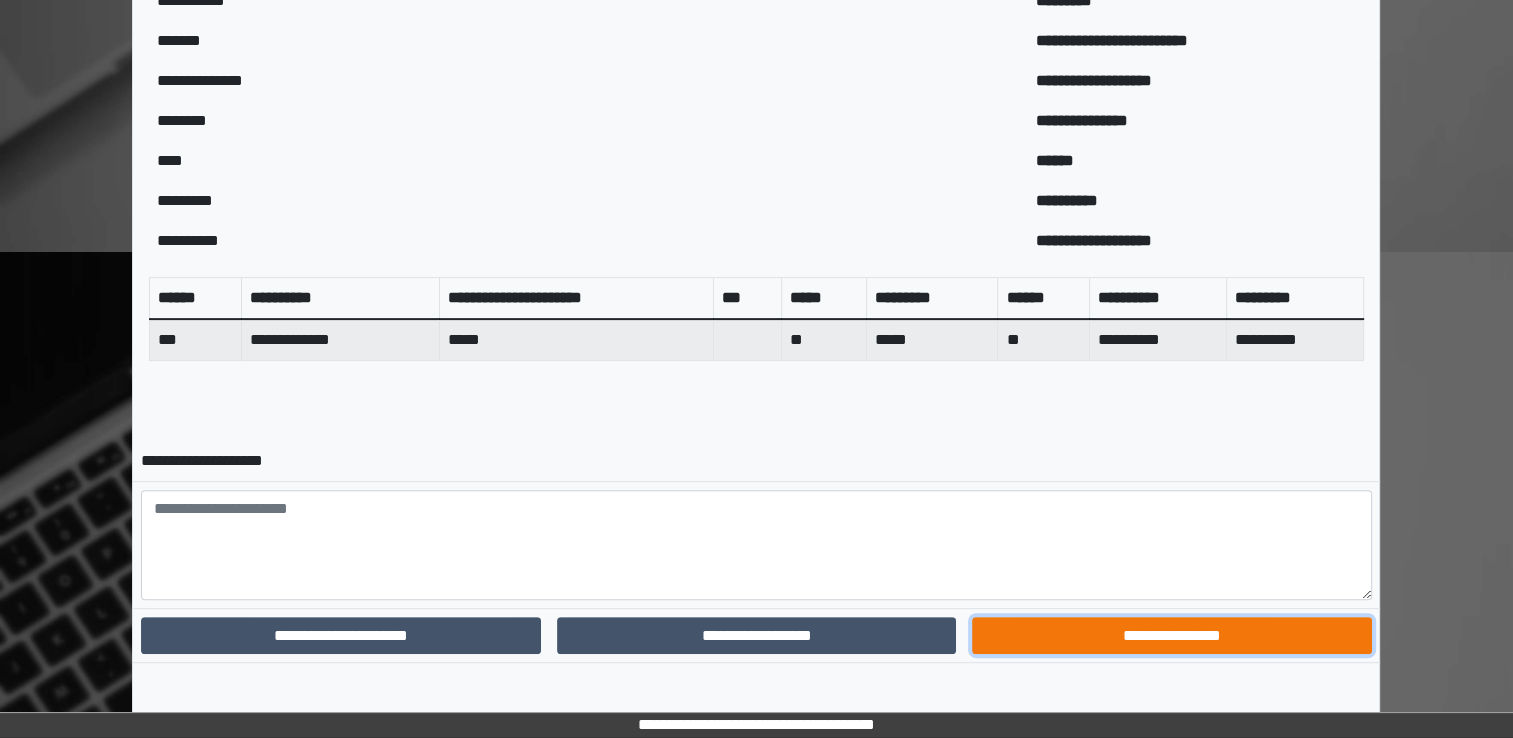 click on "**********" at bounding box center (1171, 636) 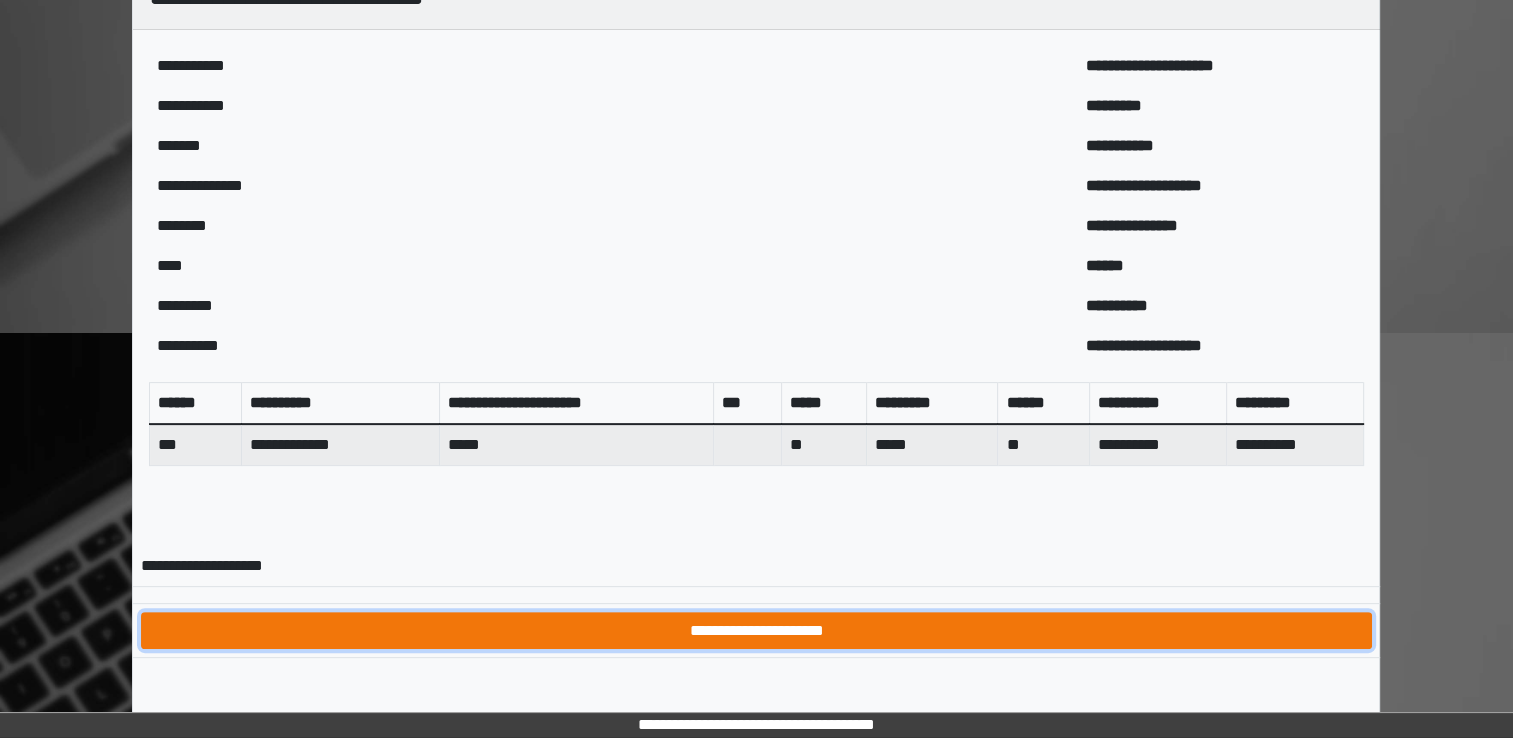 click on "**********" at bounding box center (756, 631) 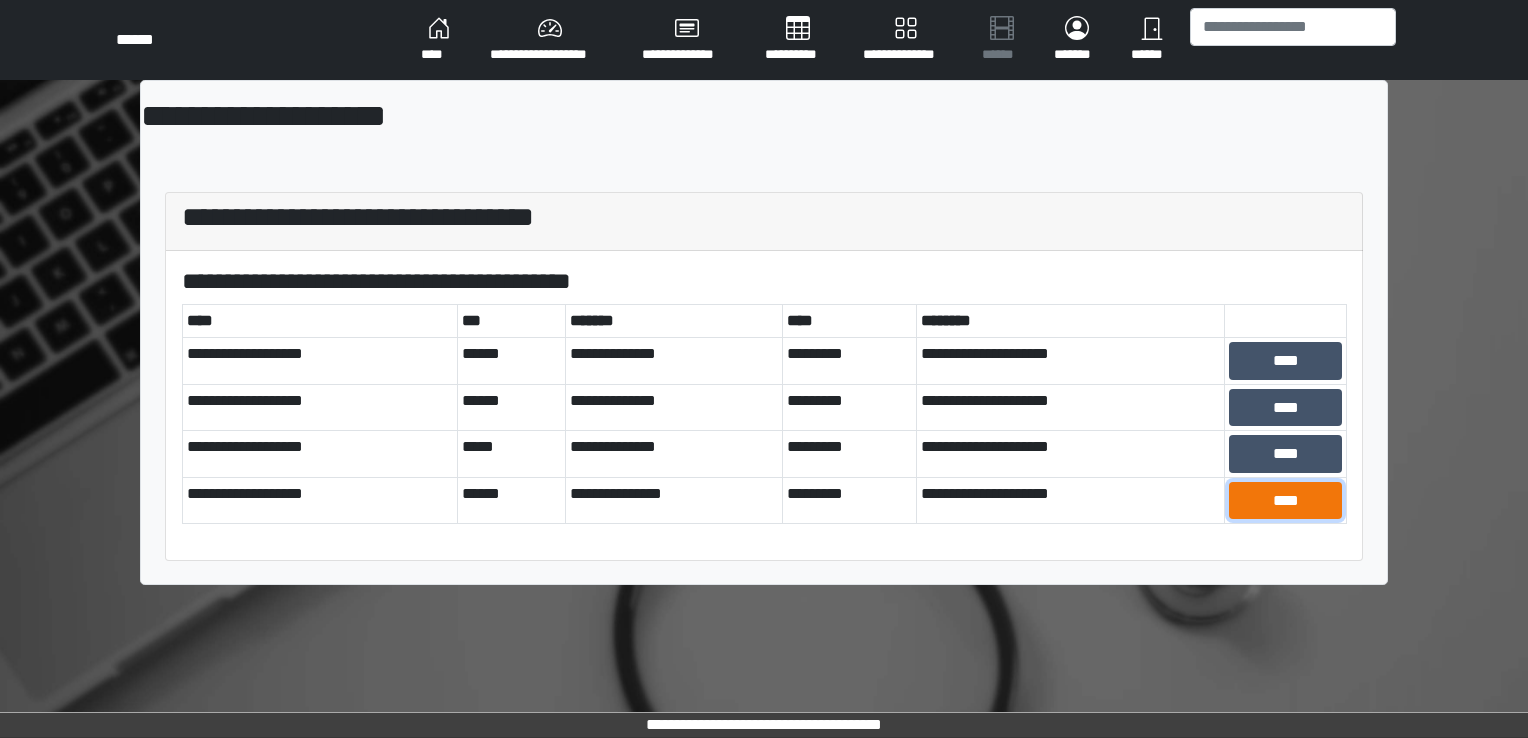 click on "****" at bounding box center (1285, 501) 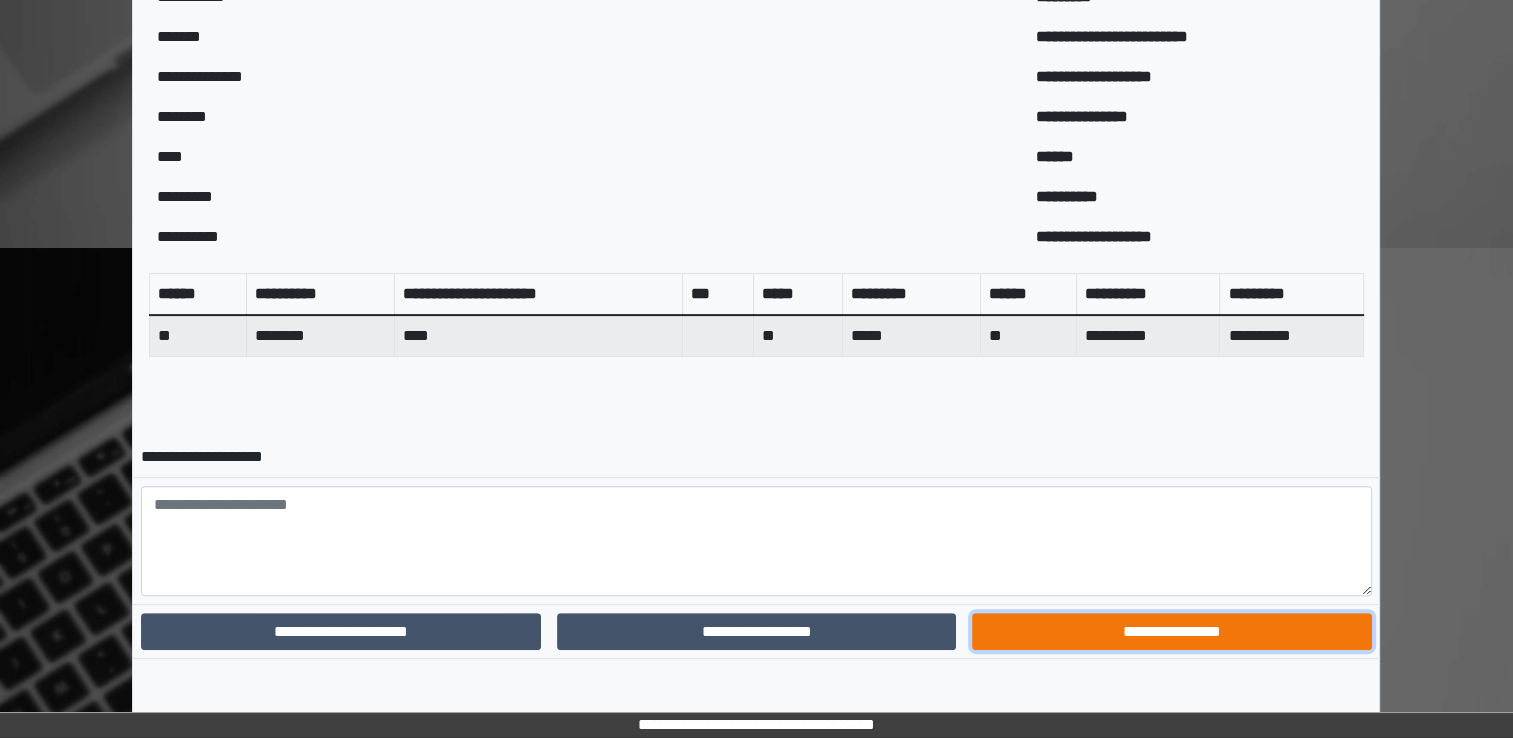 click on "**********" at bounding box center [1171, 632] 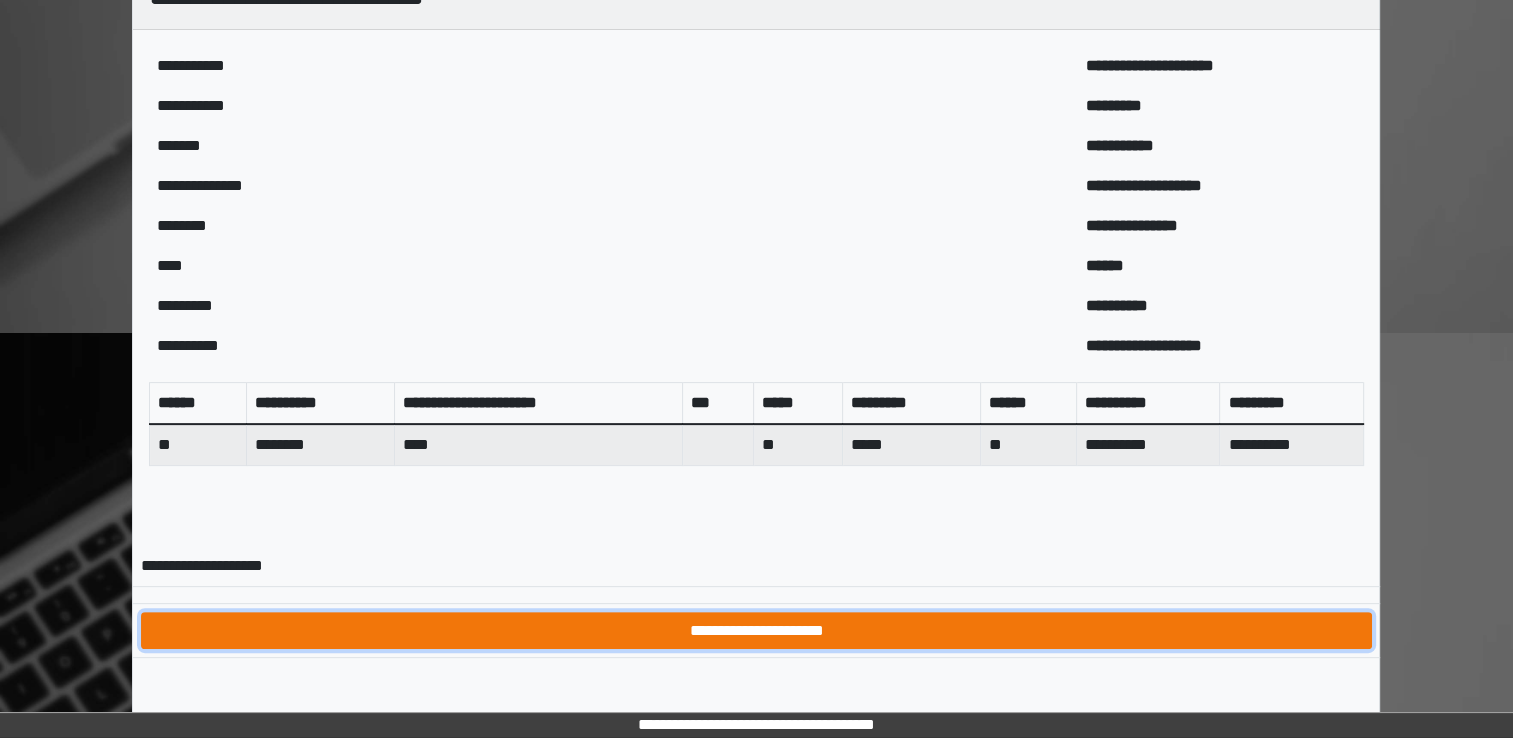 click on "**********" at bounding box center [756, 631] 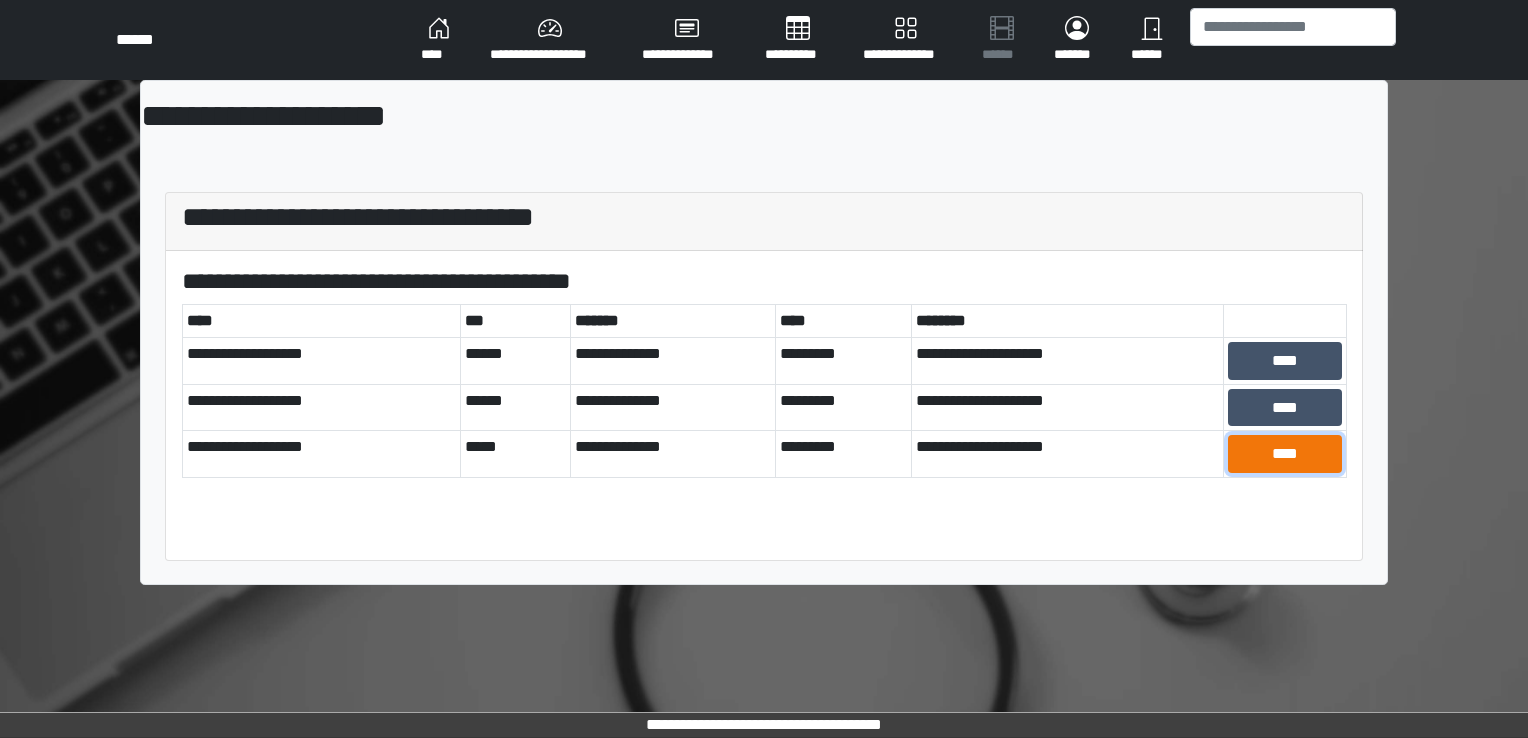 click on "****" at bounding box center [1285, 454] 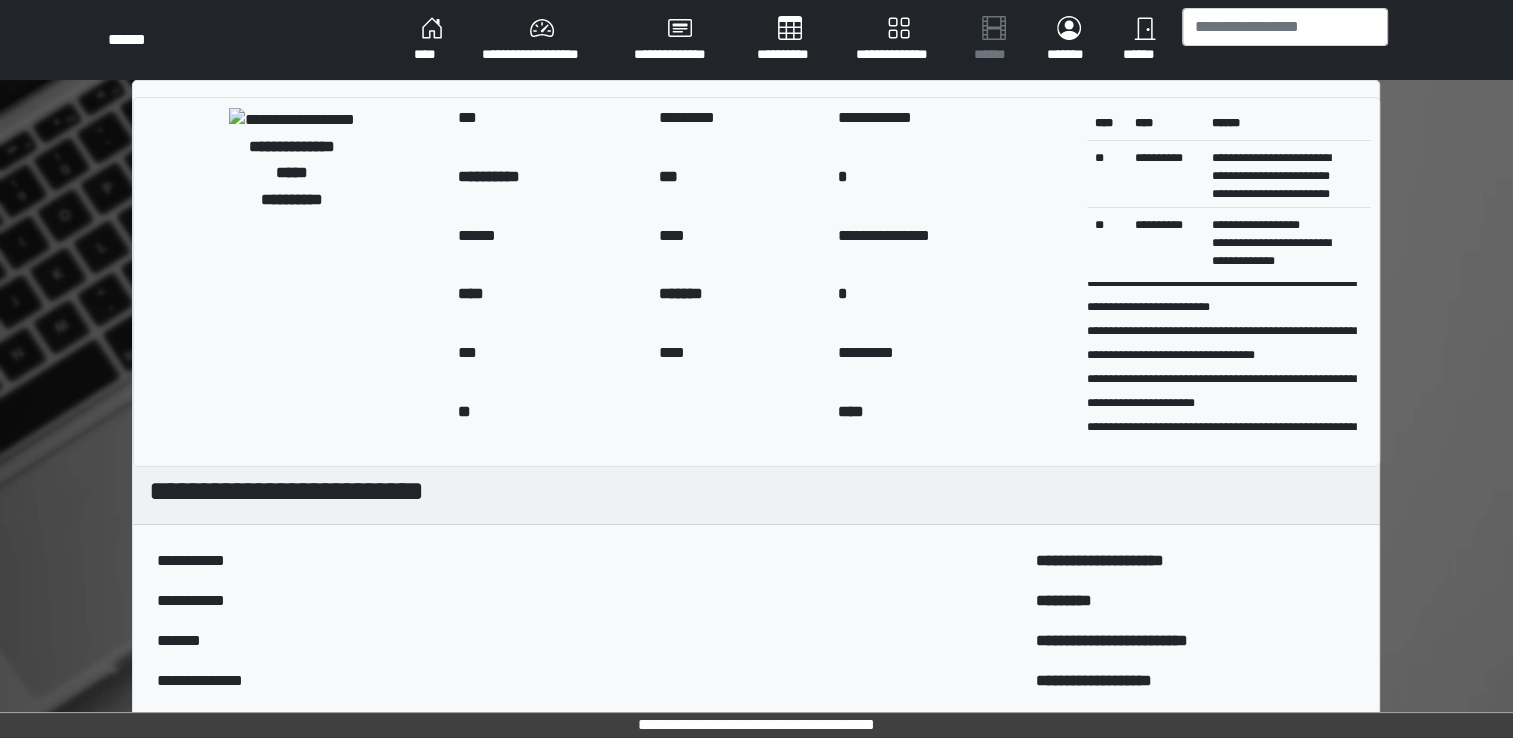 scroll, scrollTop: 56, scrollLeft: 0, axis: vertical 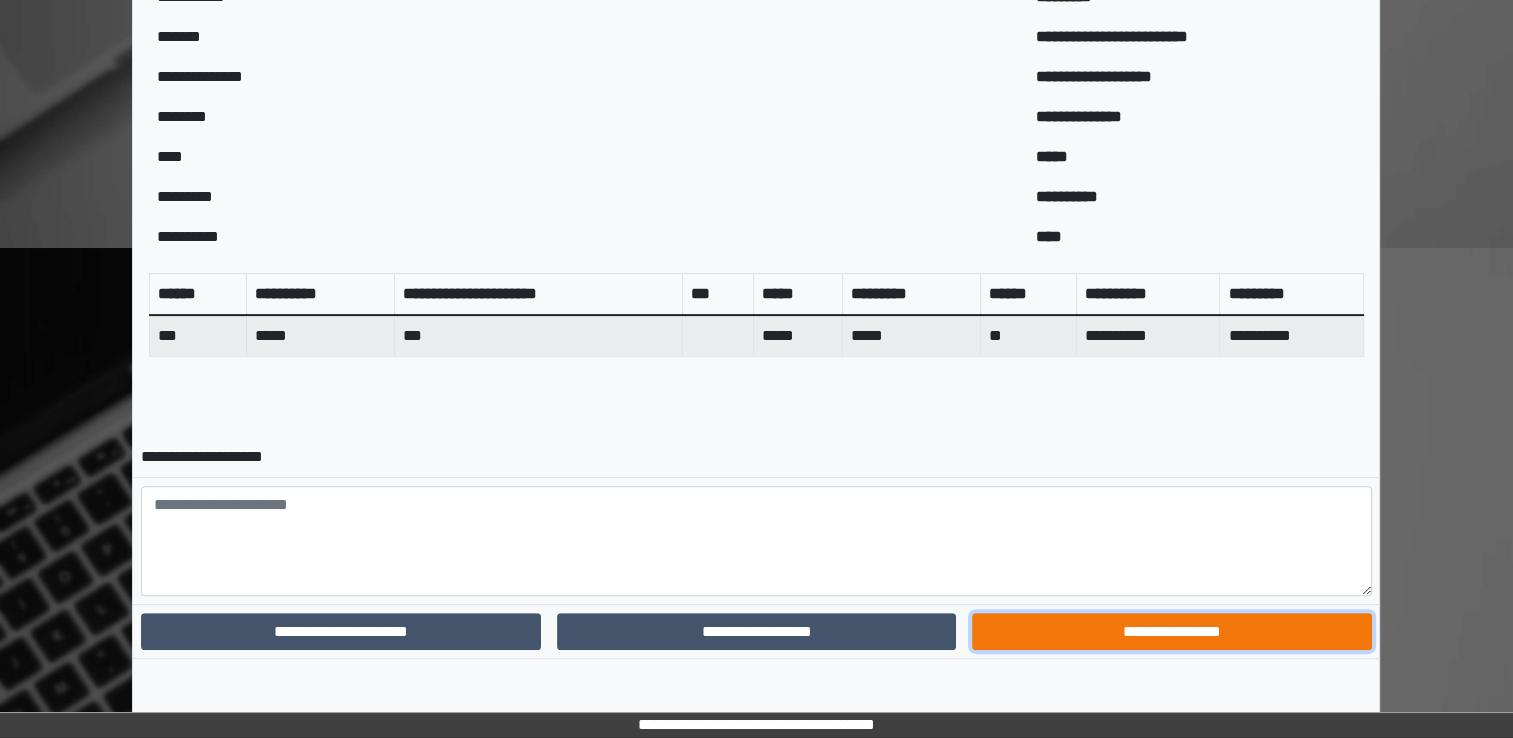 click on "**********" at bounding box center [1171, 632] 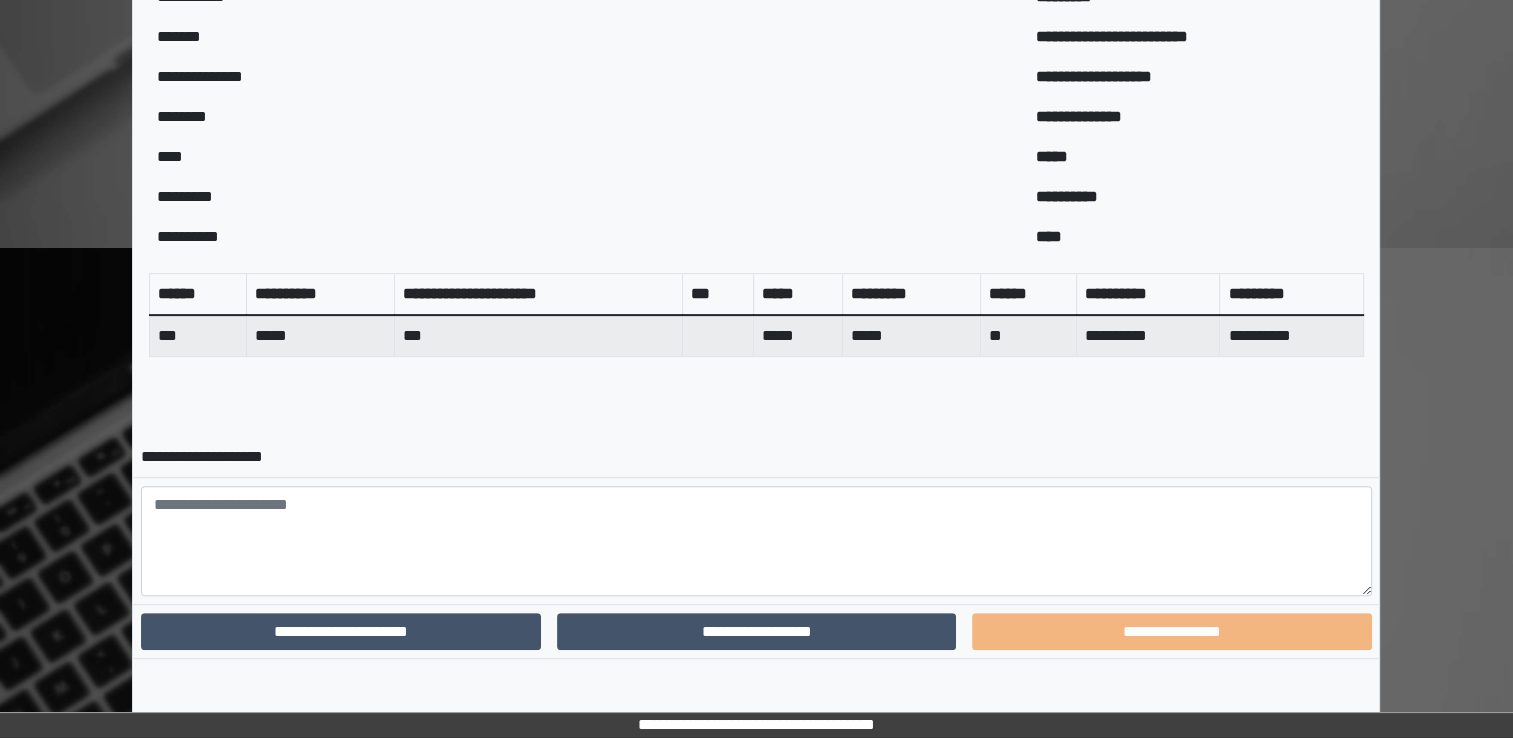 scroll, scrollTop: 519, scrollLeft: 0, axis: vertical 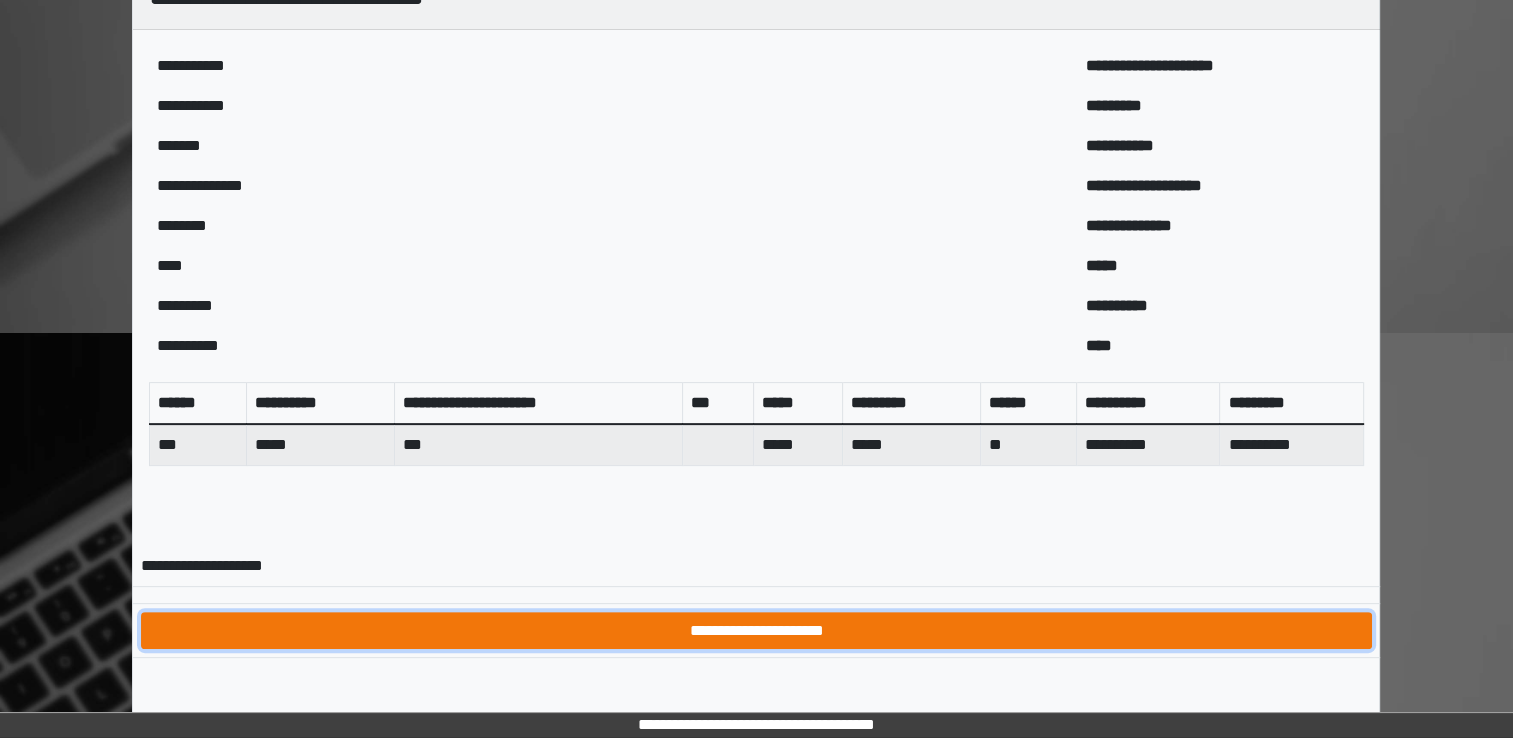 click on "**********" at bounding box center [756, 631] 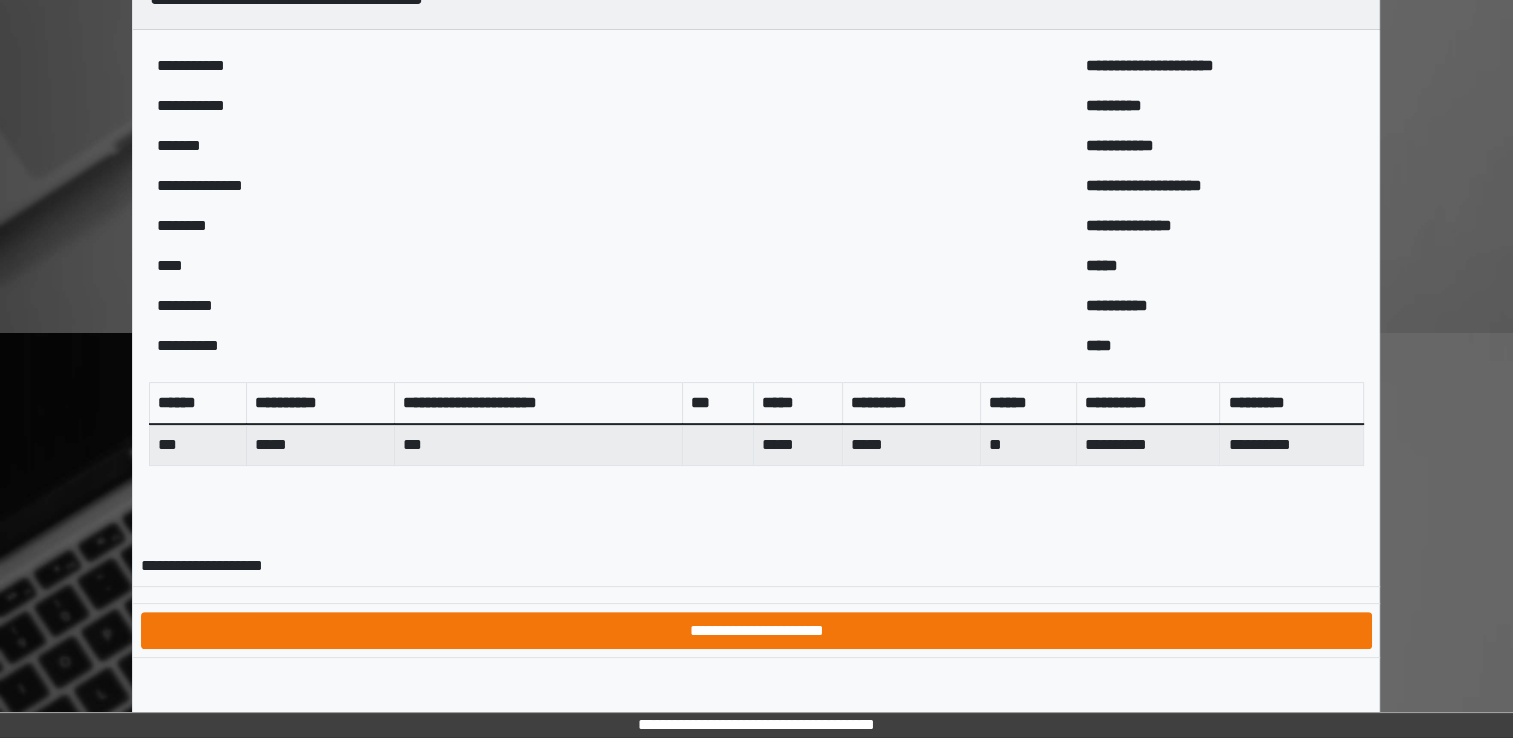 scroll, scrollTop: 0, scrollLeft: 0, axis: both 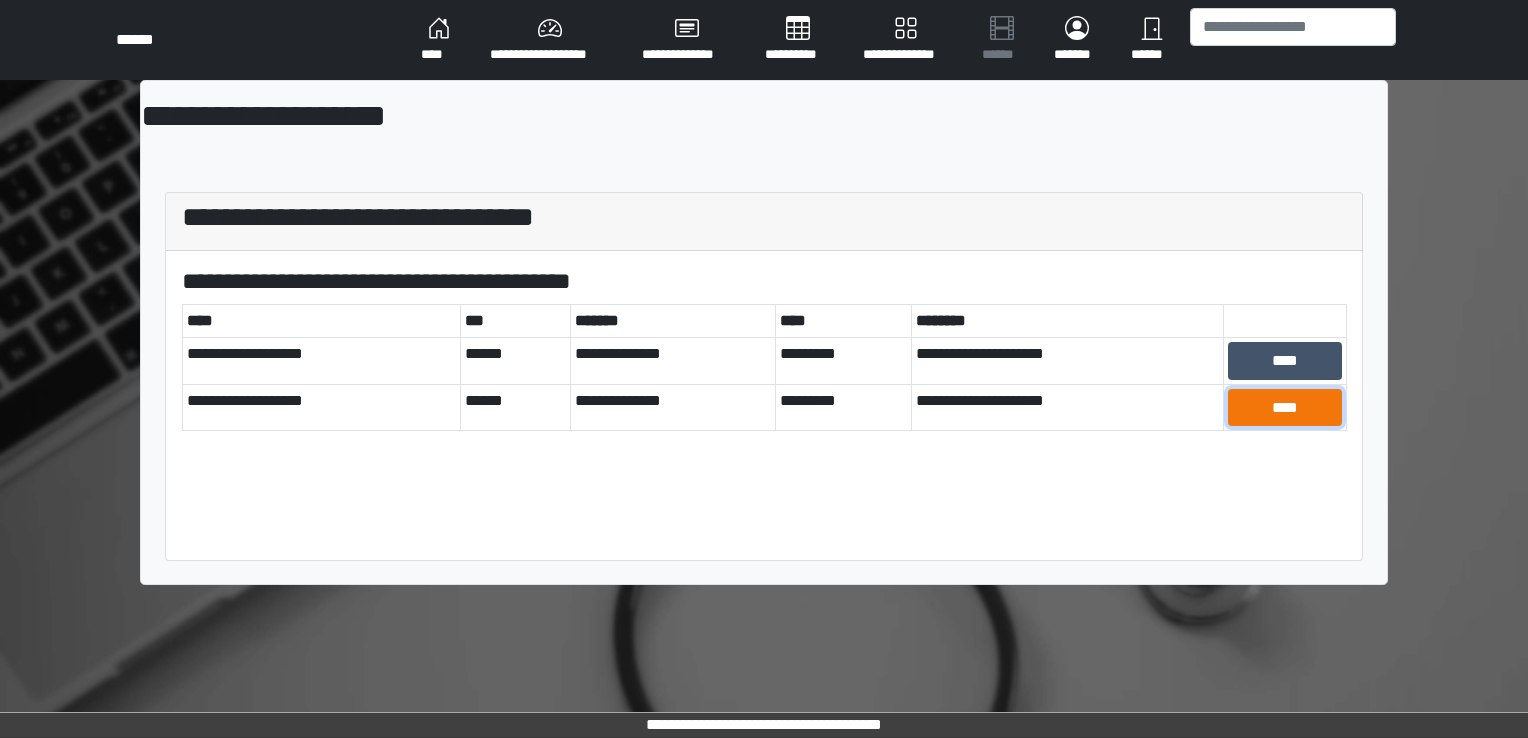 click on "****" at bounding box center [1285, 408] 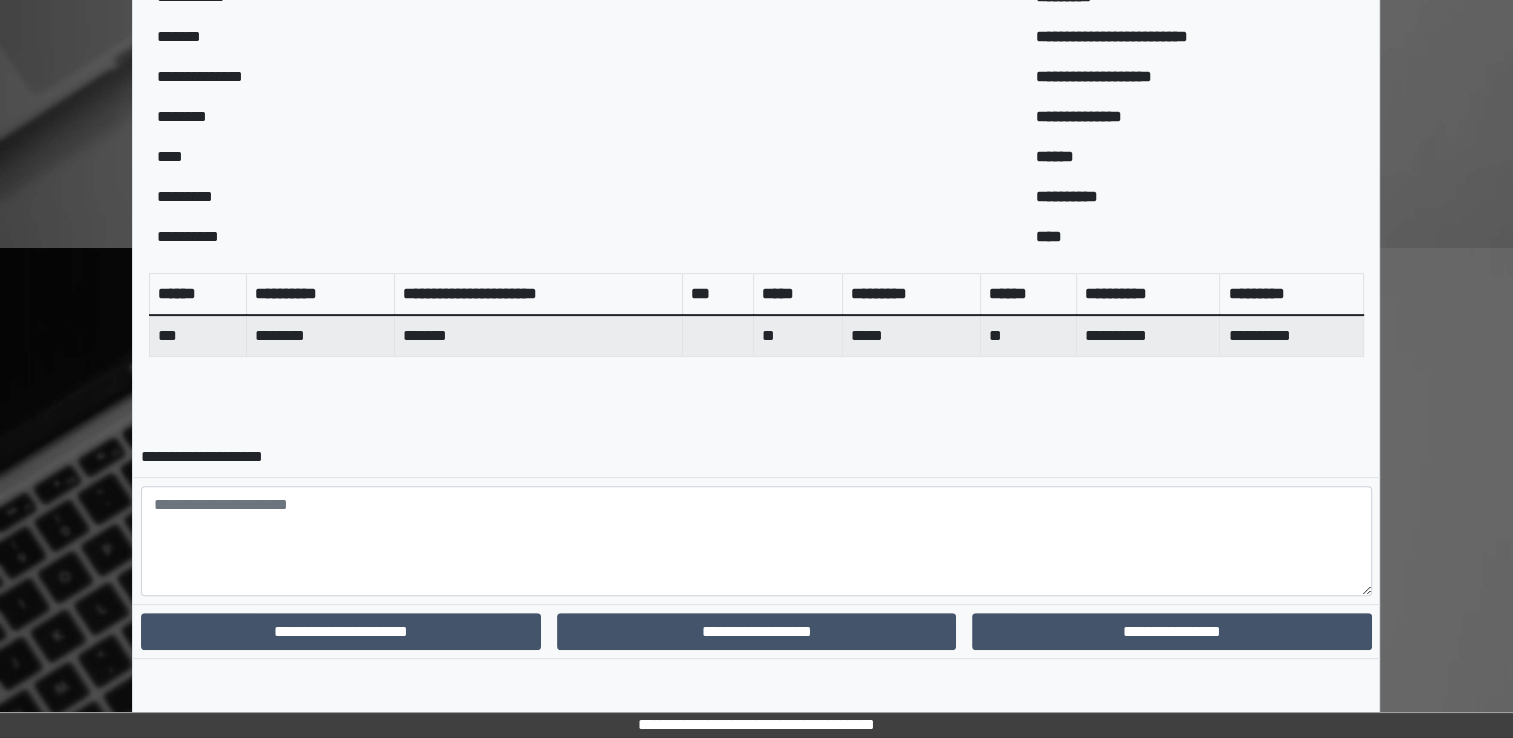 scroll, scrollTop: 604, scrollLeft: 0, axis: vertical 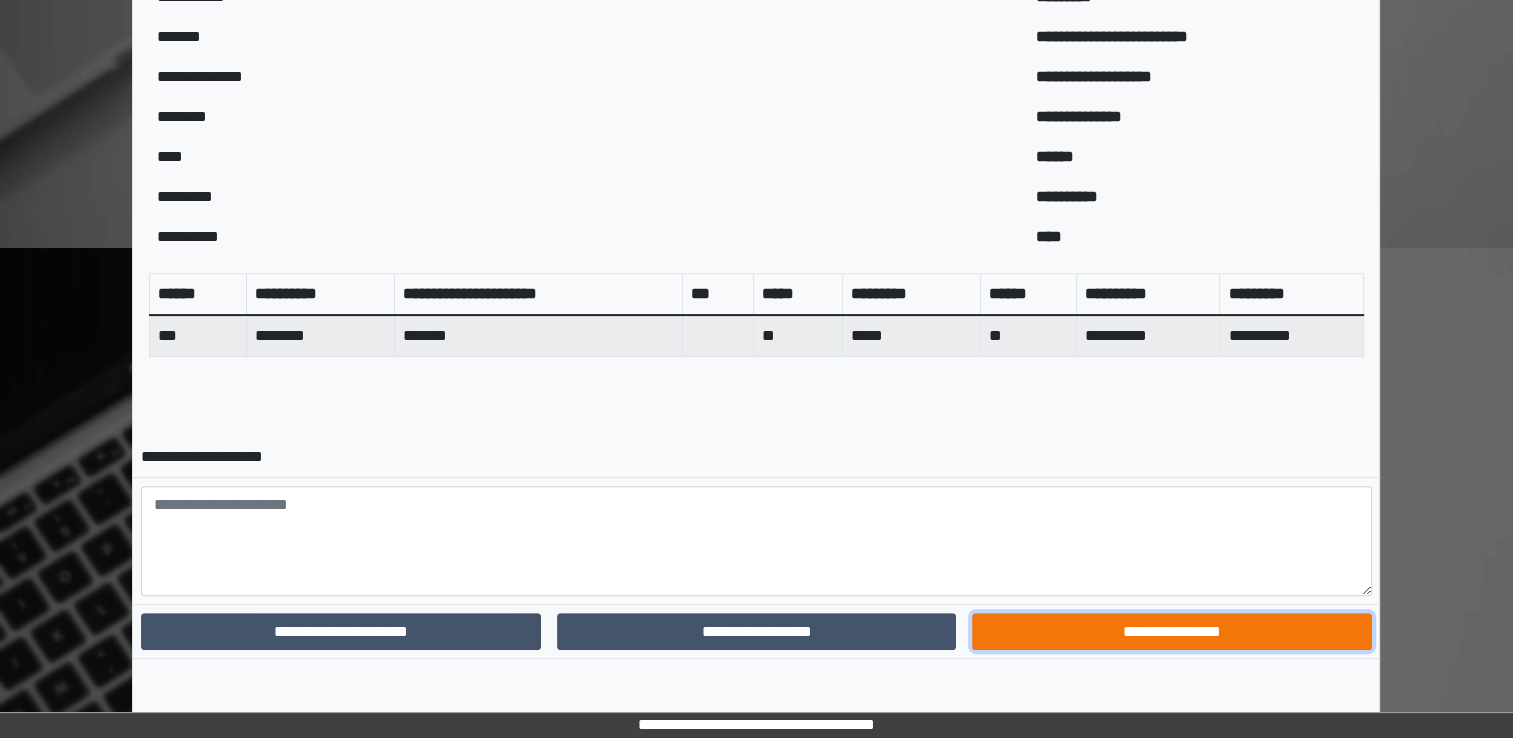 click on "**********" at bounding box center (1171, 632) 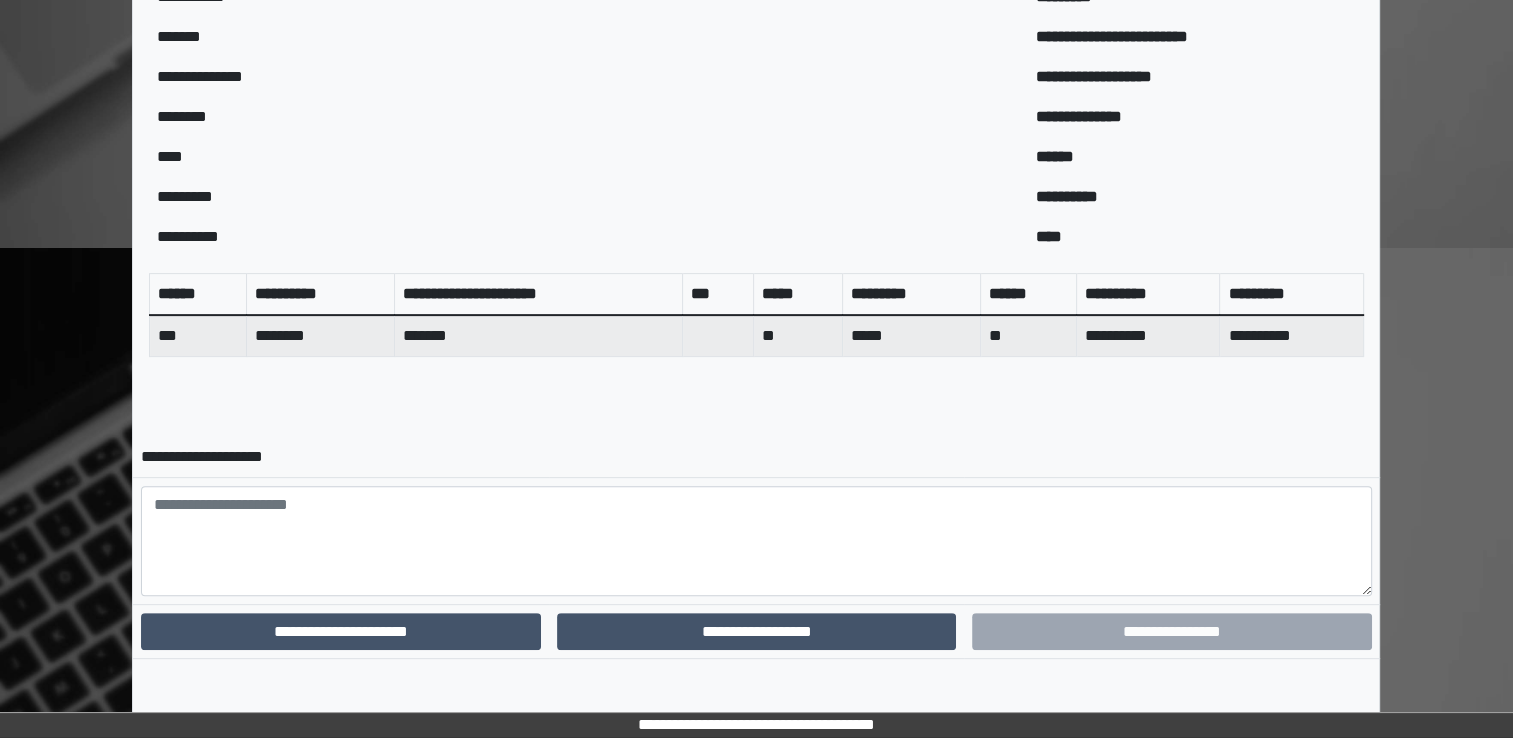 scroll, scrollTop: 519, scrollLeft: 0, axis: vertical 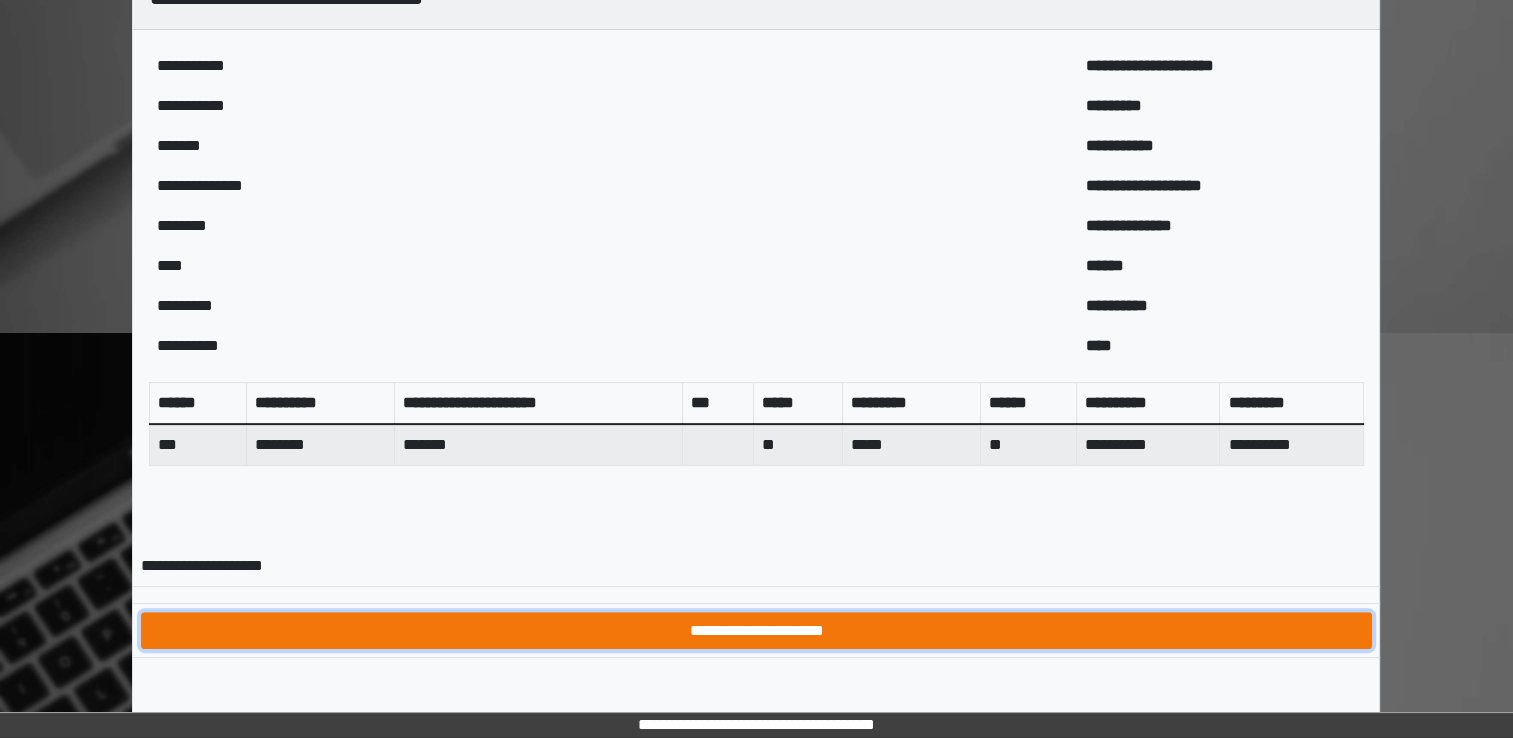 click on "**********" at bounding box center (756, 631) 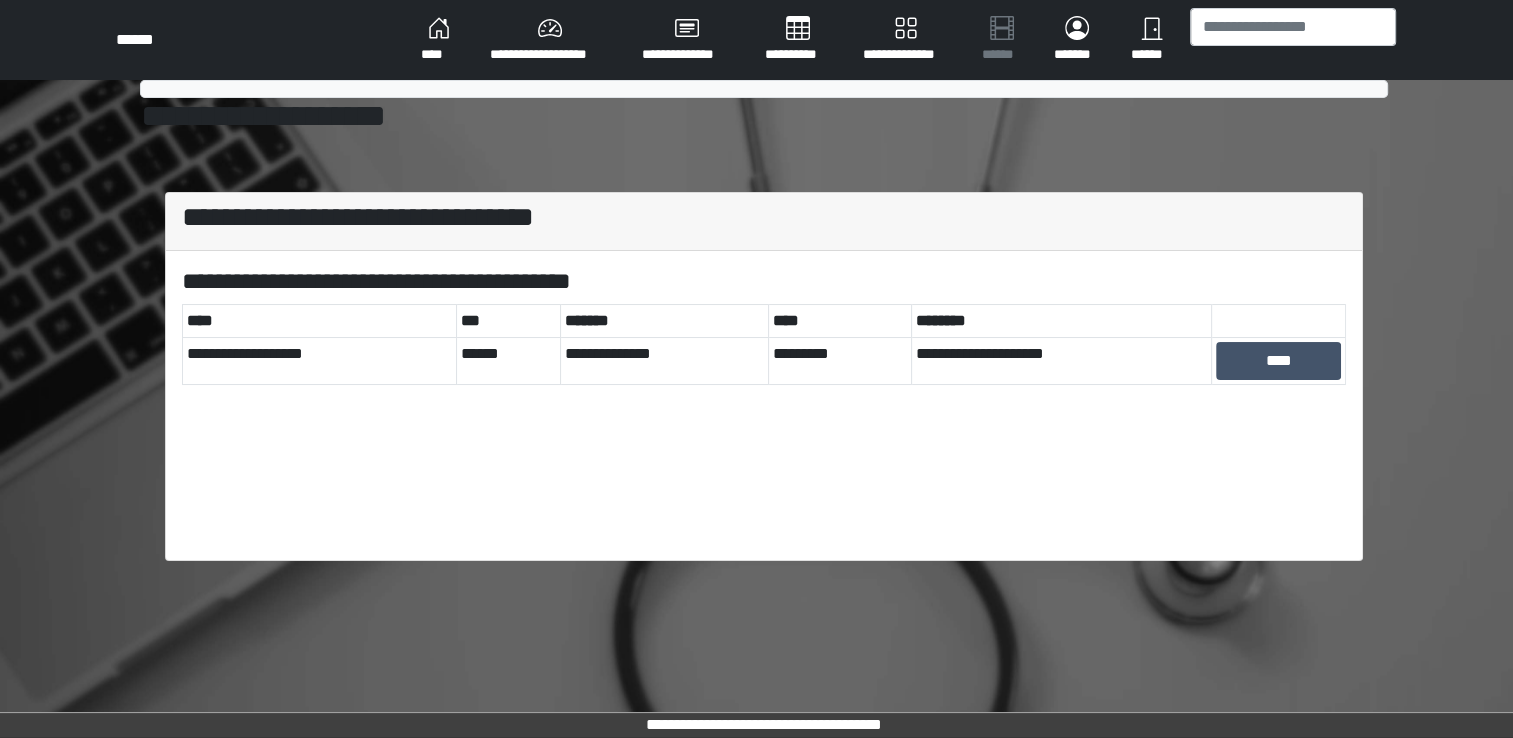 scroll, scrollTop: 0, scrollLeft: 0, axis: both 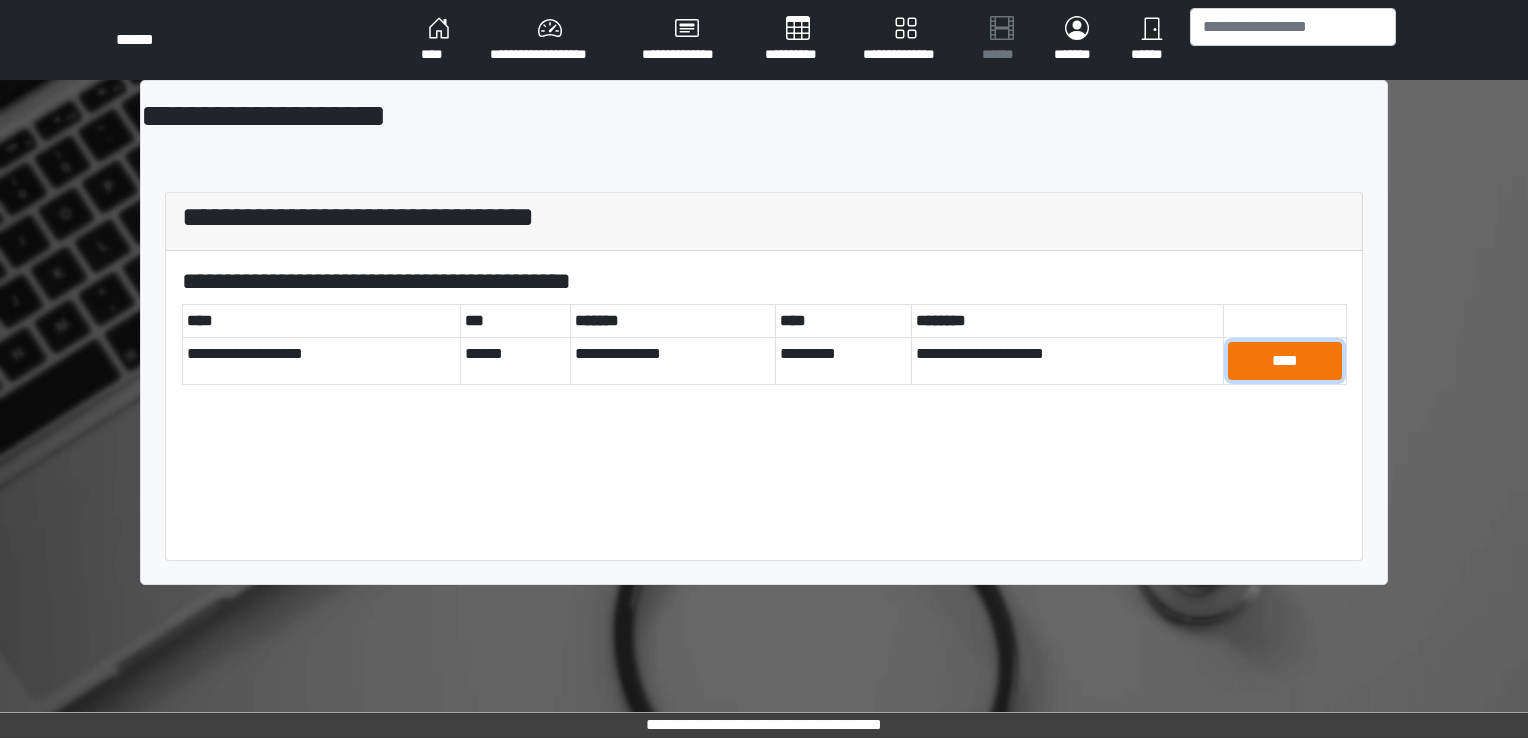 click on "****" at bounding box center (1285, 361) 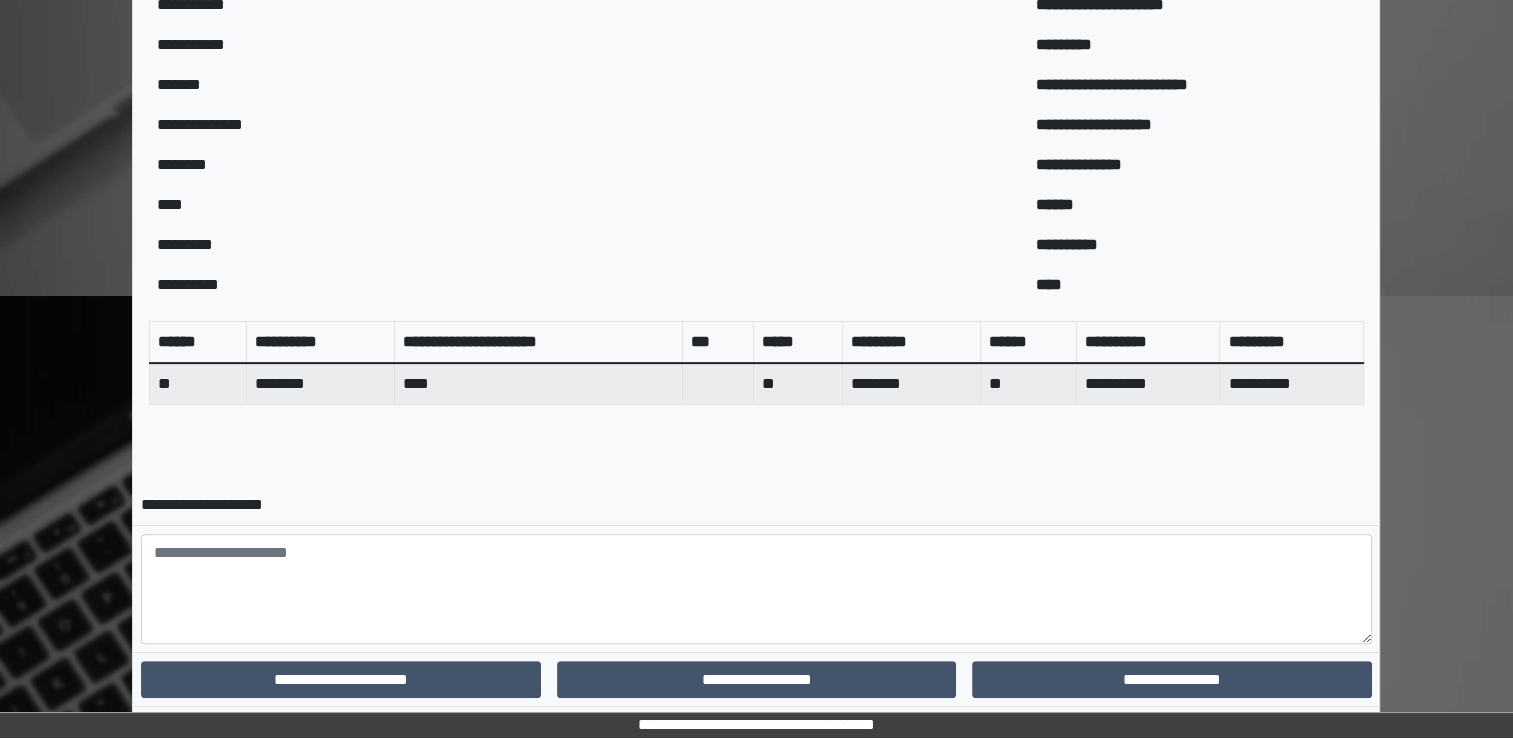 scroll, scrollTop: 604, scrollLeft: 0, axis: vertical 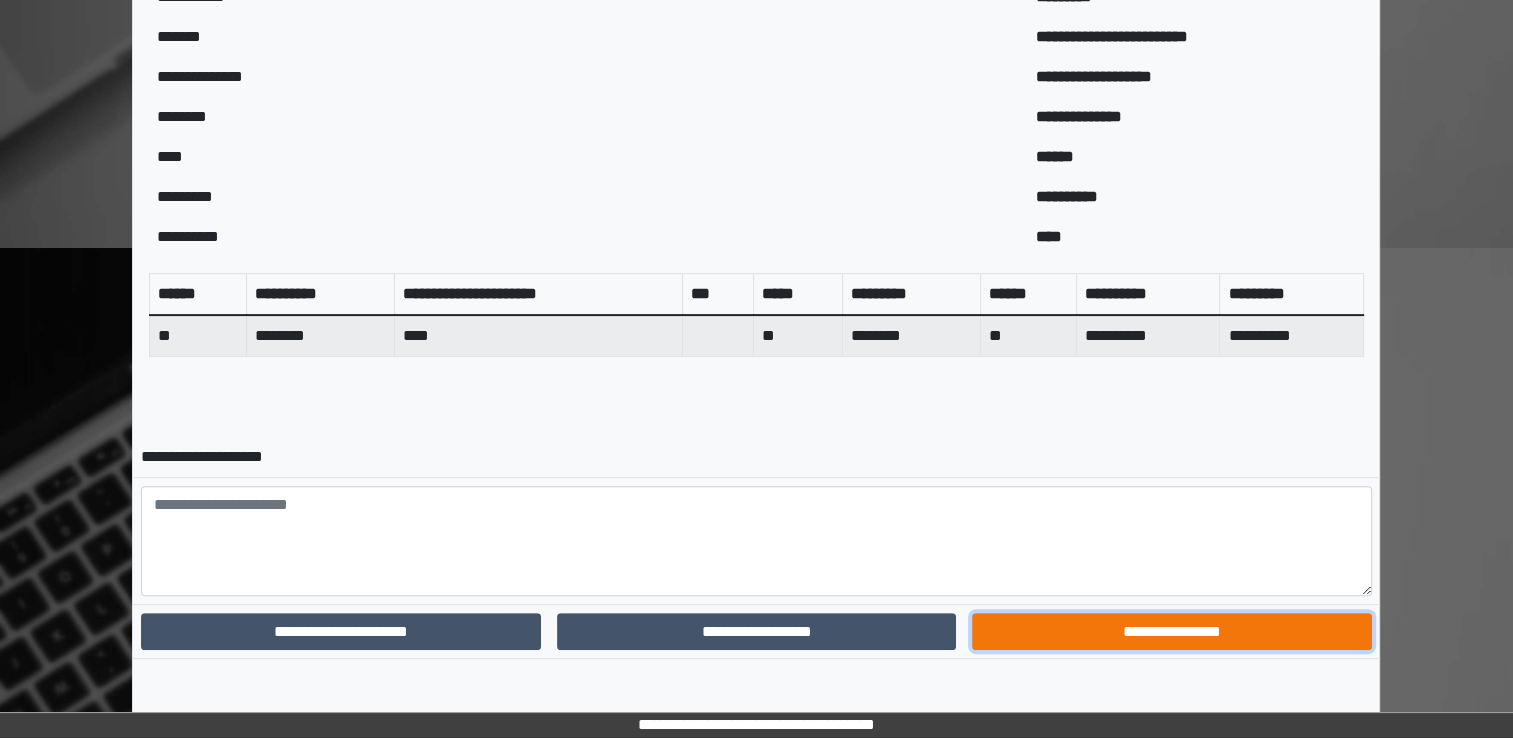 click on "**********" at bounding box center [1171, 632] 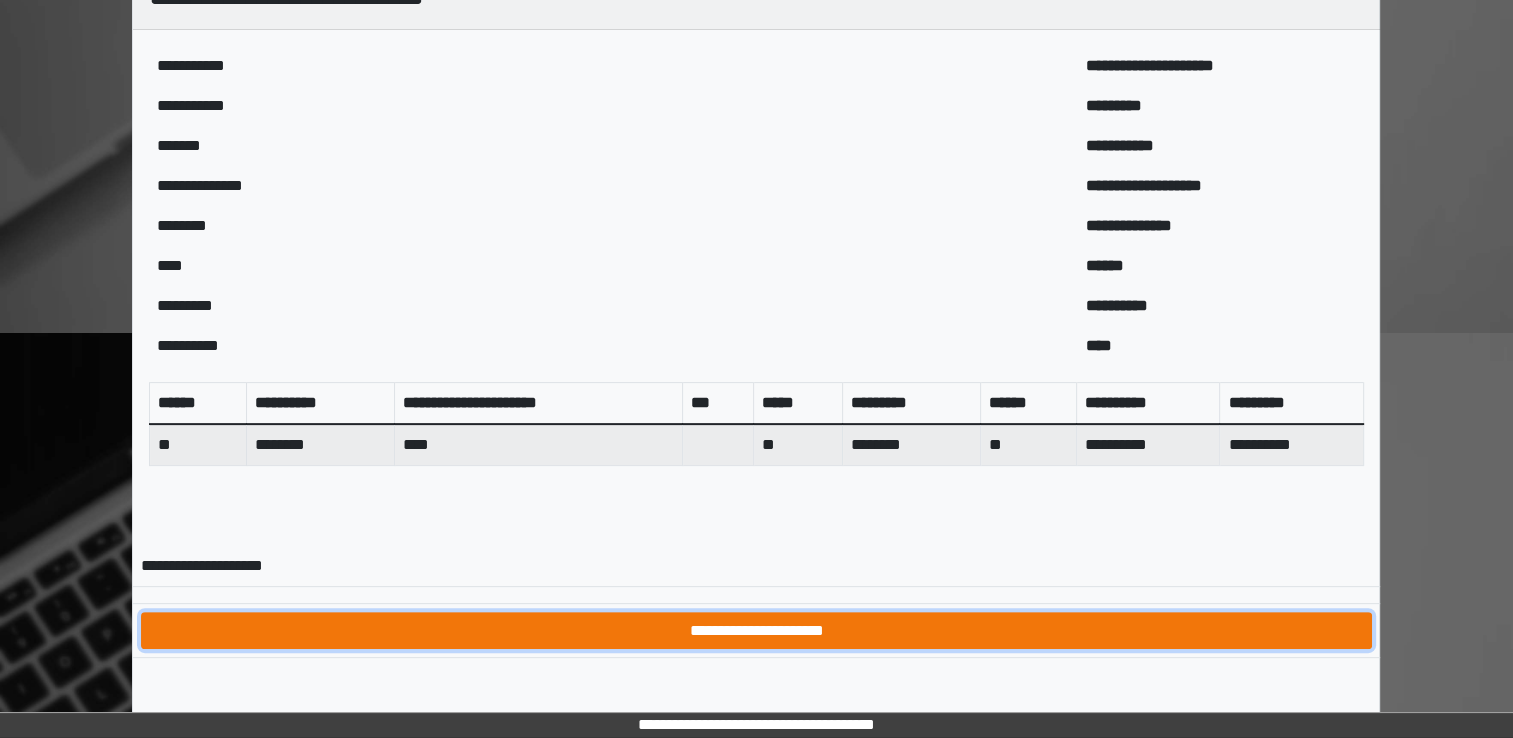 click on "**********" at bounding box center (756, 631) 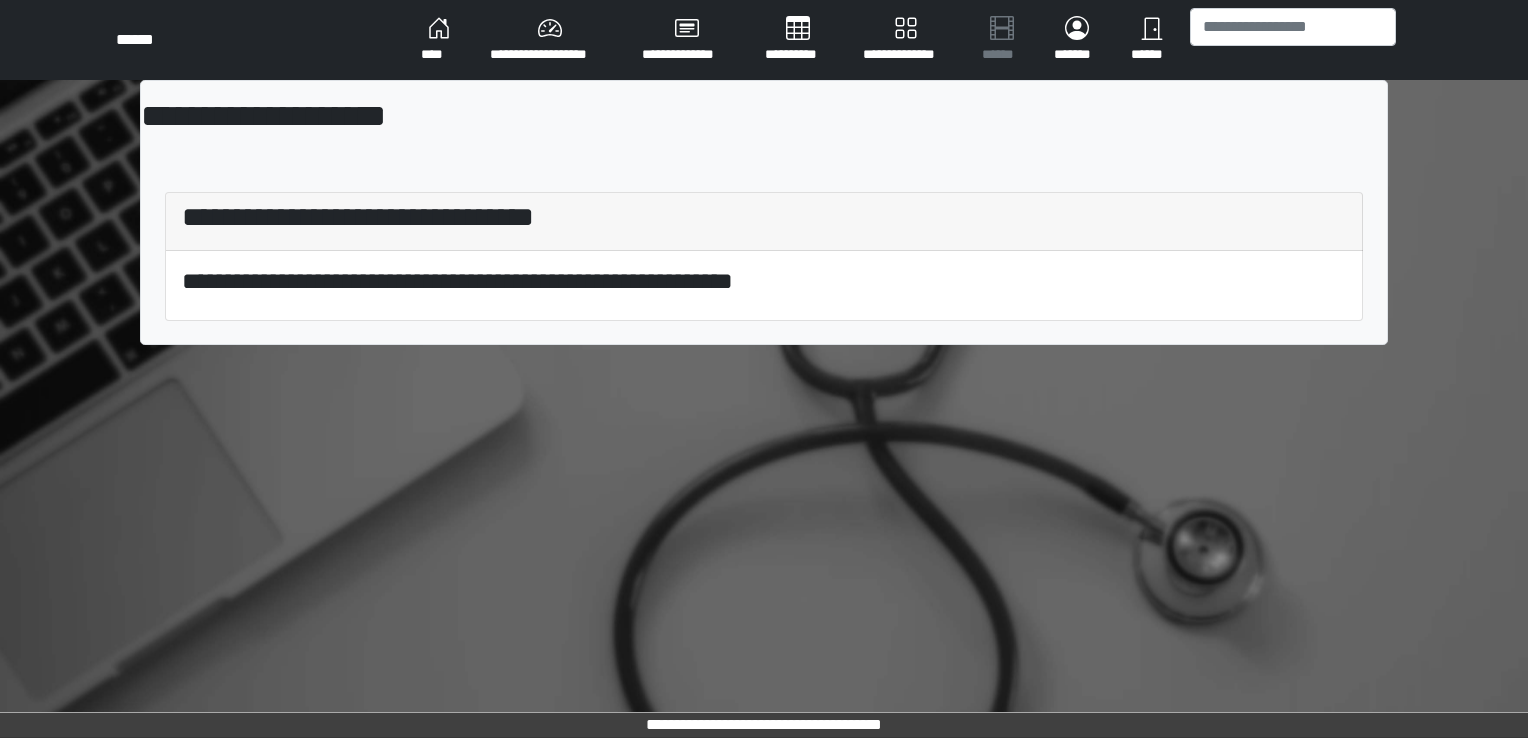 click on "****" at bounding box center [439, 40] 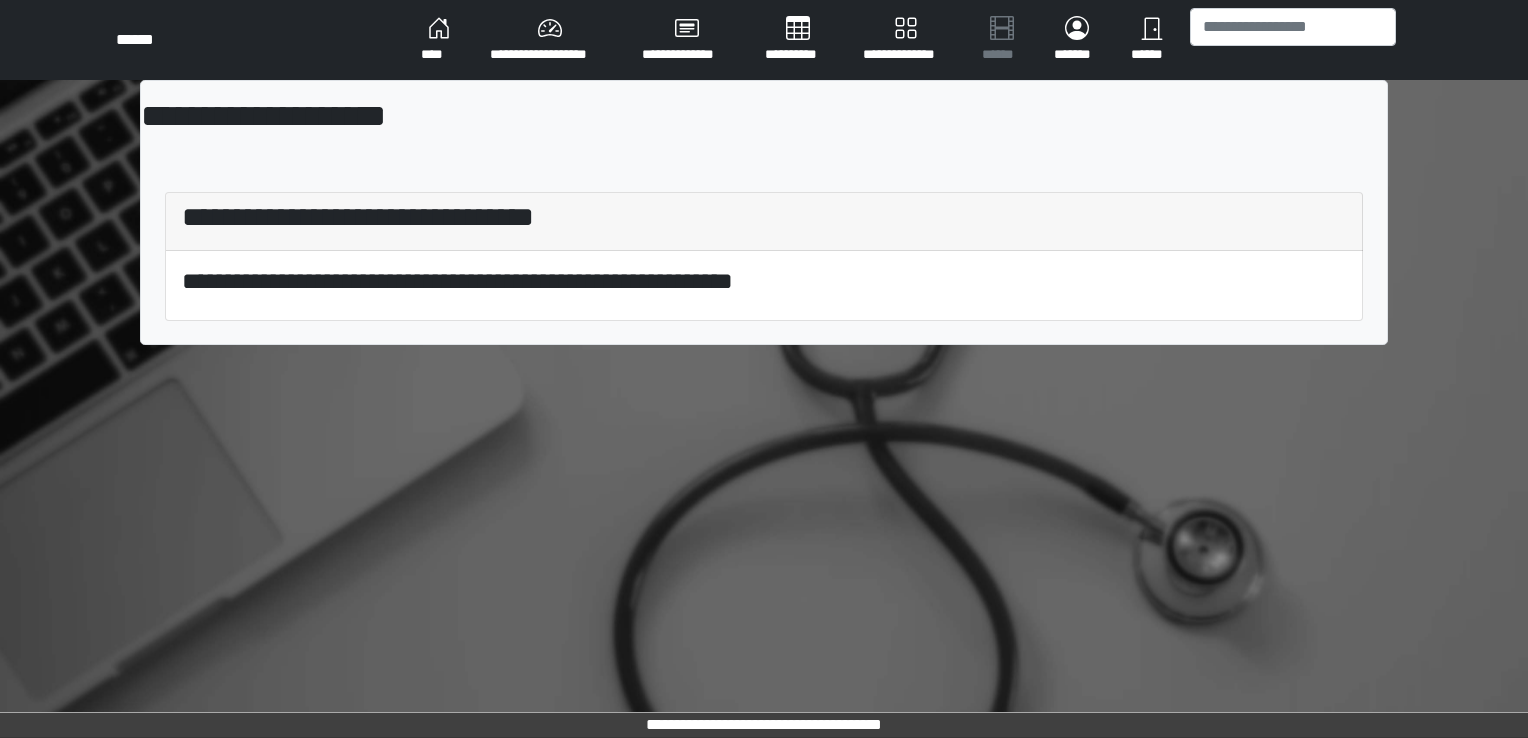 click on "**********" at bounding box center [550, 40] 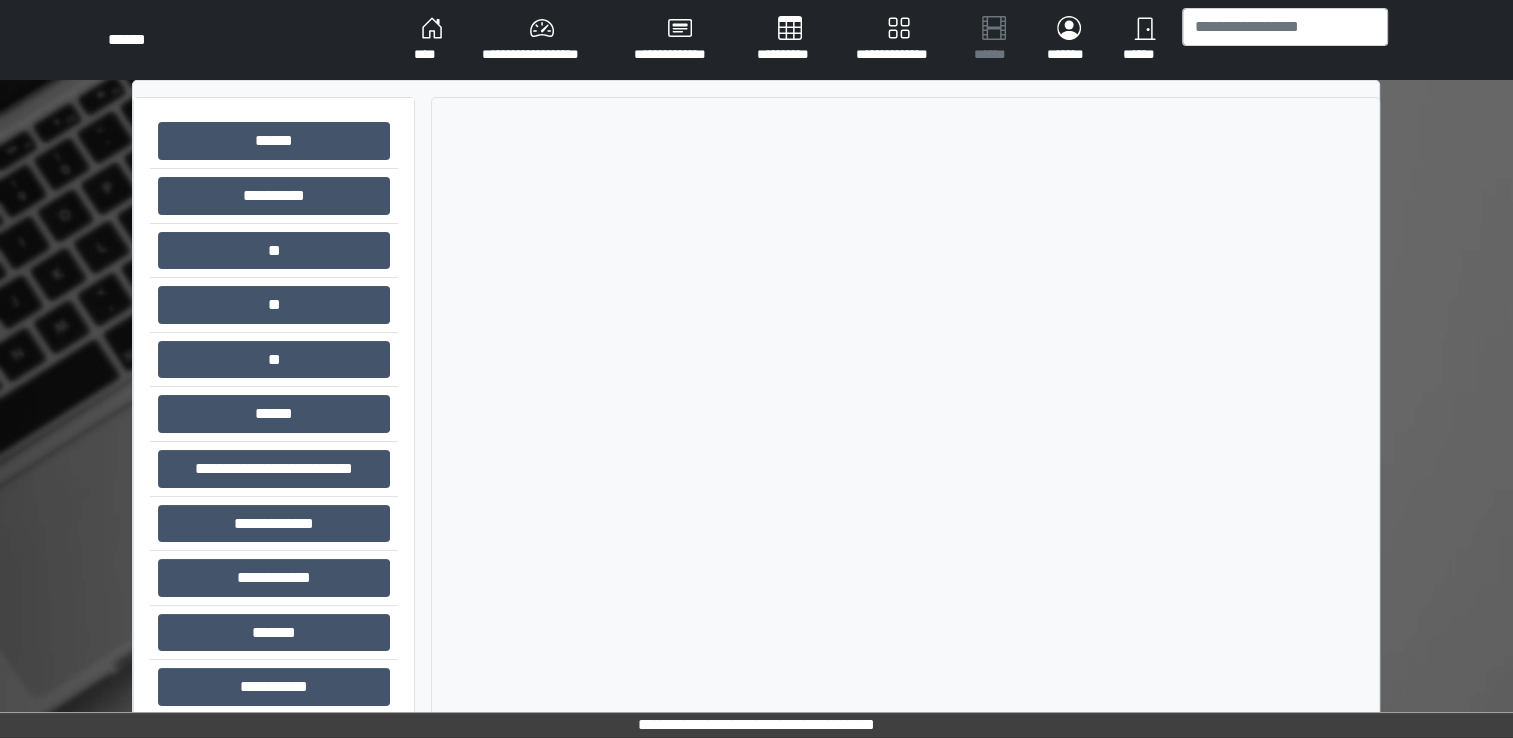 click on "****" at bounding box center (432, 40) 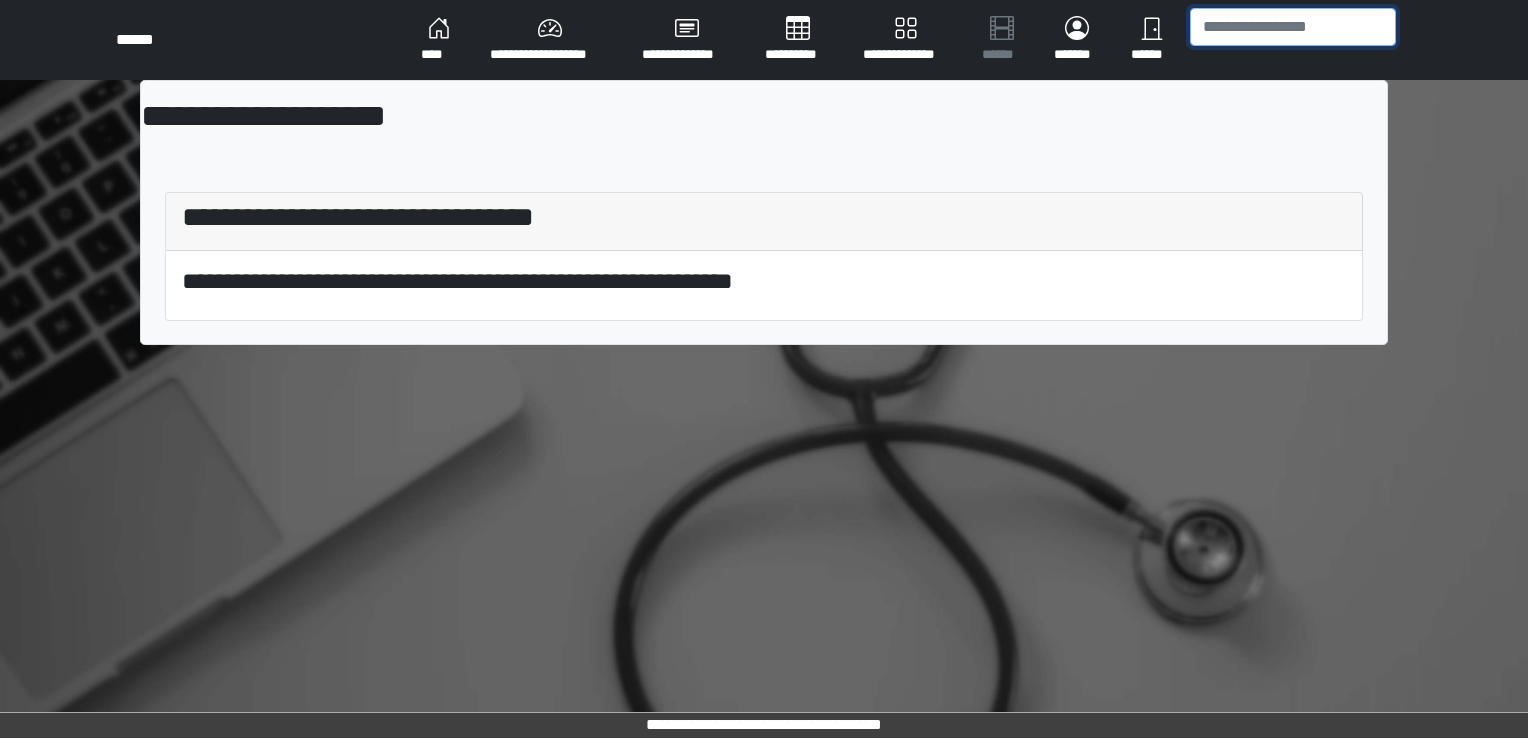 click at bounding box center (1293, 27) 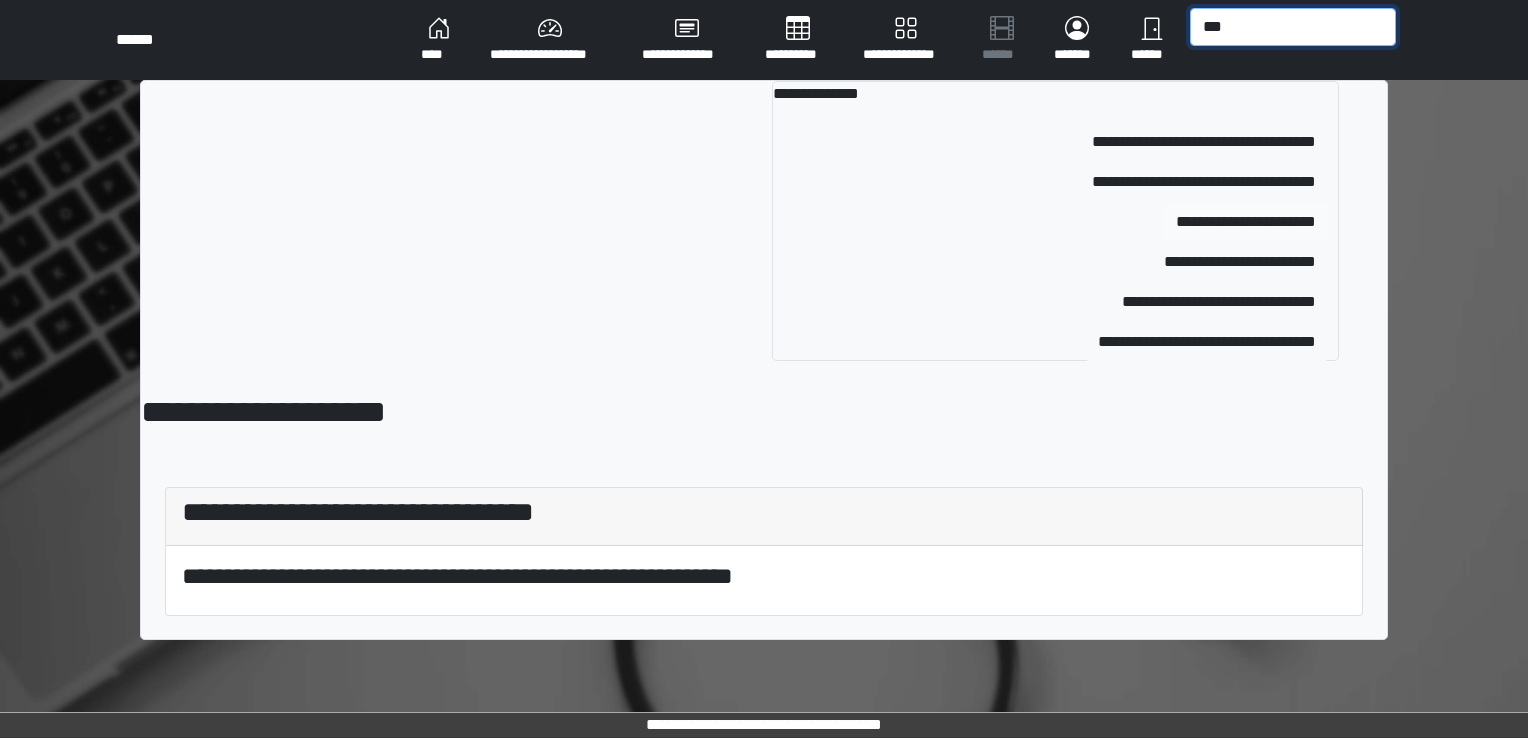 type on "***" 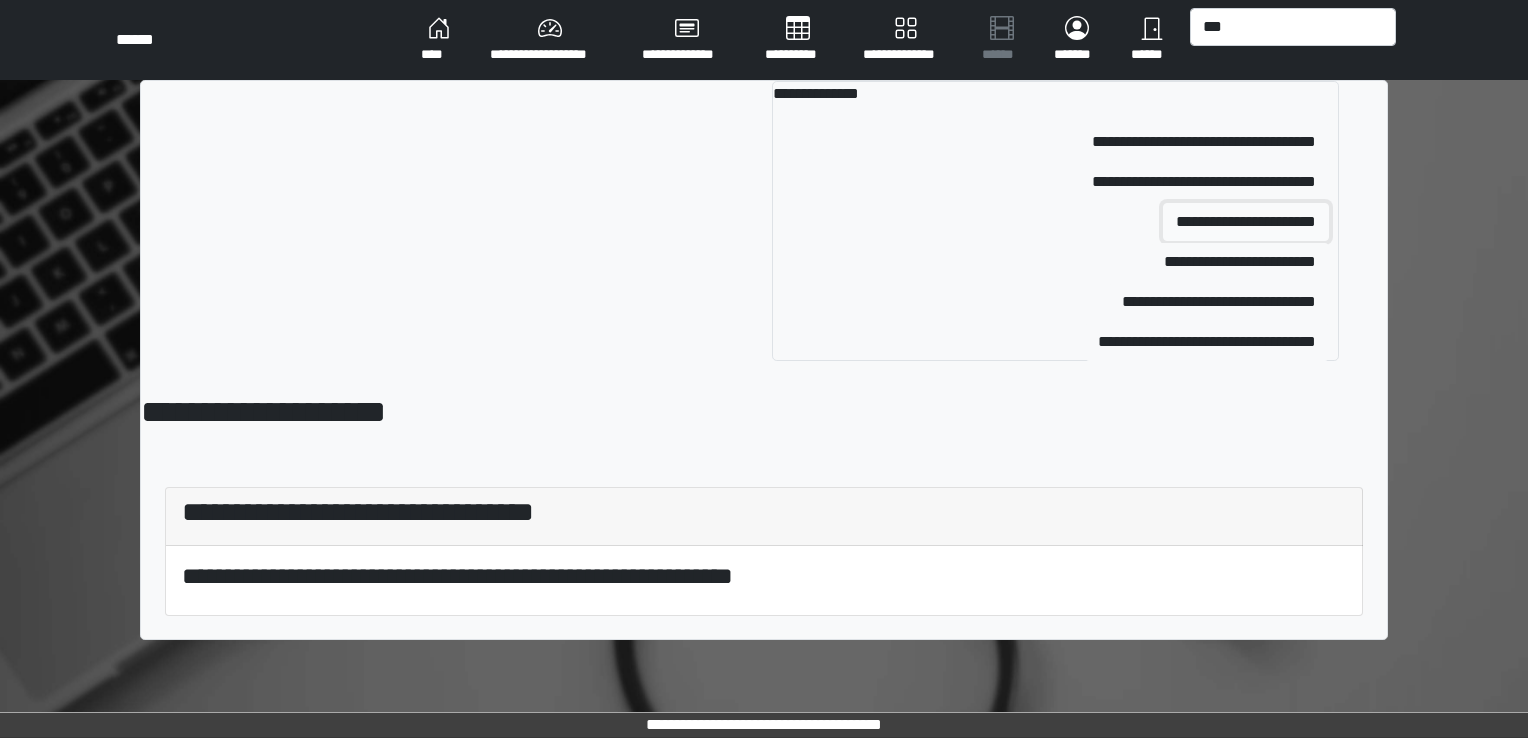 click on "**********" at bounding box center [1246, 222] 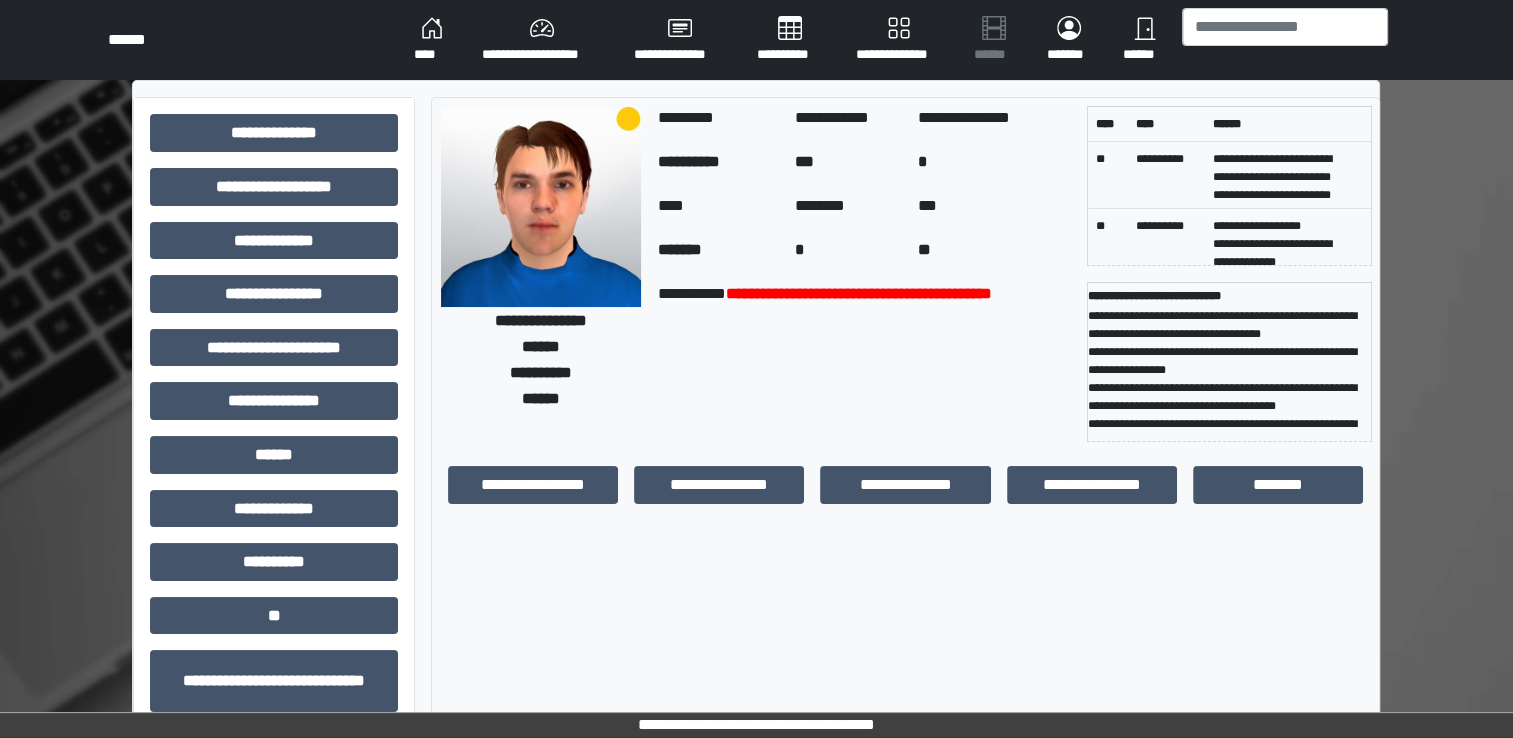 scroll, scrollTop: 55, scrollLeft: 0, axis: vertical 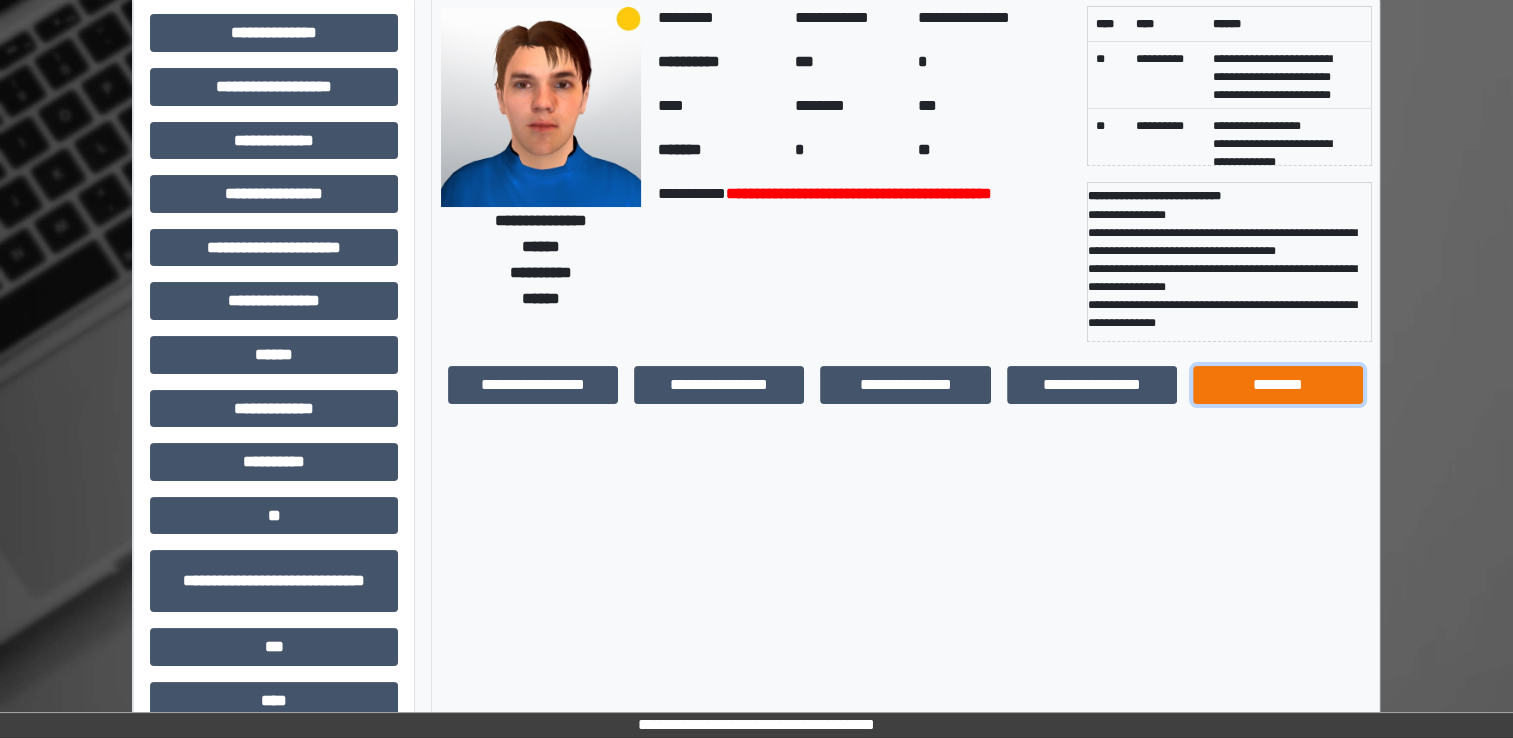 click on "********" at bounding box center (1278, 385) 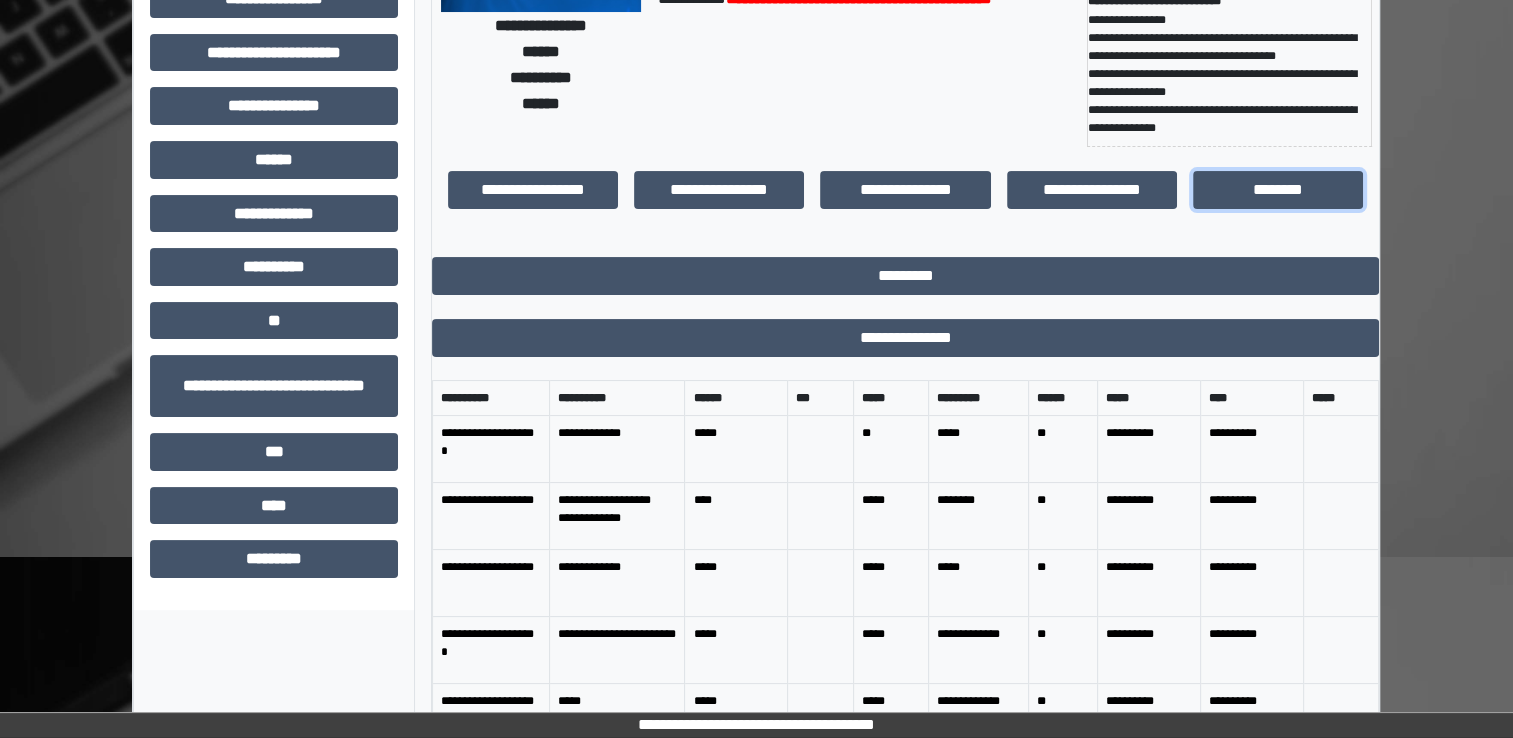 scroll, scrollTop: 0, scrollLeft: 0, axis: both 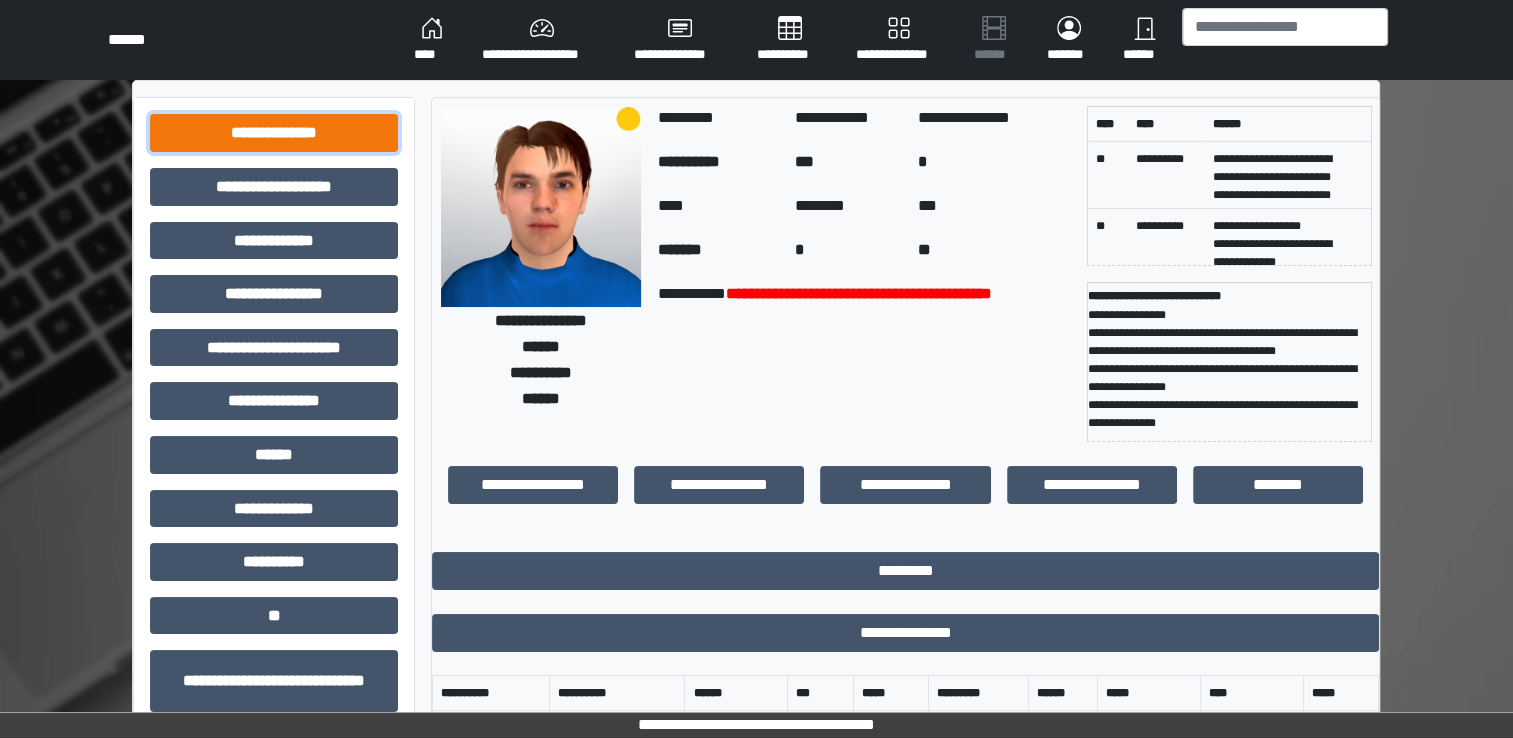 click on "**********" at bounding box center [274, 133] 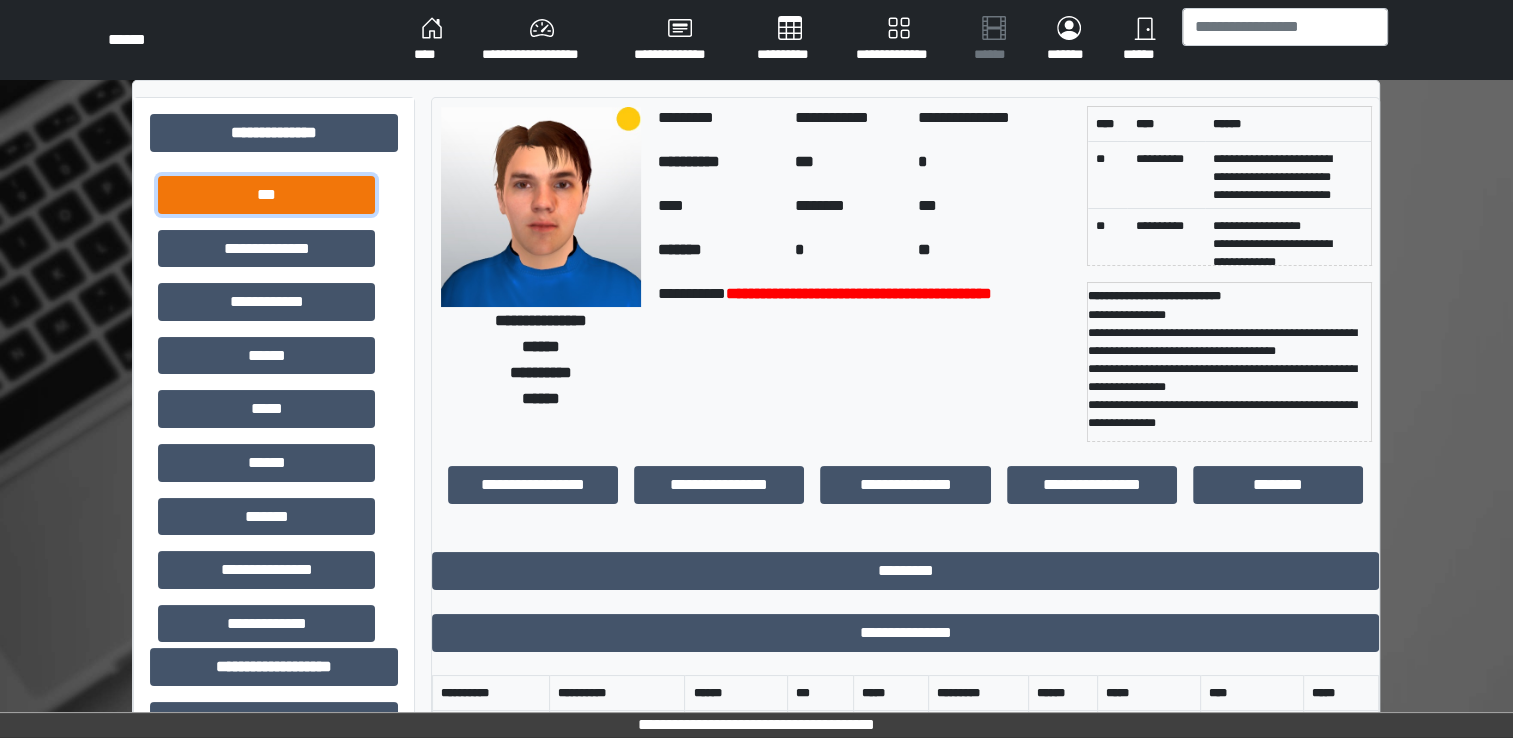 click on "***" at bounding box center (266, 195) 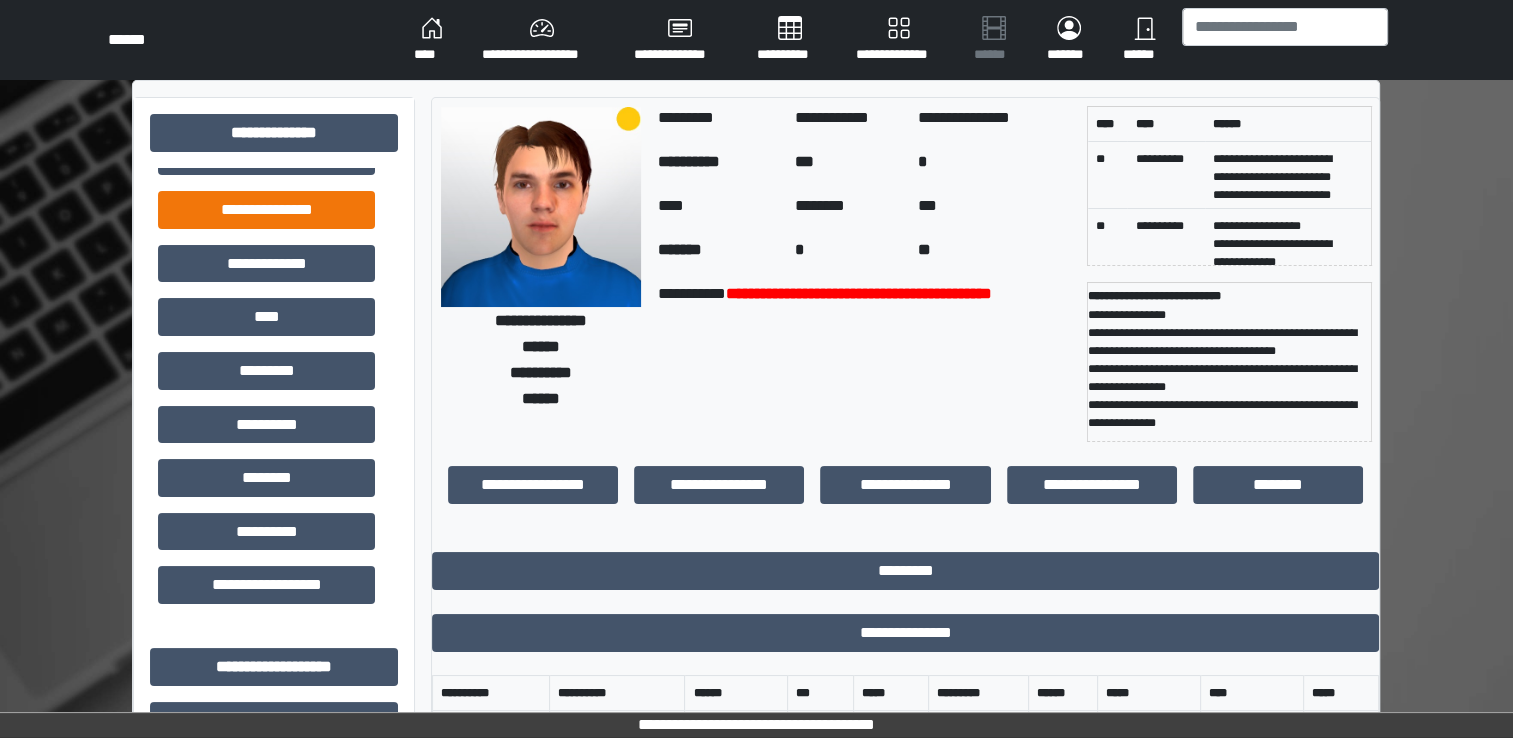 scroll, scrollTop: 364, scrollLeft: 0, axis: vertical 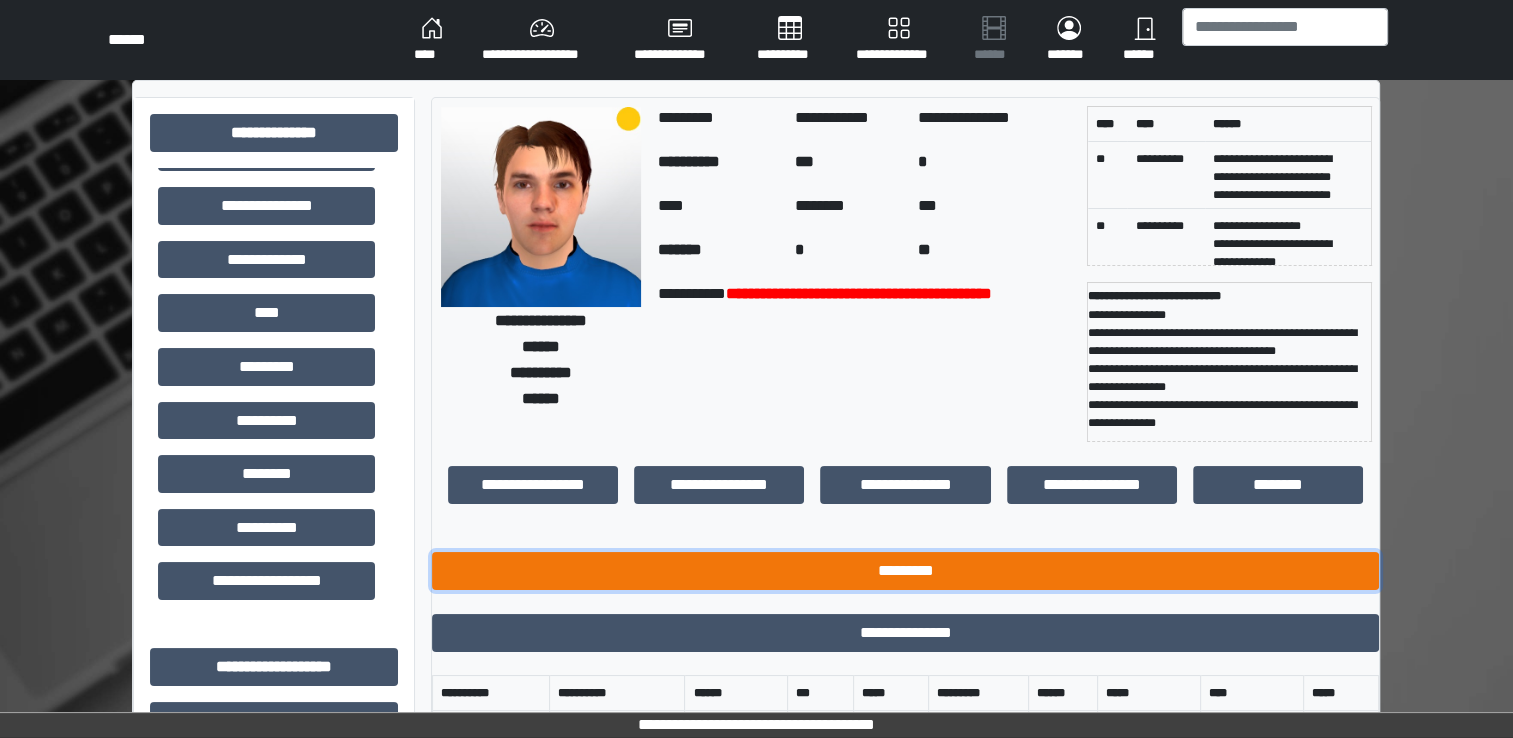 click on "*********" at bounding box center [905, 571] 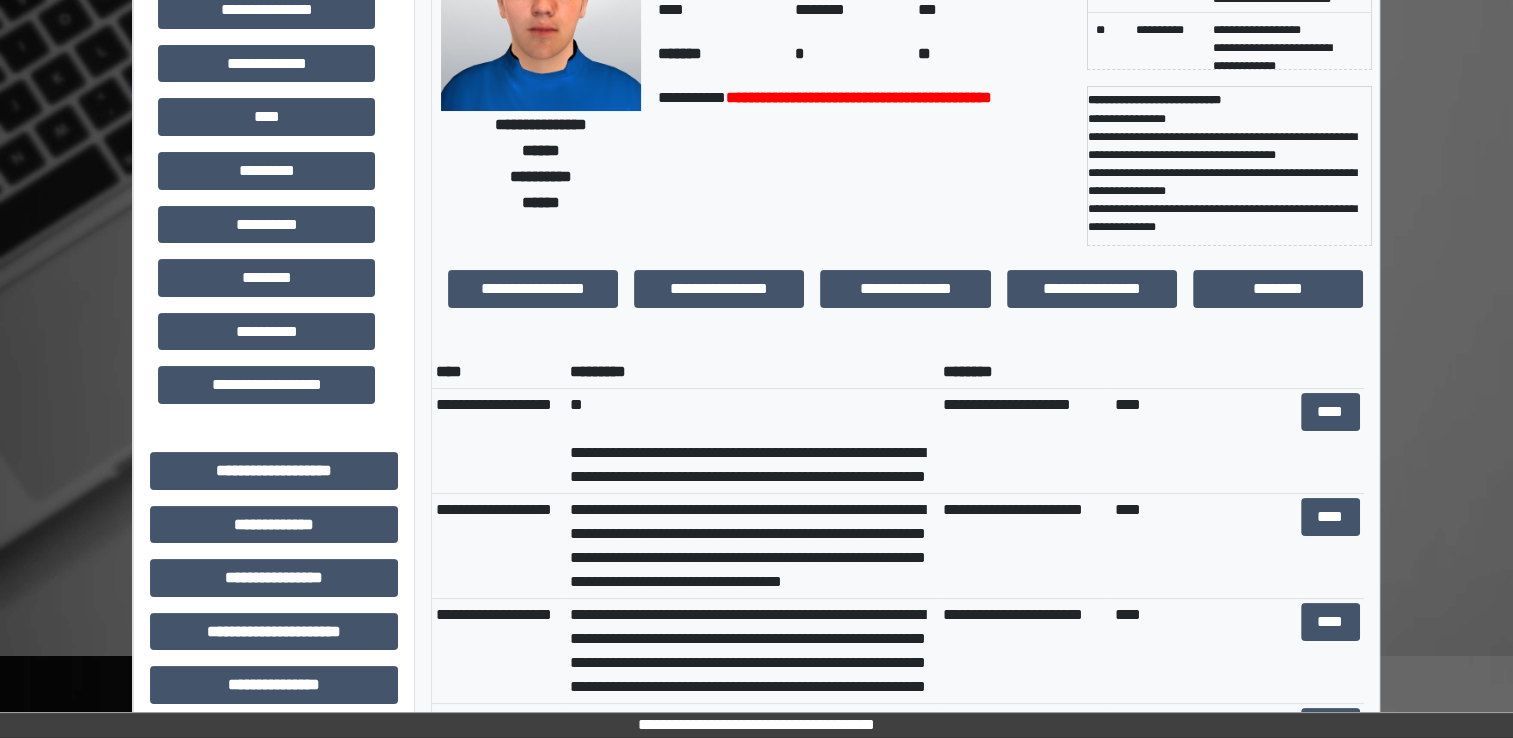 scroll, scrollTop: 200, scrollLeft: 0, axis: vertical 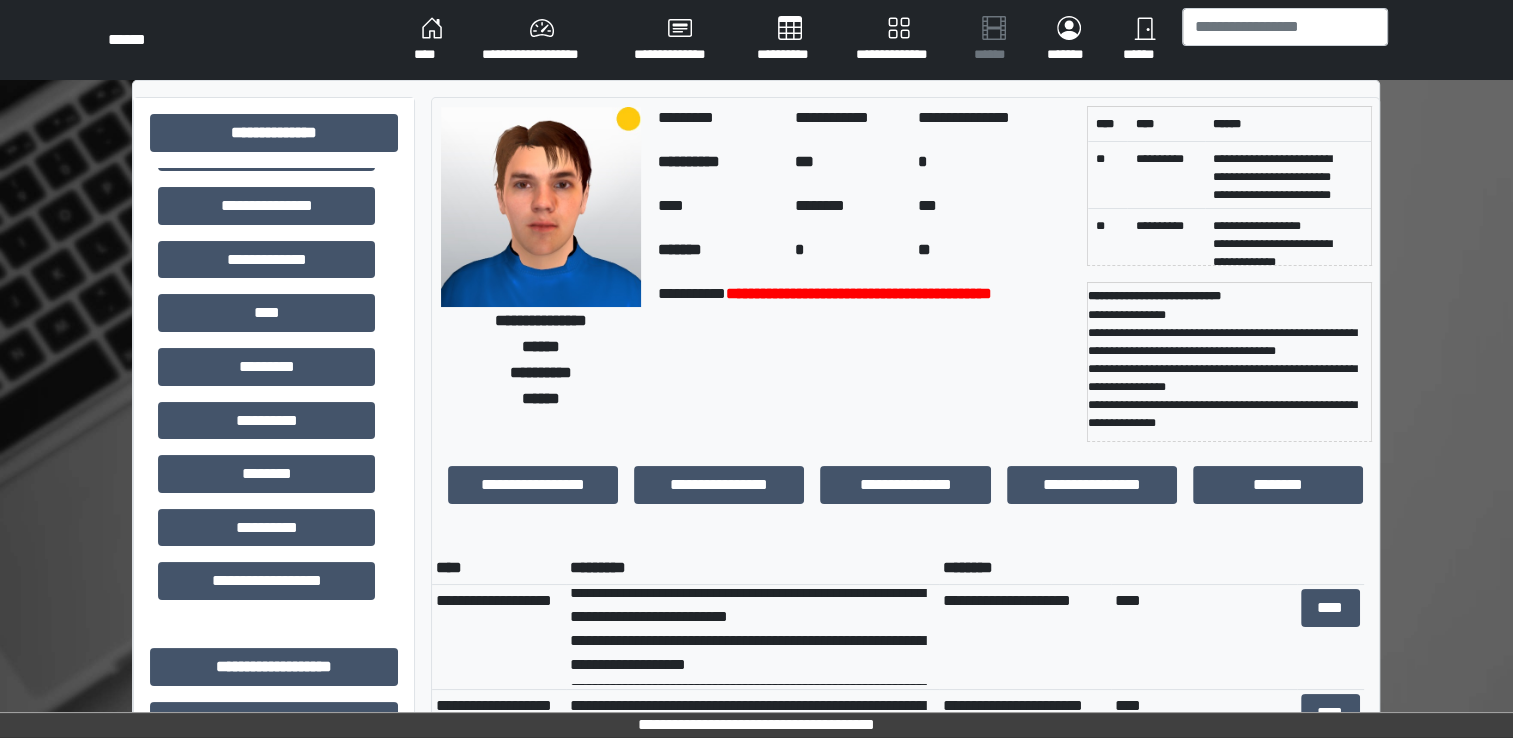 click on "****" at bounding box center [432, 40] 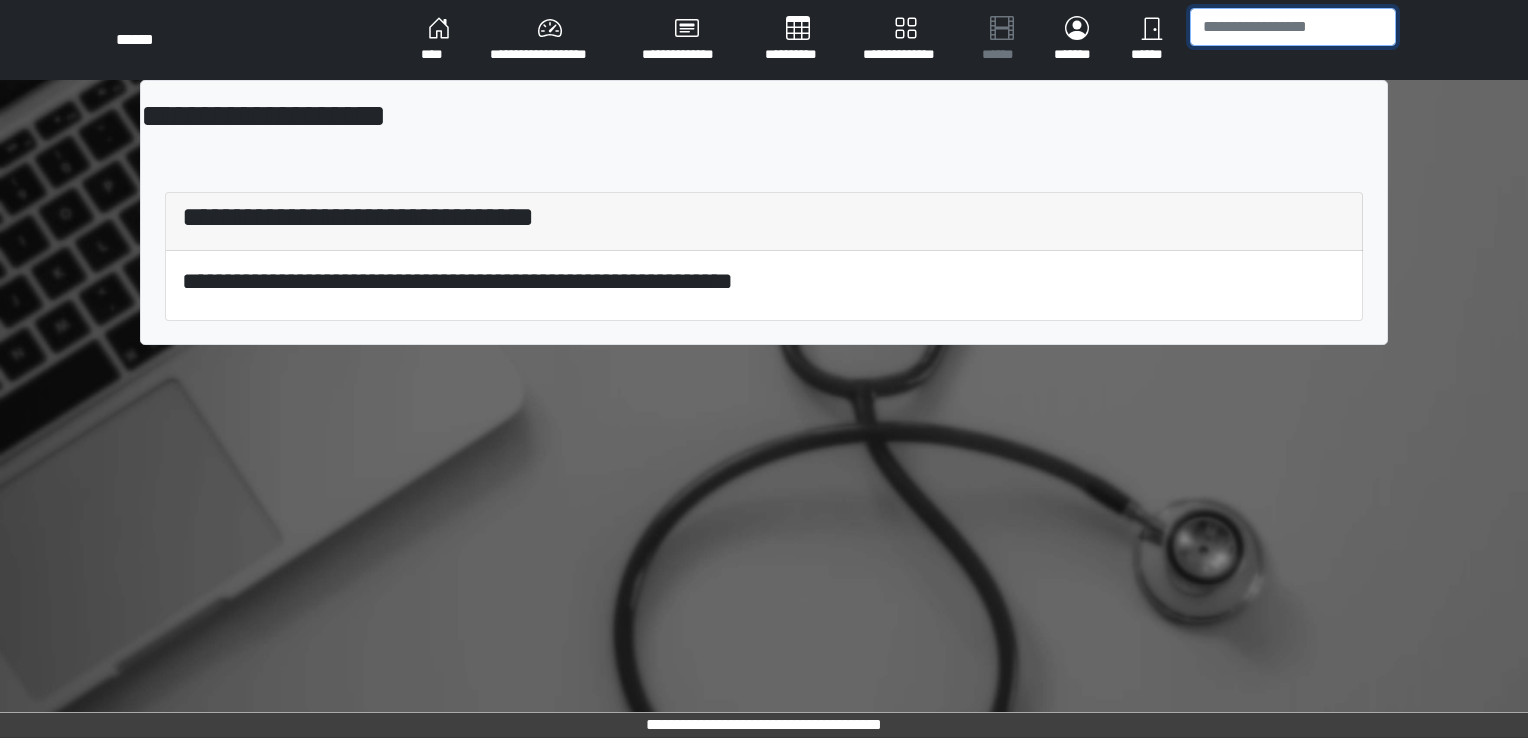 click at bounding box center (1293, 27) 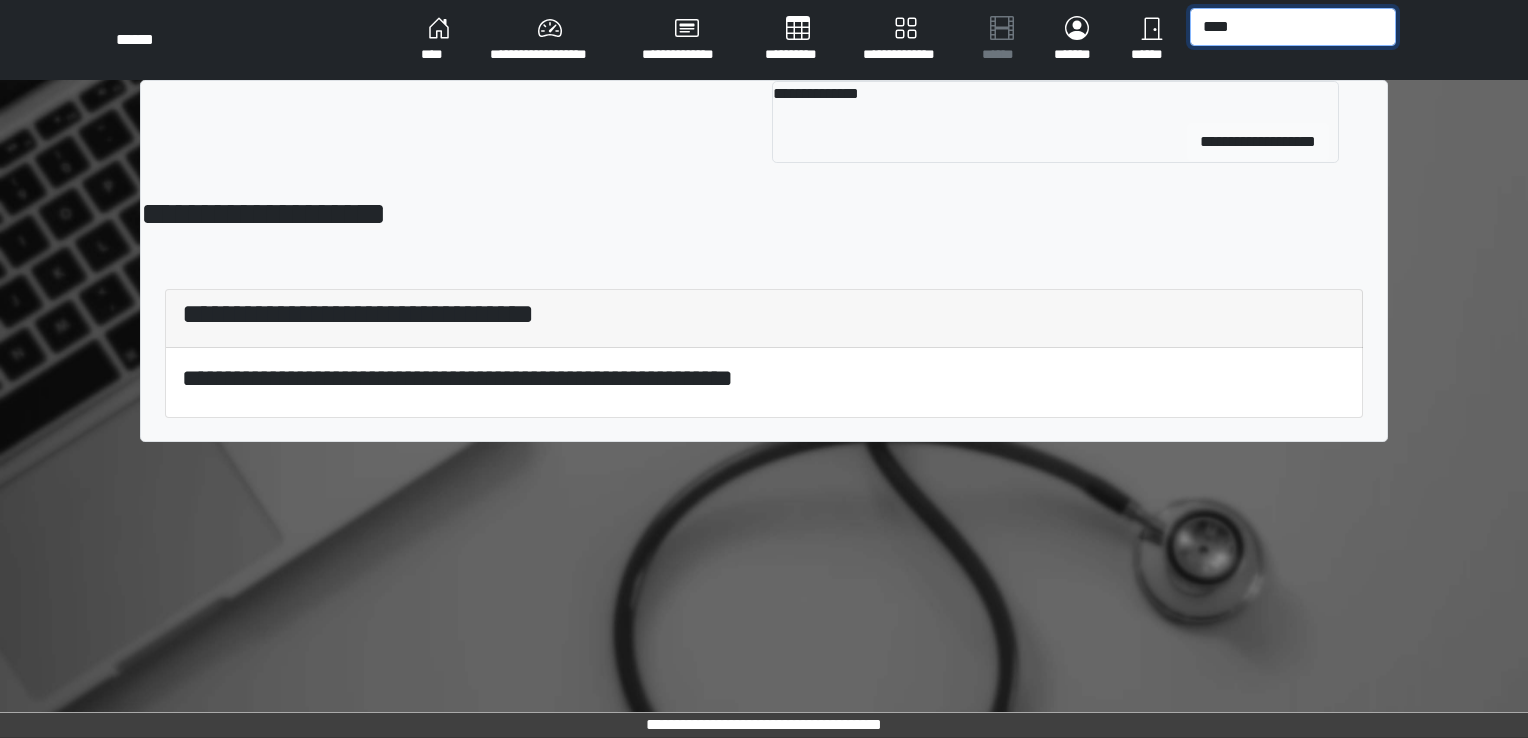 type on "****" 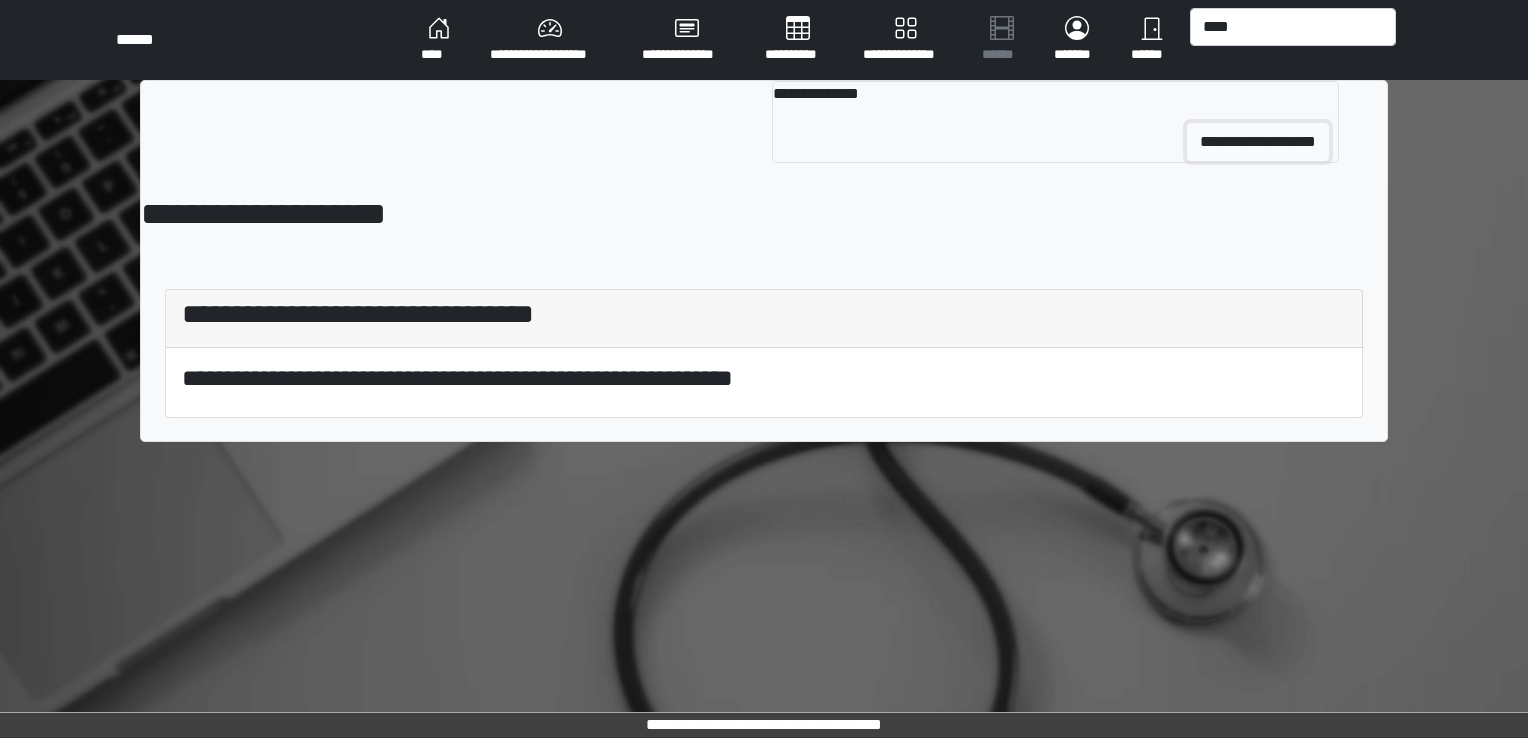 click on "**********" at bounding box center [1258, 142] 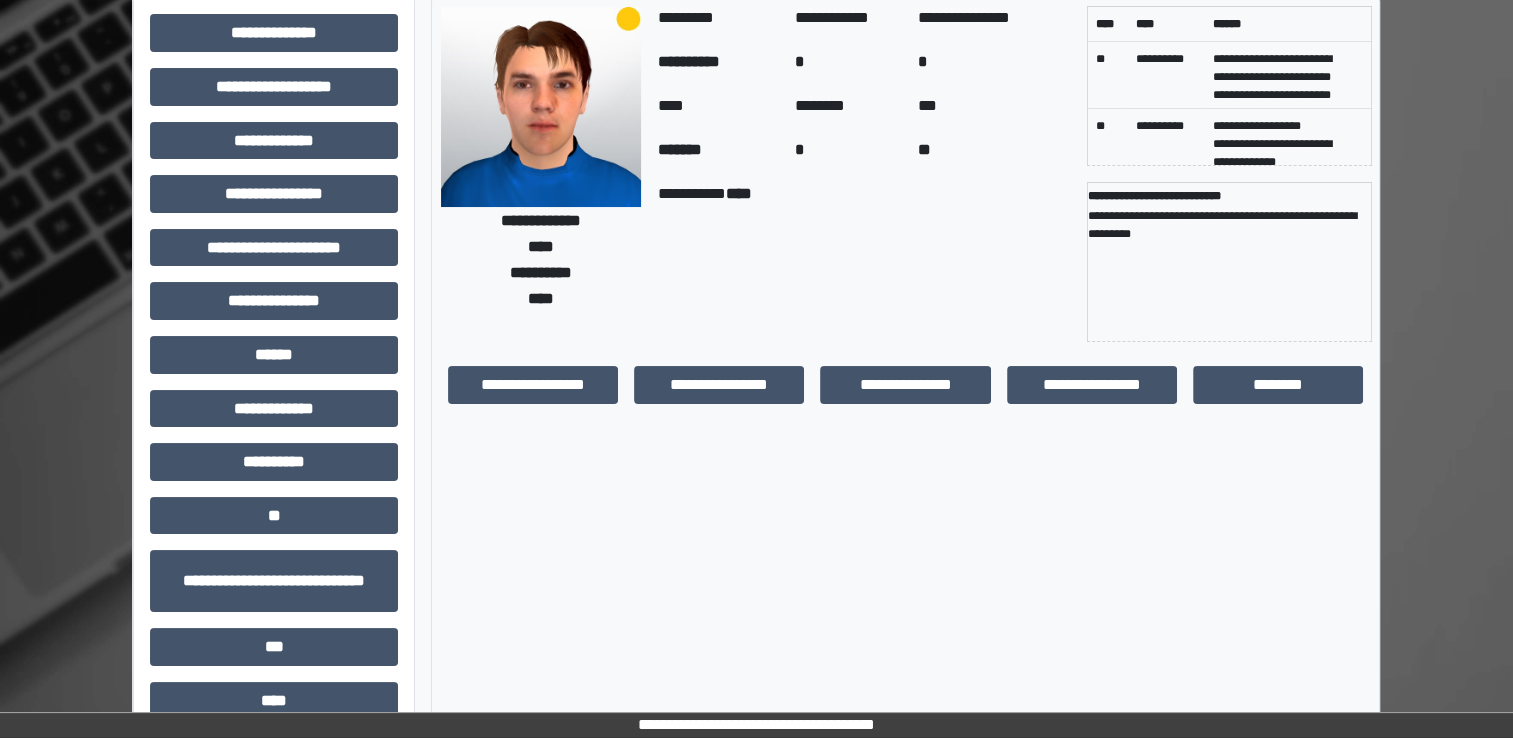scroll, scrollTop: 0, scrollLeft: 0, axis: both 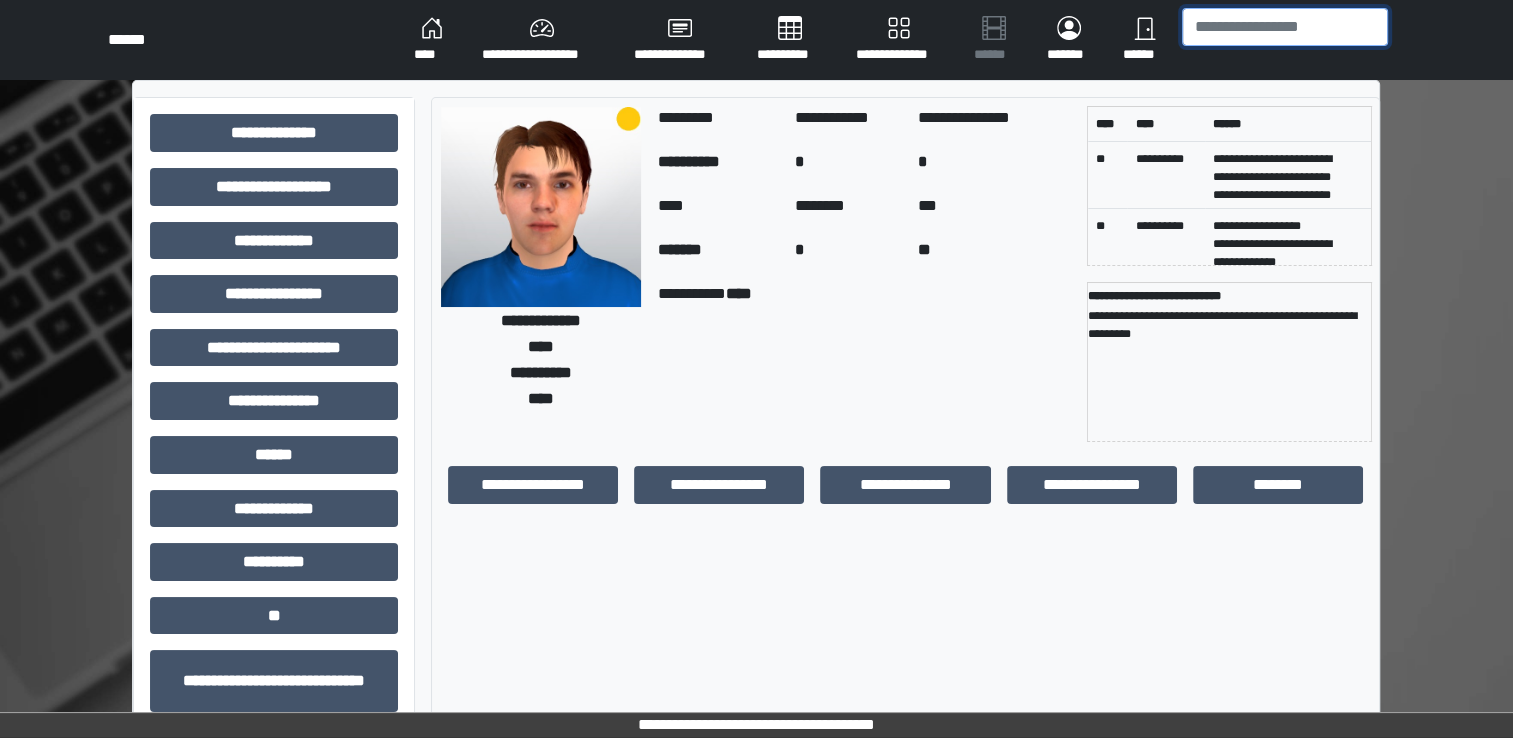click at bounding box center [1285, 27] 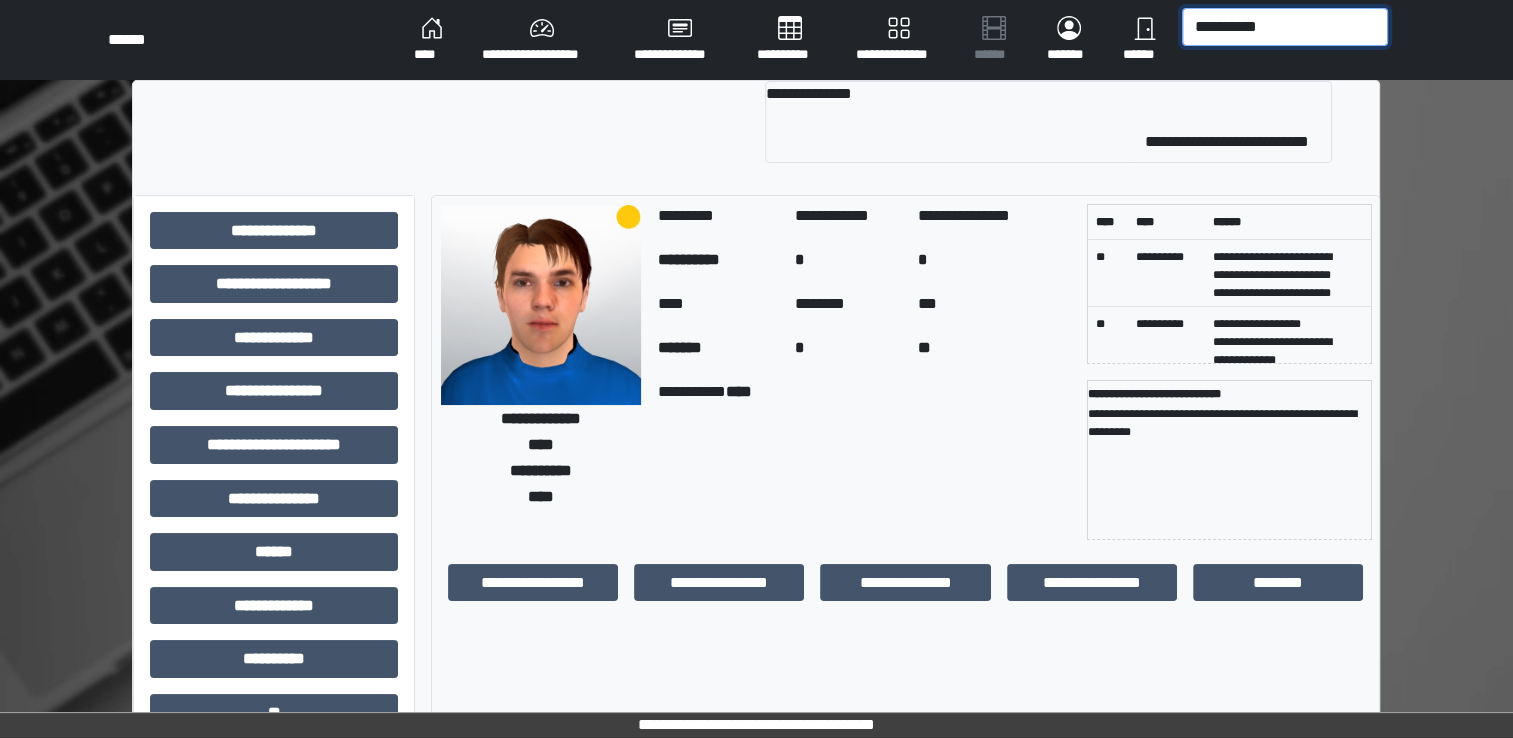 type on "**********" 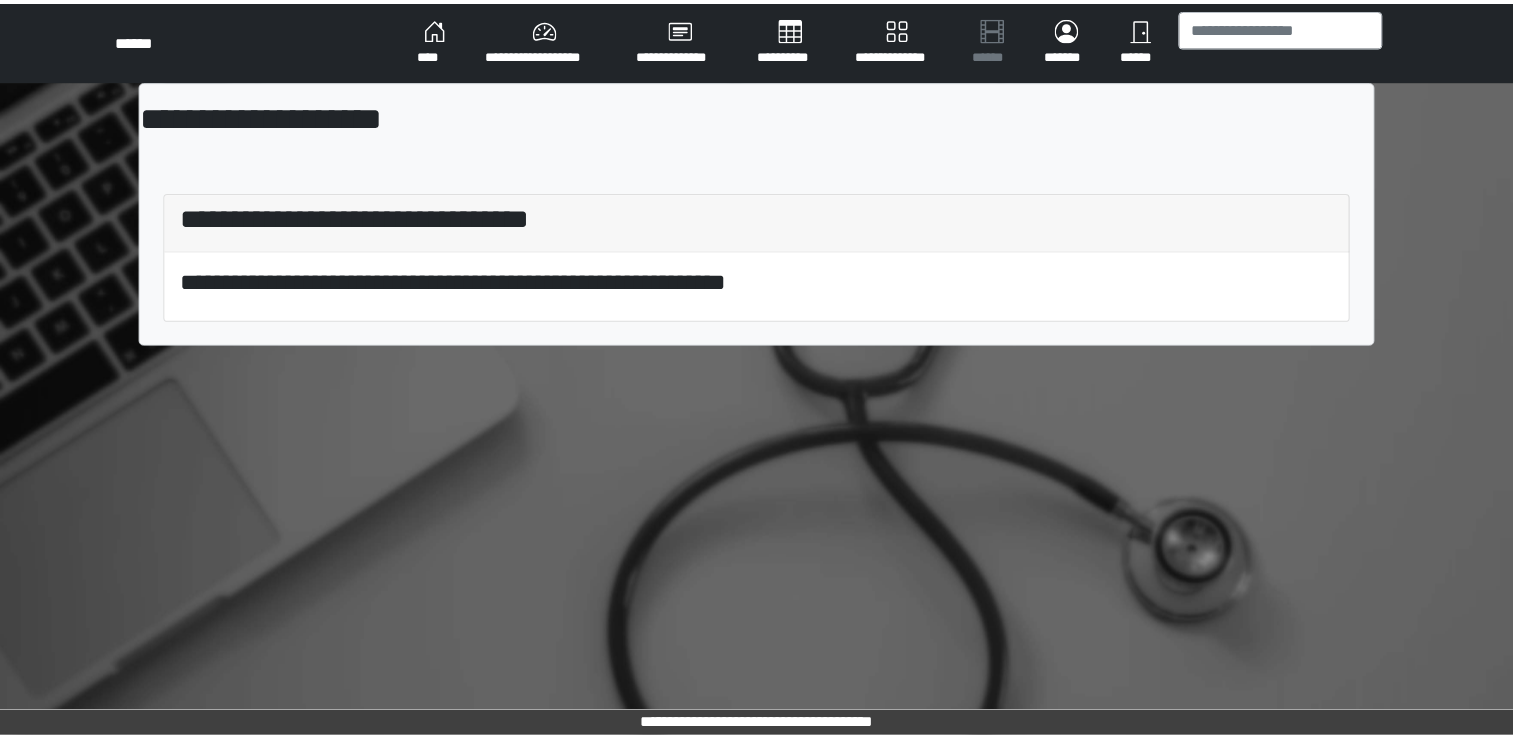 scroll, scrollTop: 0, scrollLeft: 0, axis: both 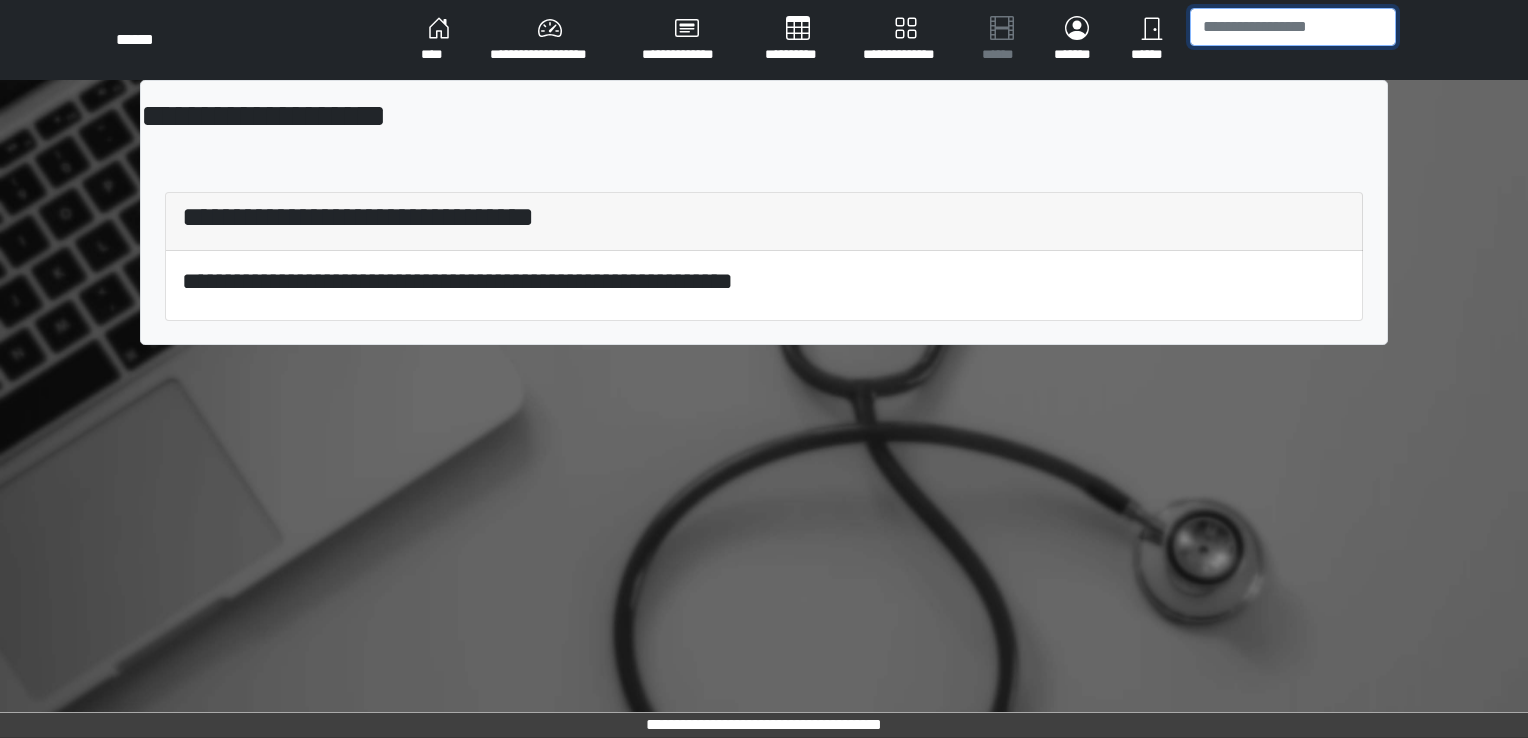 click at bounding box center [1293, 27] 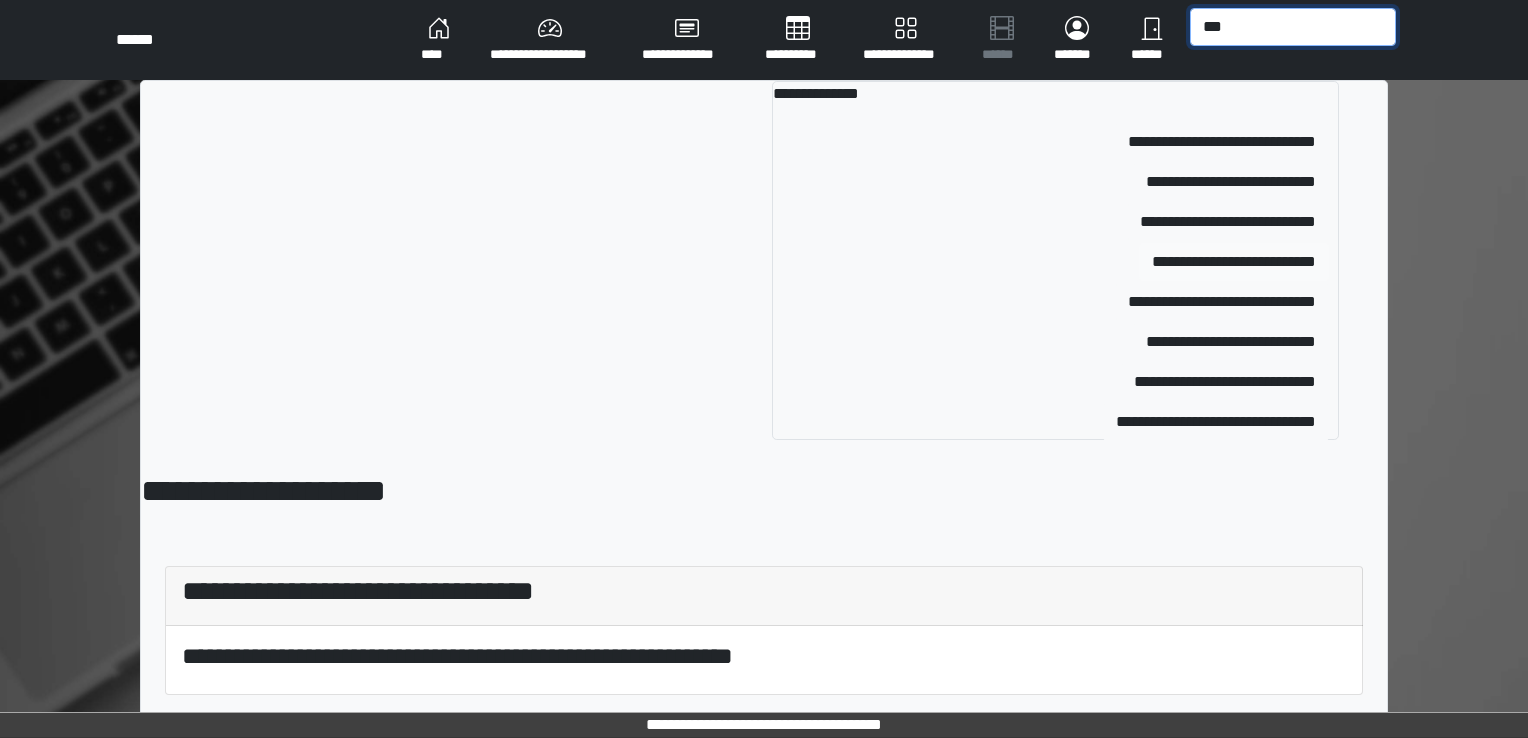 type on "***" 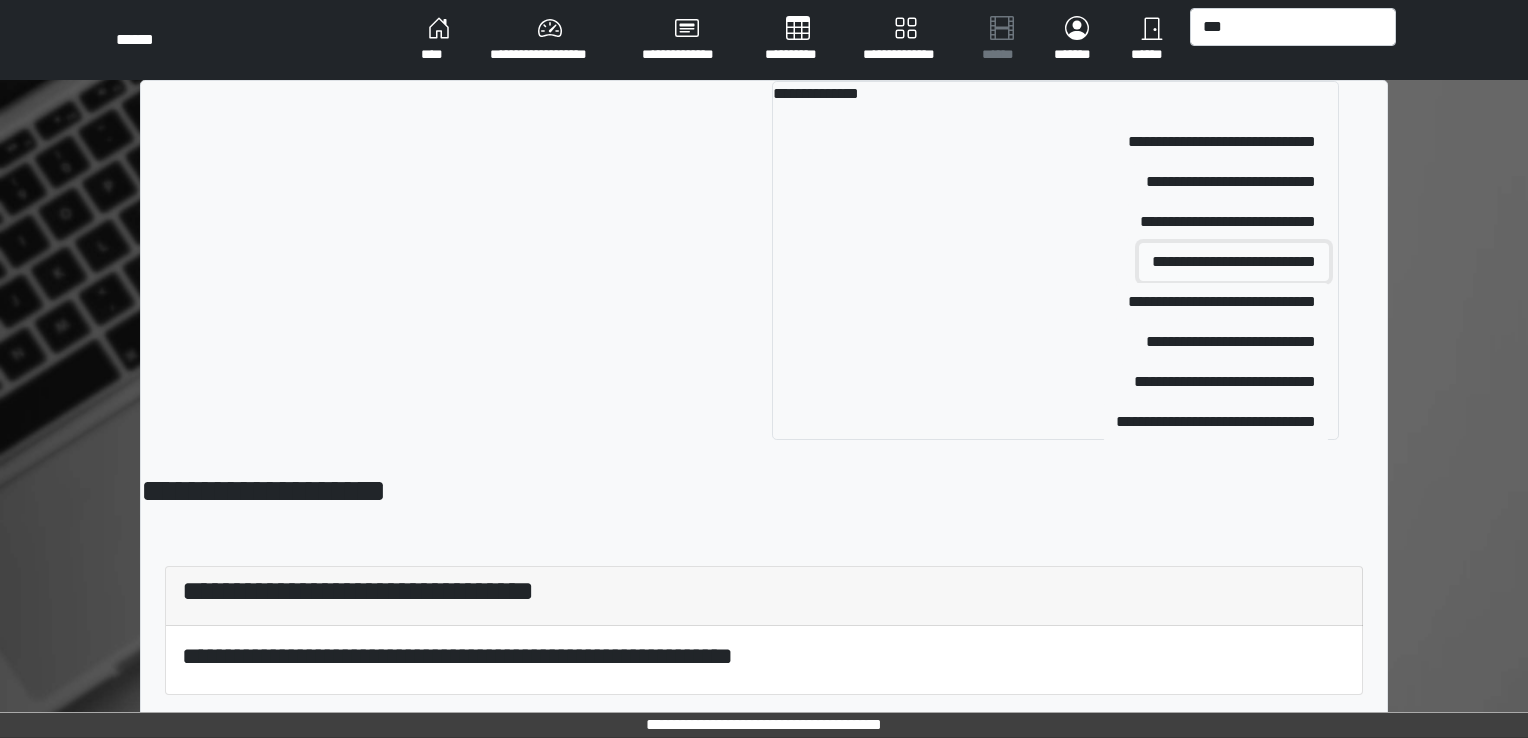 click on "**********" at bounding box center [1234, 262] 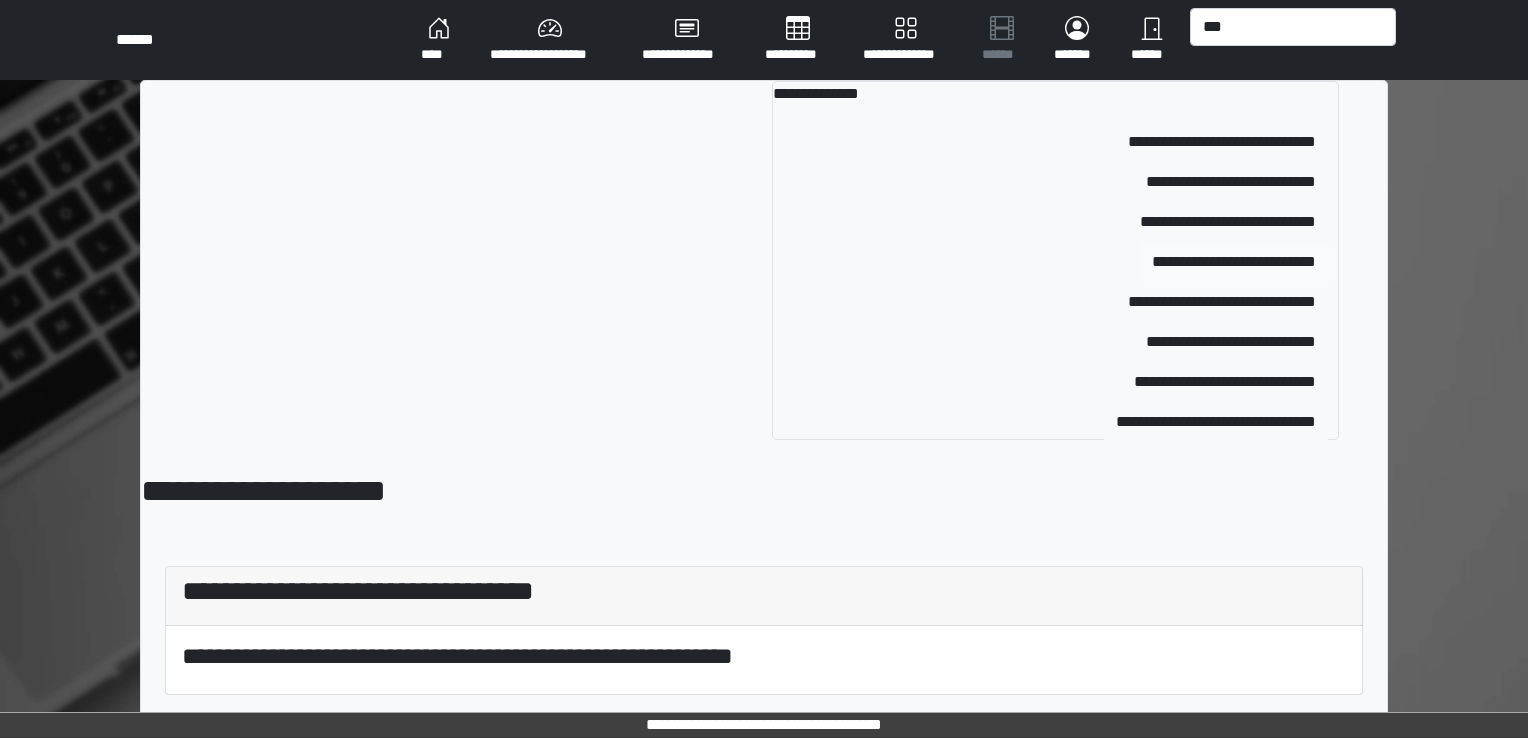 type 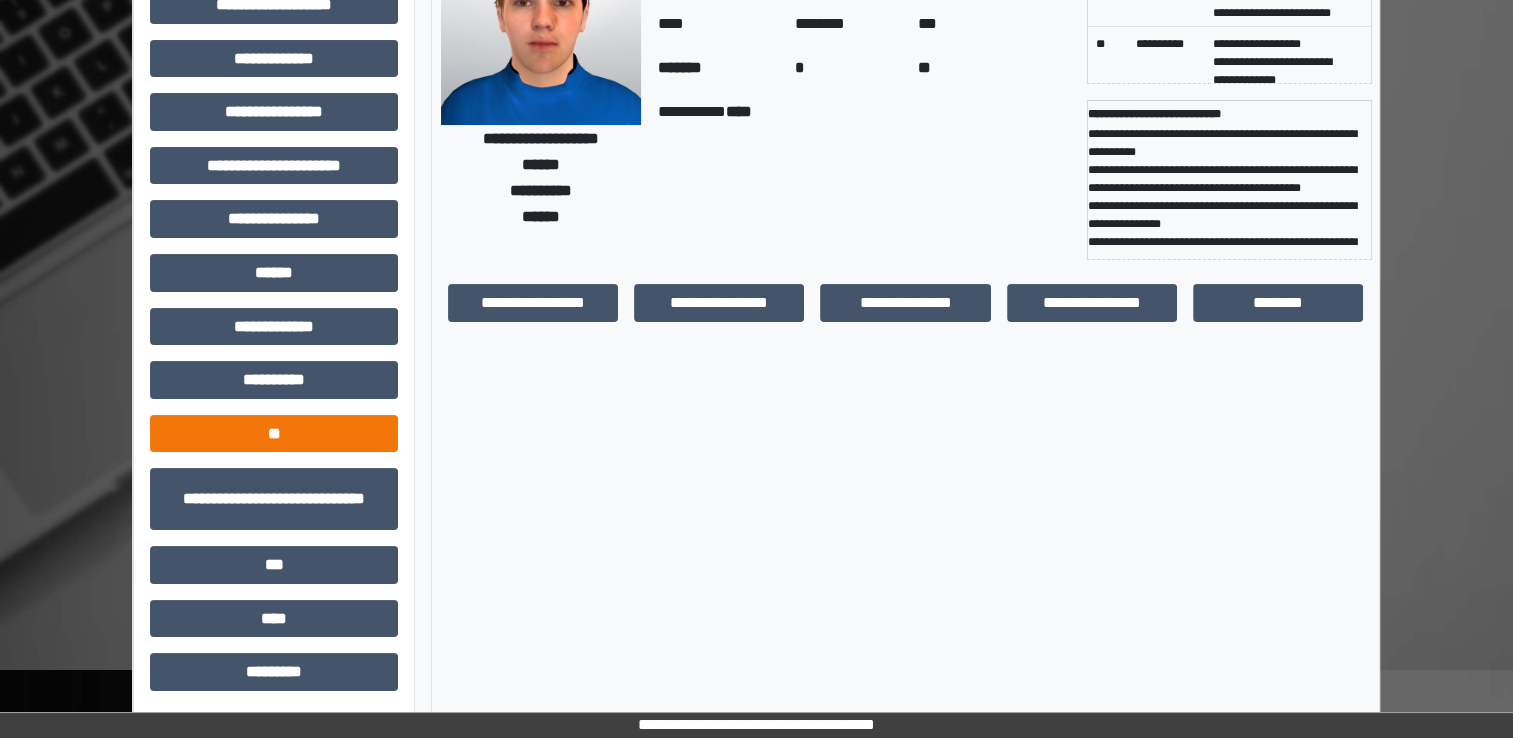 scroll, scrollTop: 184, scrollLeft: 0, axis: vertical 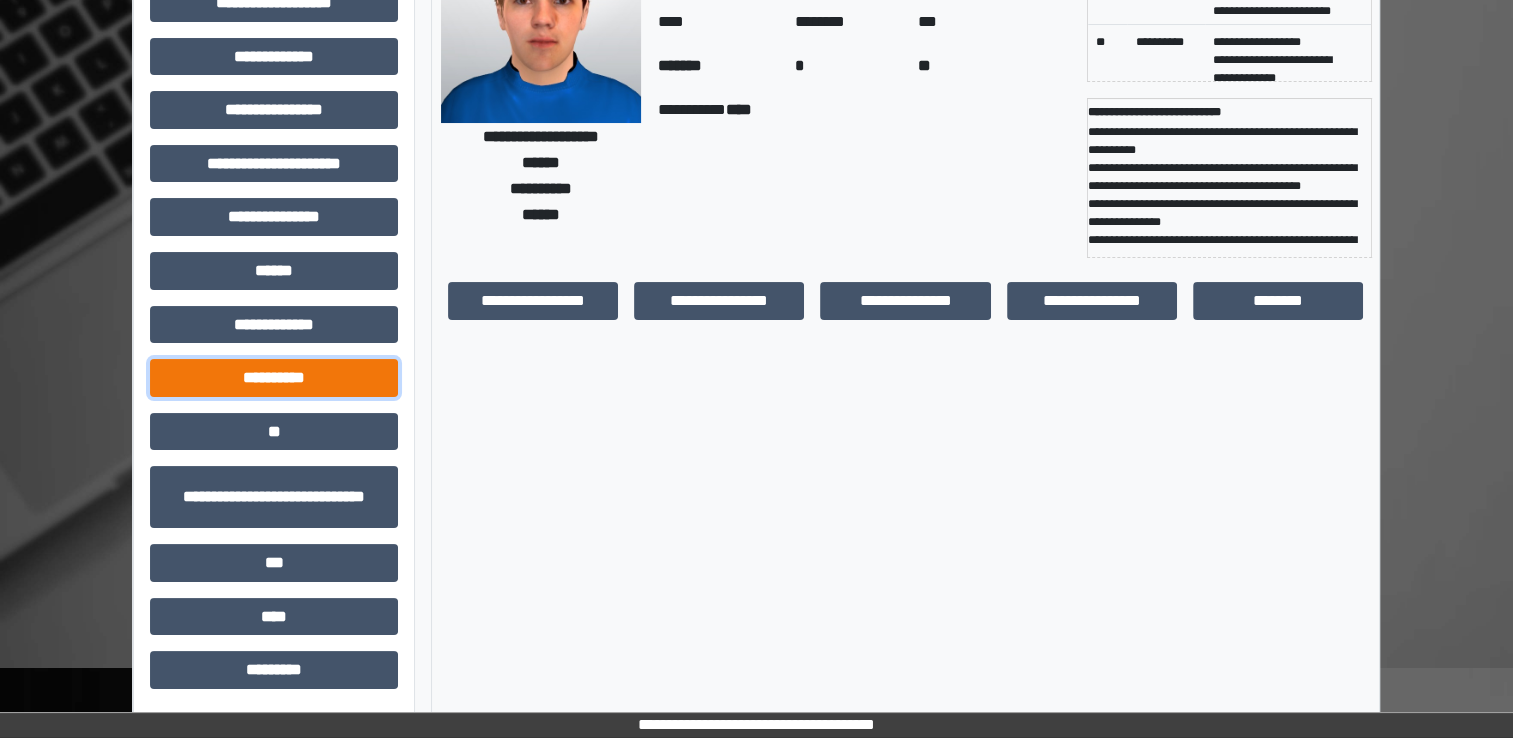 click on "**********" at bounding box center (274, 378) 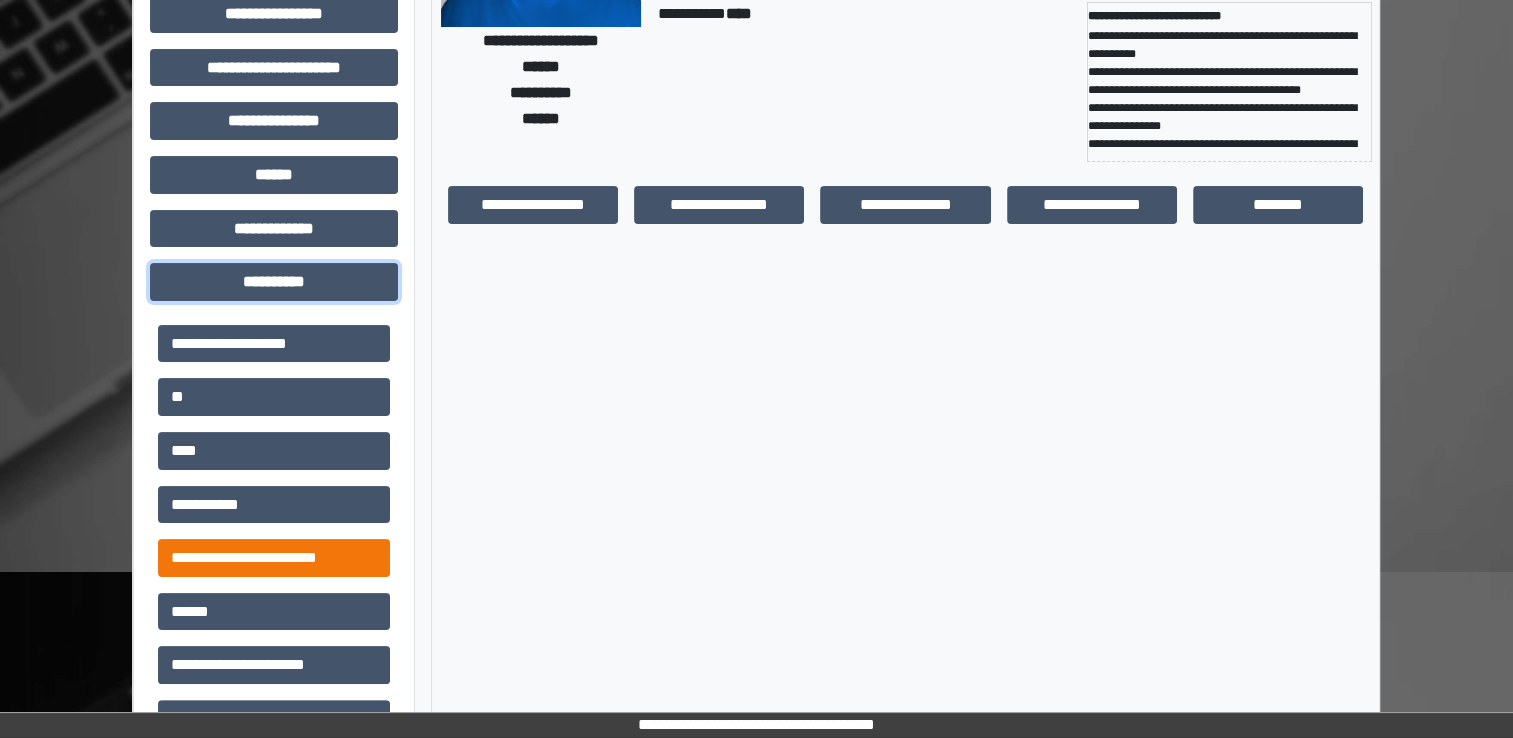 scroll, scrollTop: 384, scrollLeft: 0, axis: vertical 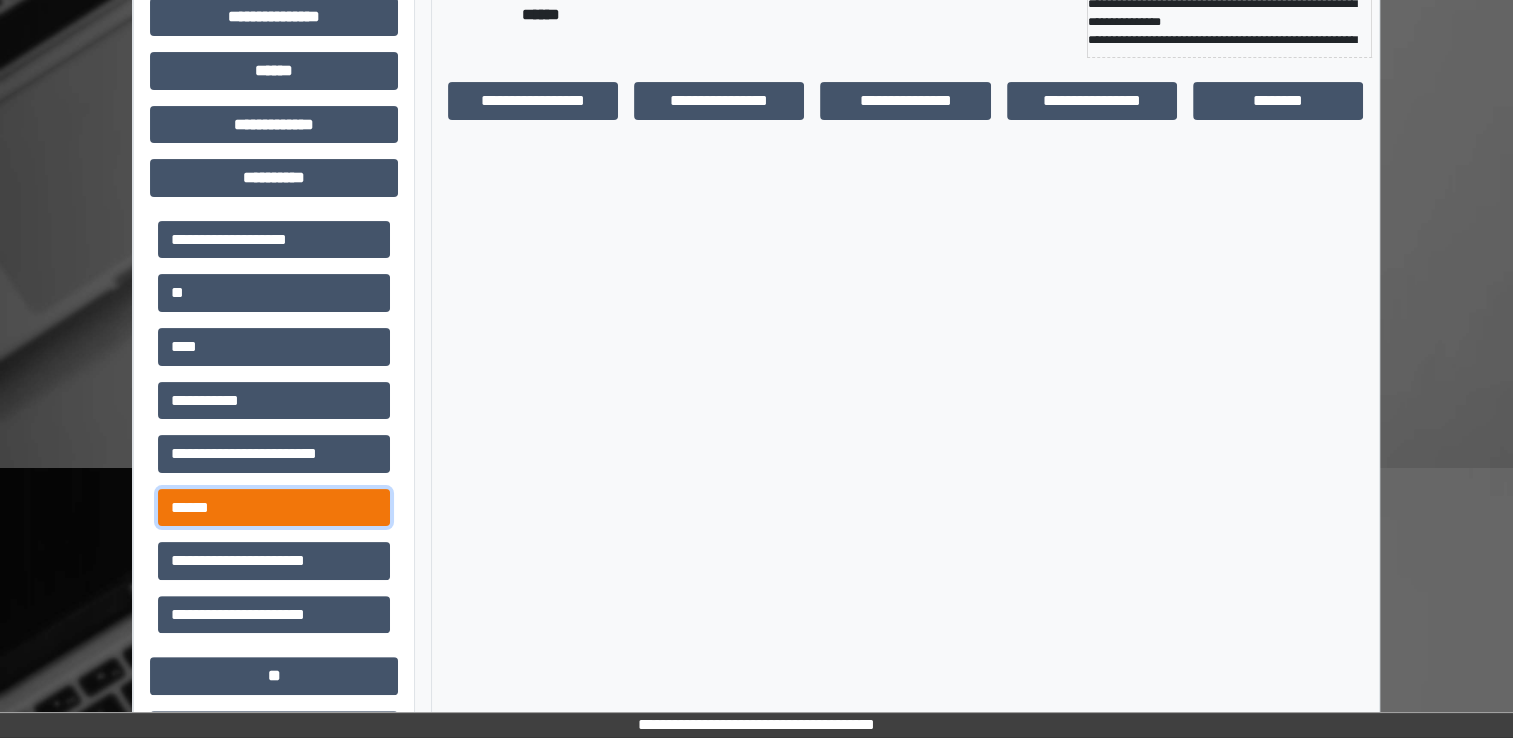 click on "******" at bounding box center (274, 508) 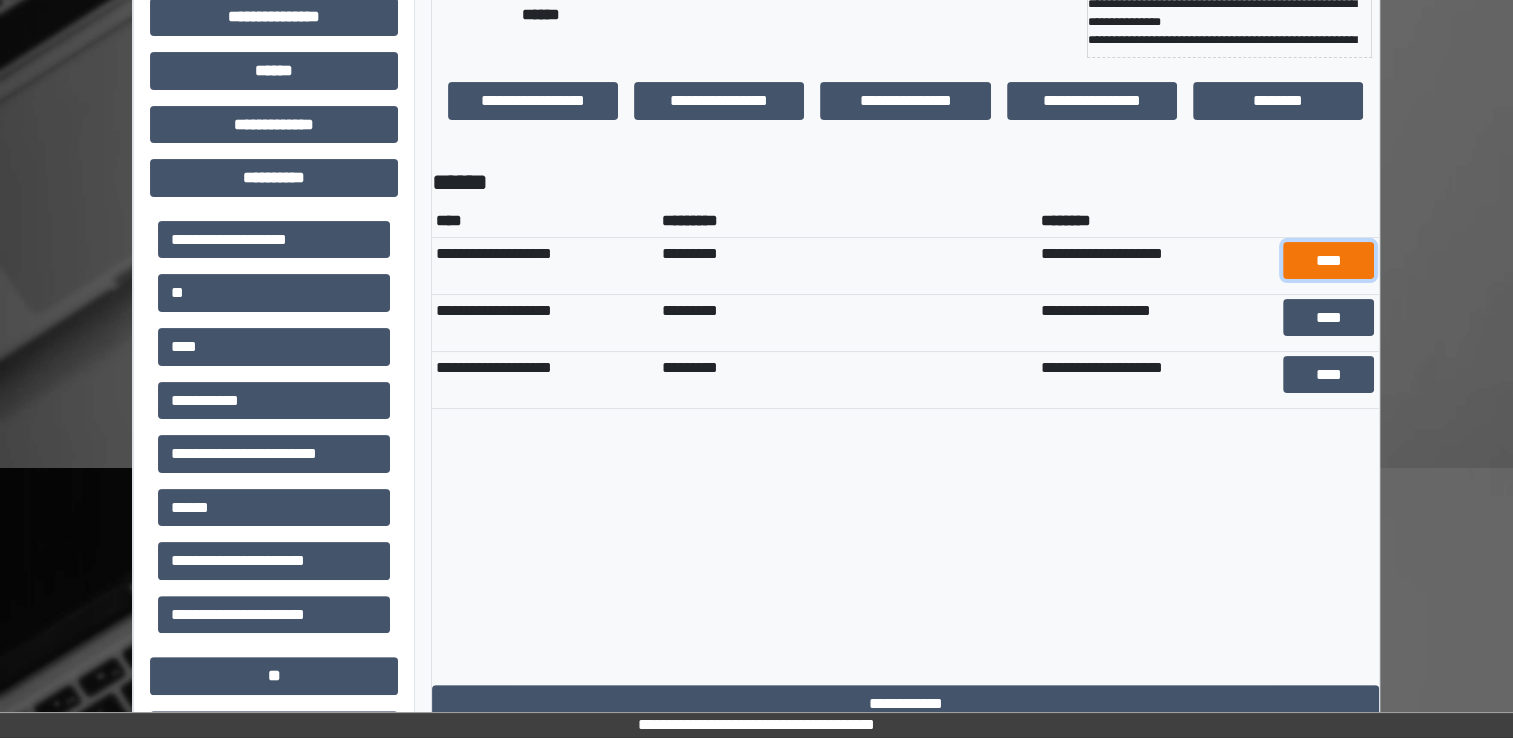 click on "****" at bounding box center (1328, 261) 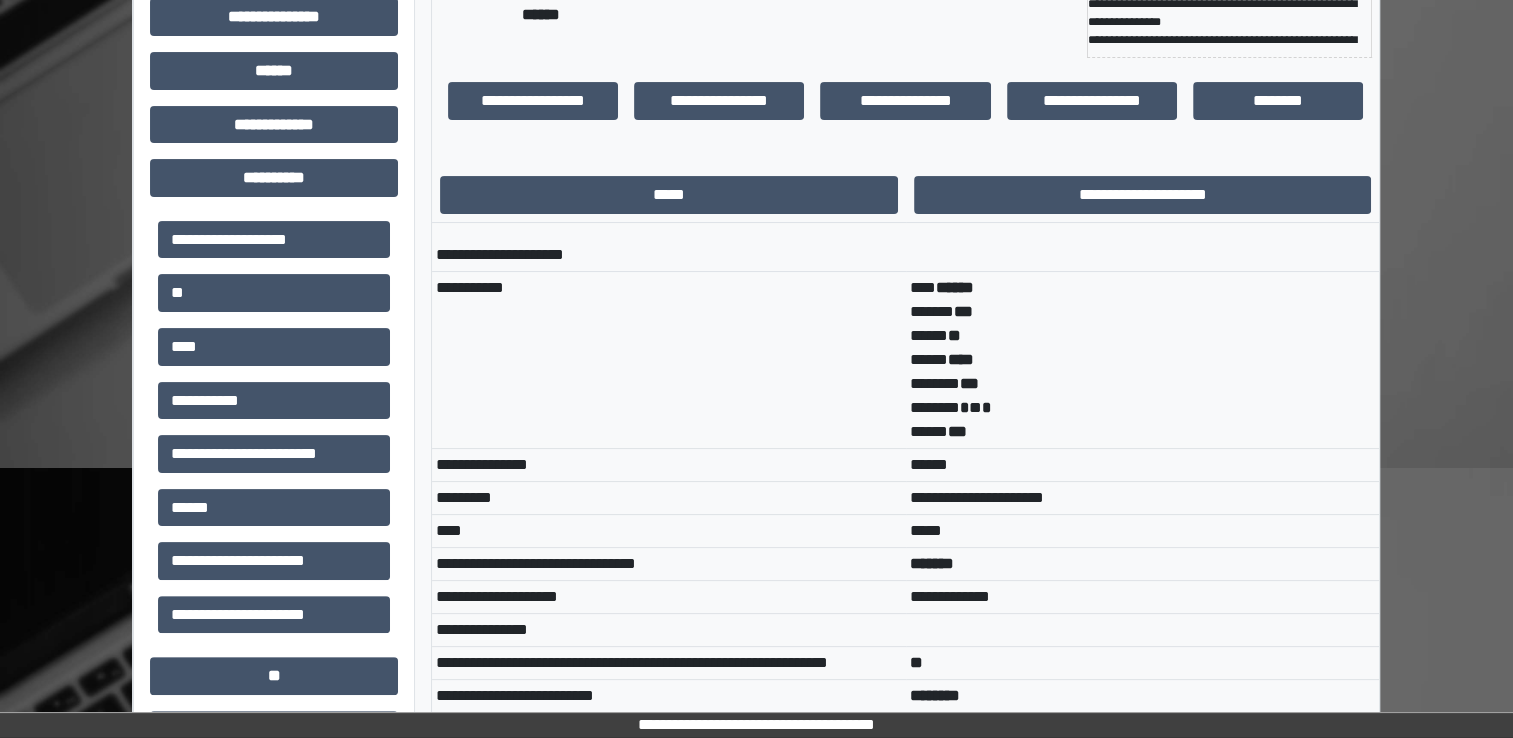 click on "*** ****** ****** *** ***** ** ***** **** ******* *** ******* * * * ***** ***" at bounding box center [1143, 359] 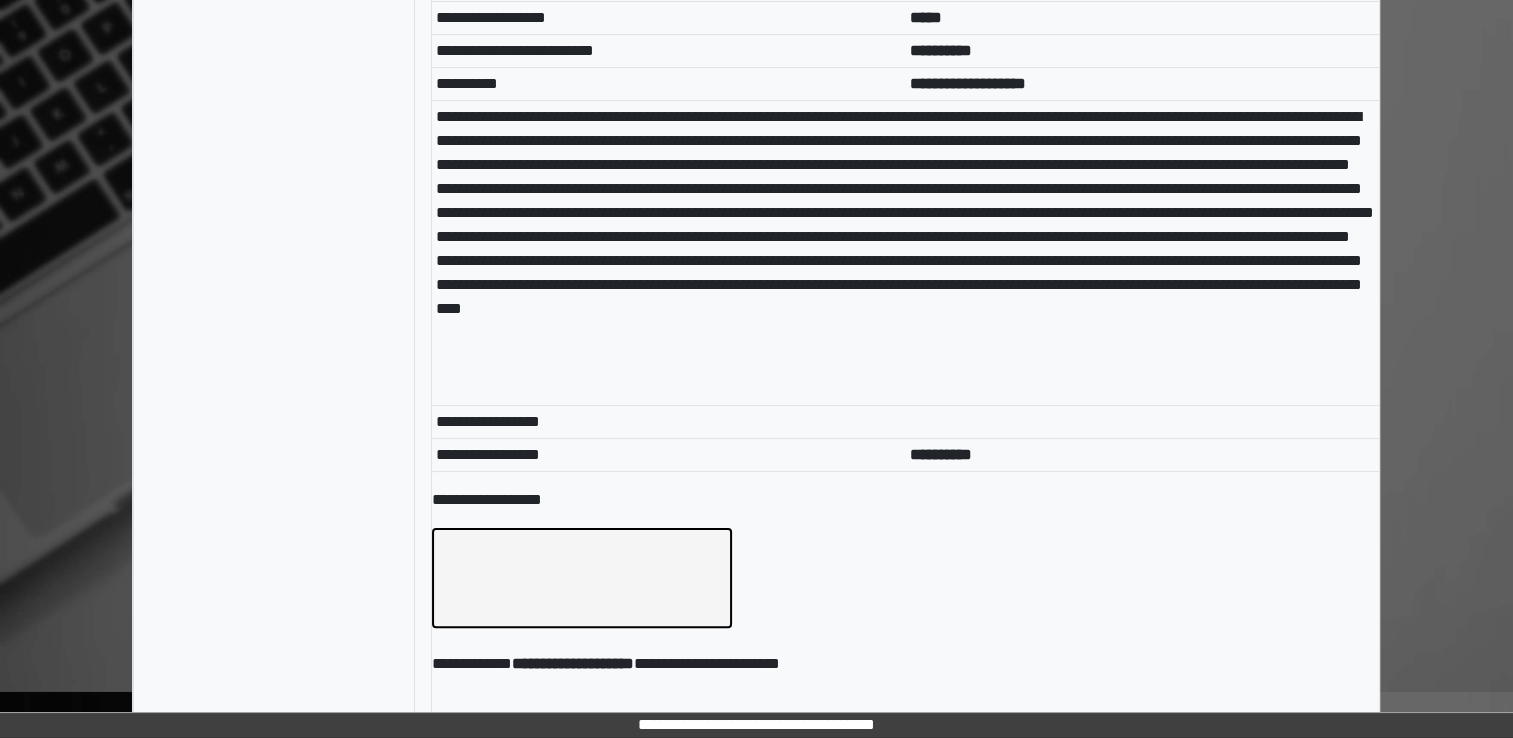 scroll, scrollTop: 7916, scrollLeft: 0, axis: vertical 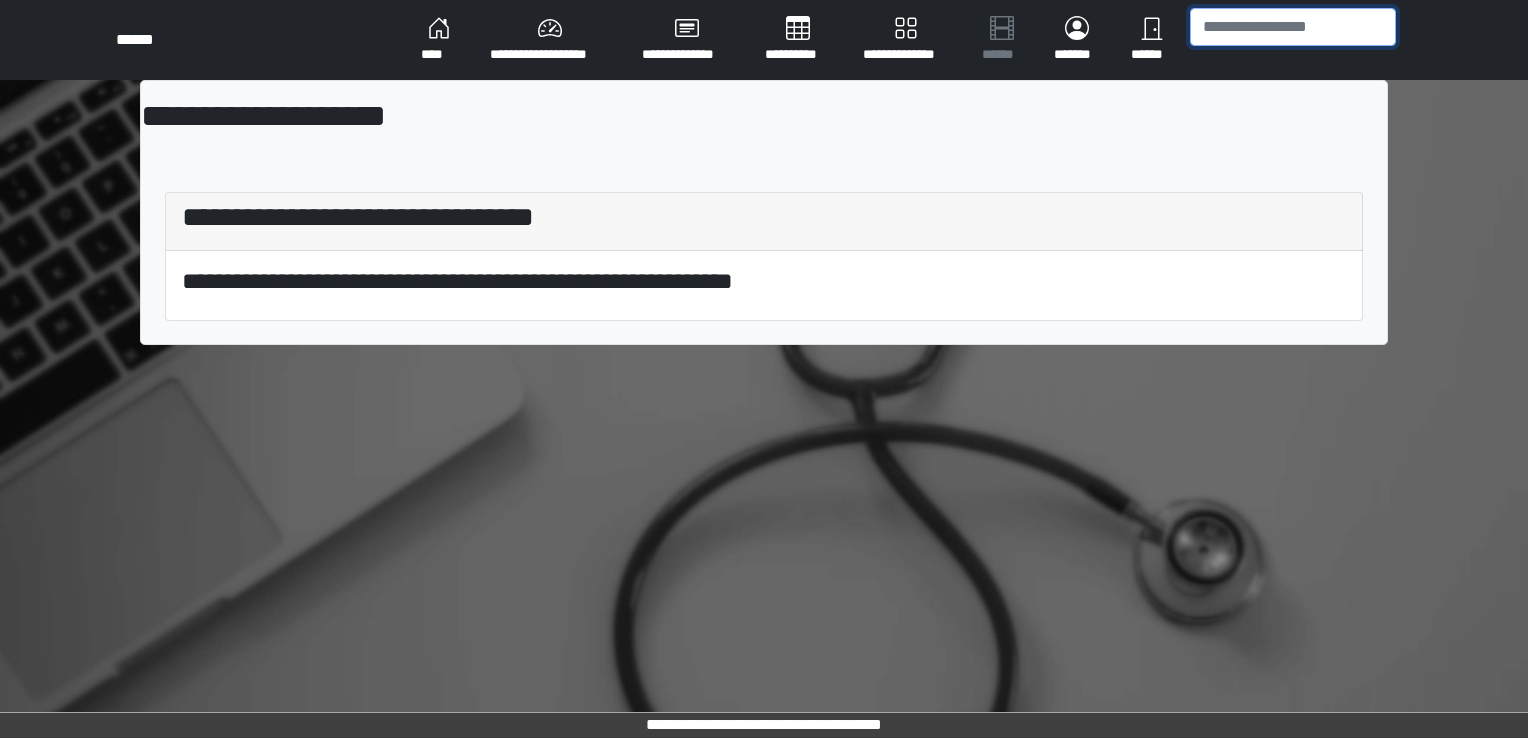 click at bounding box center (1293, 27) 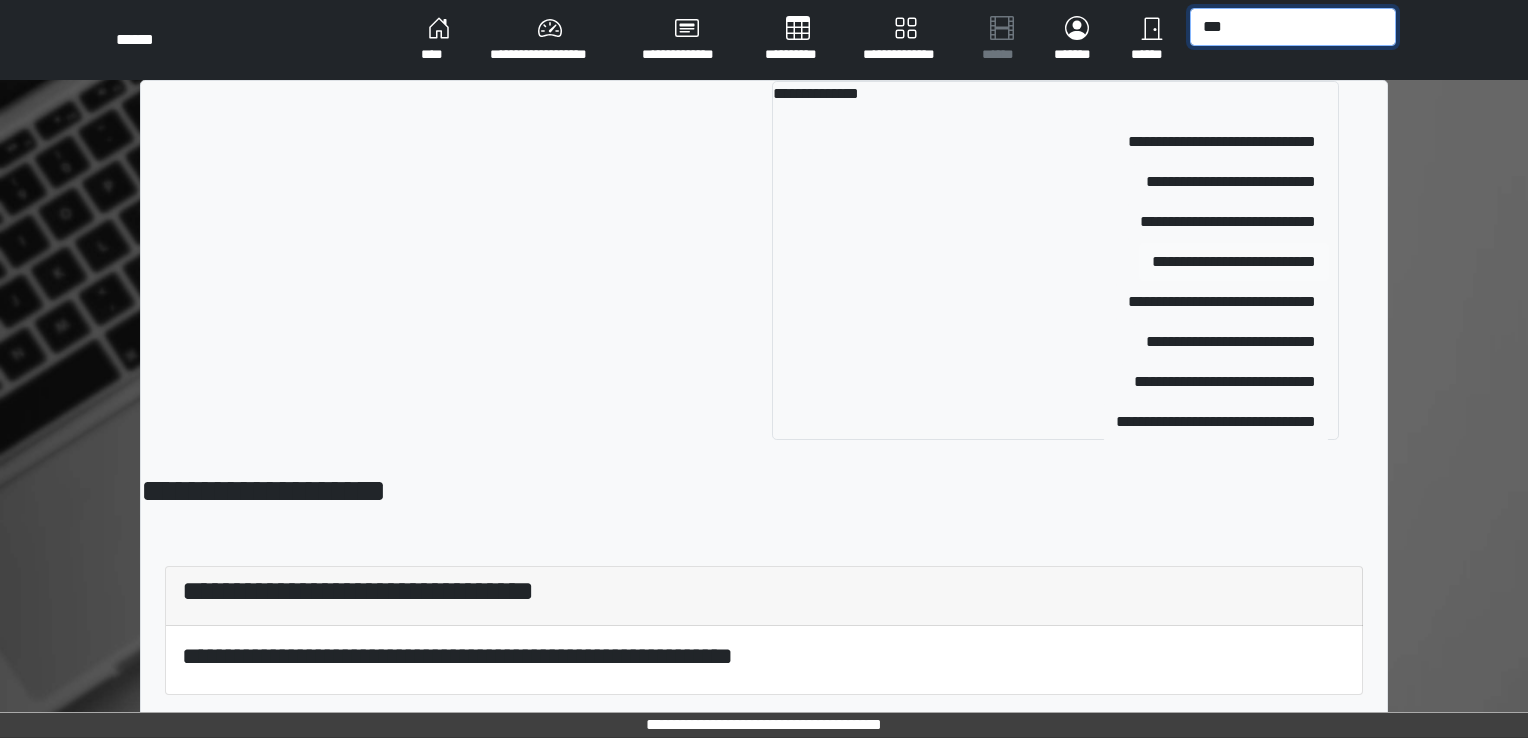 type on "***" 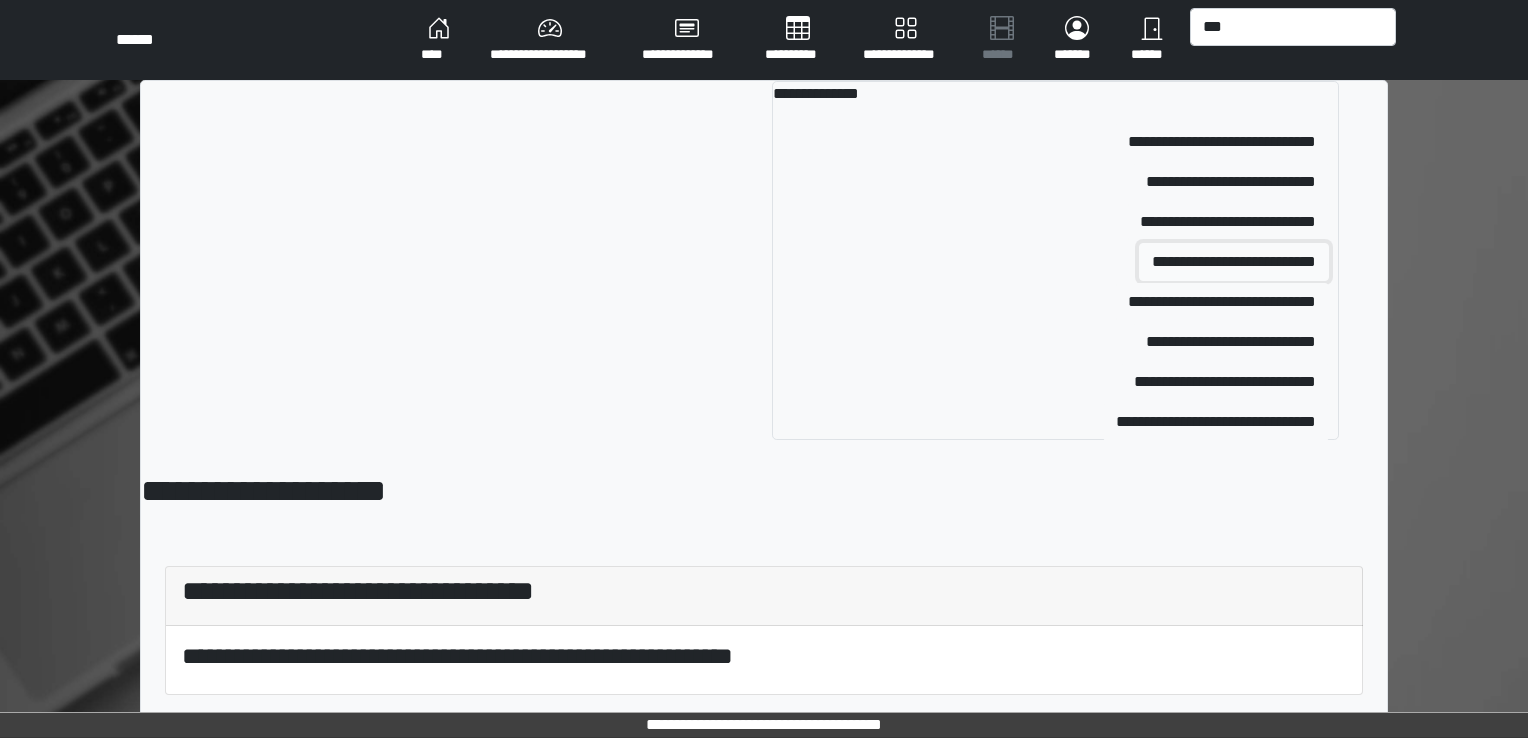 click on "**********" at bounding box center (1234, 262) 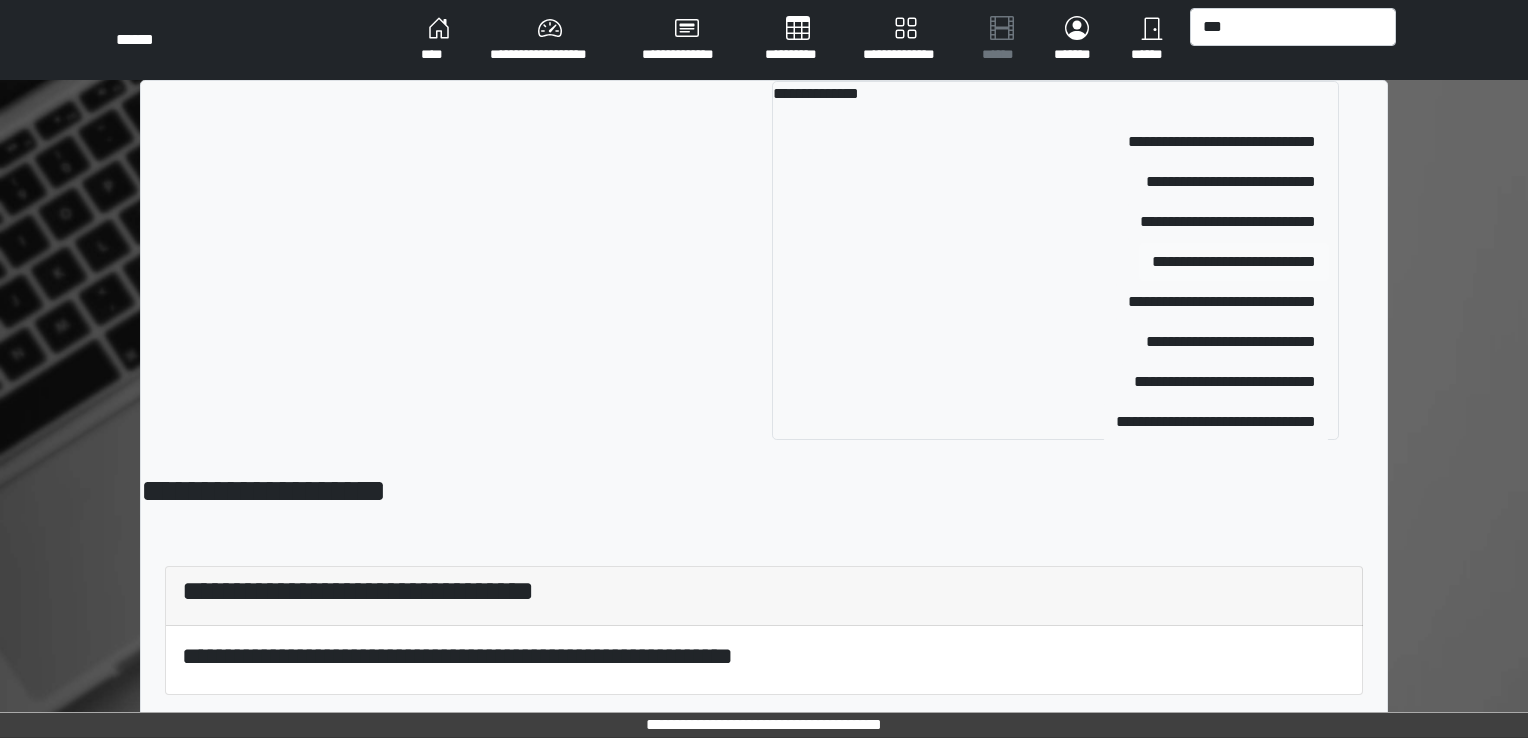 type 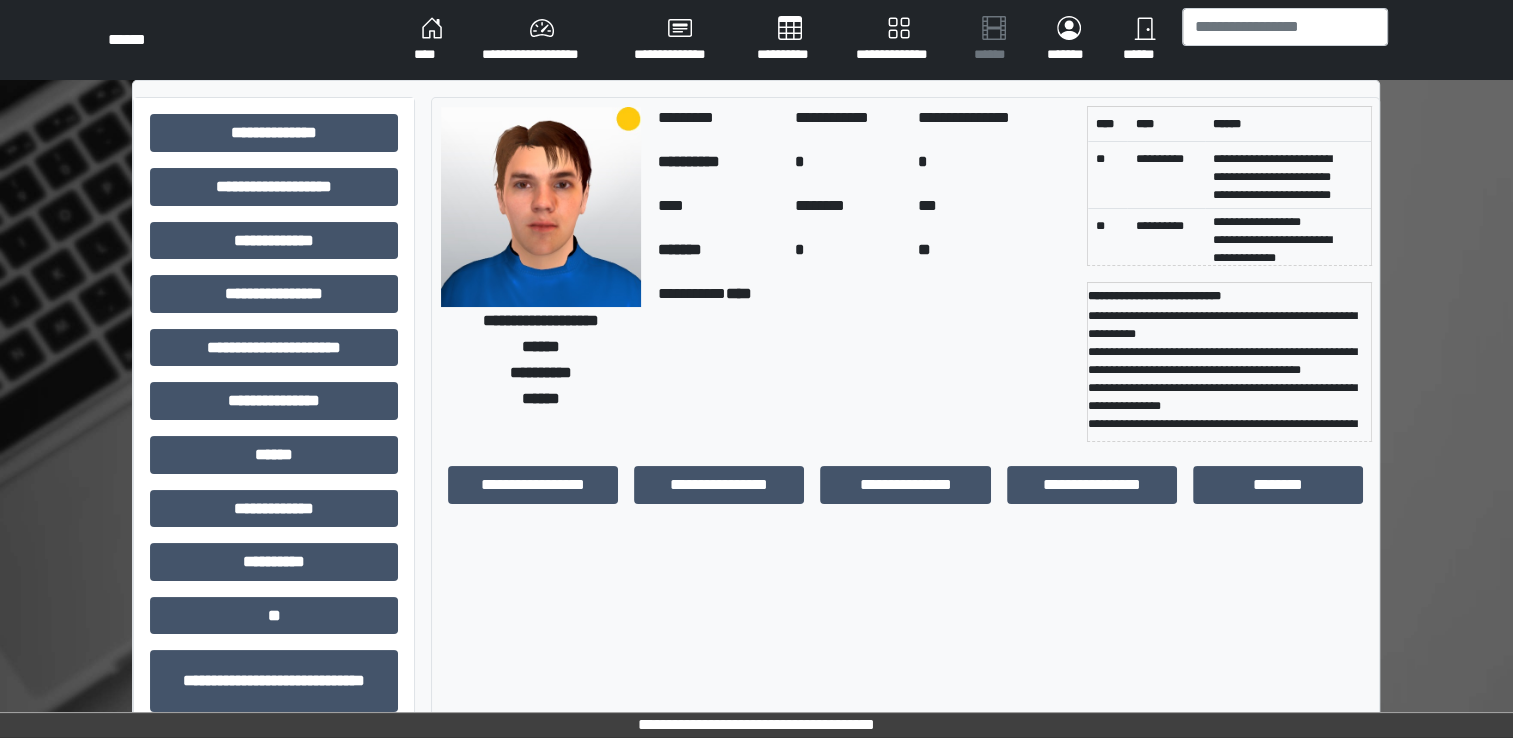 scroll, scrollTop: 21, scrollLeft: 0, axis: vertical 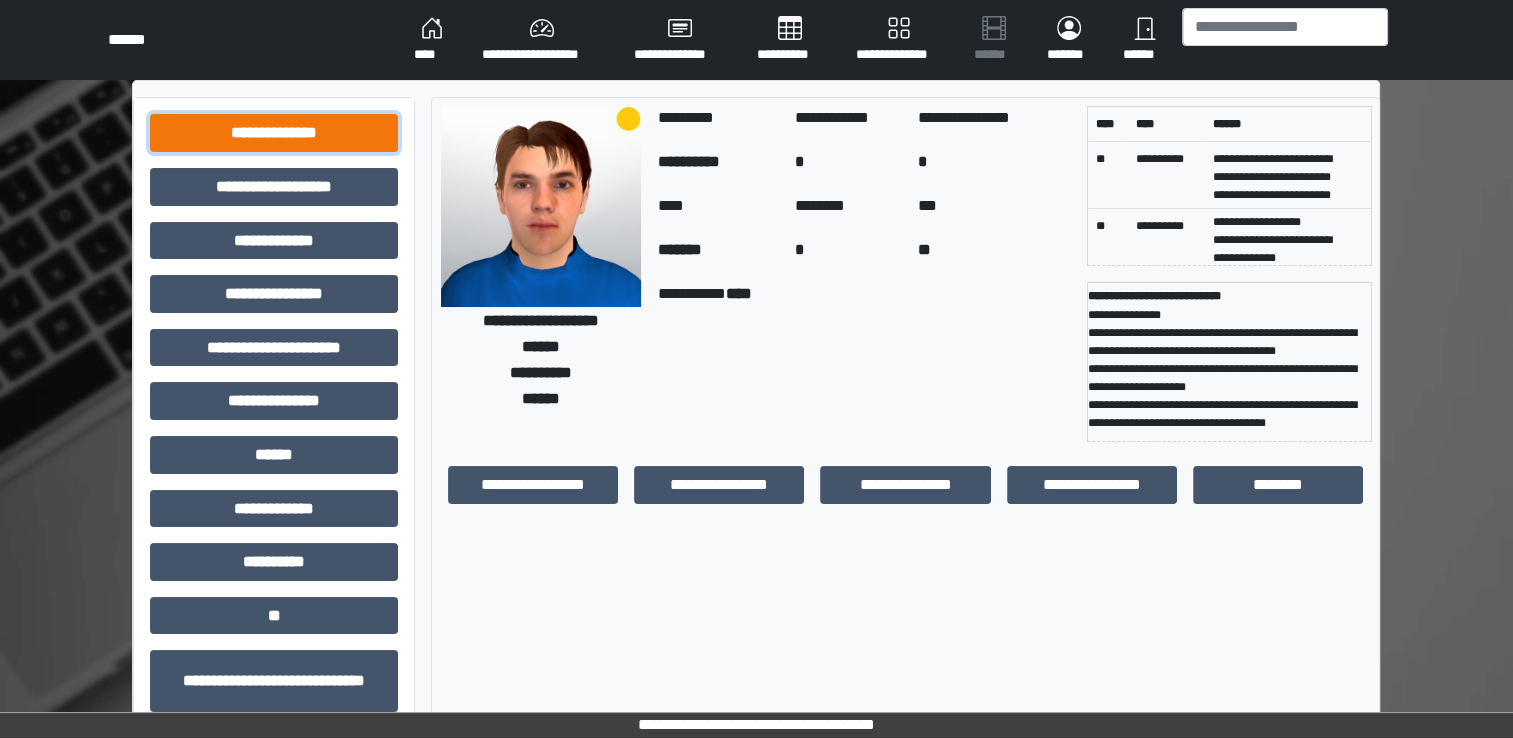 click on "**********" at bounding box center [274, 133] 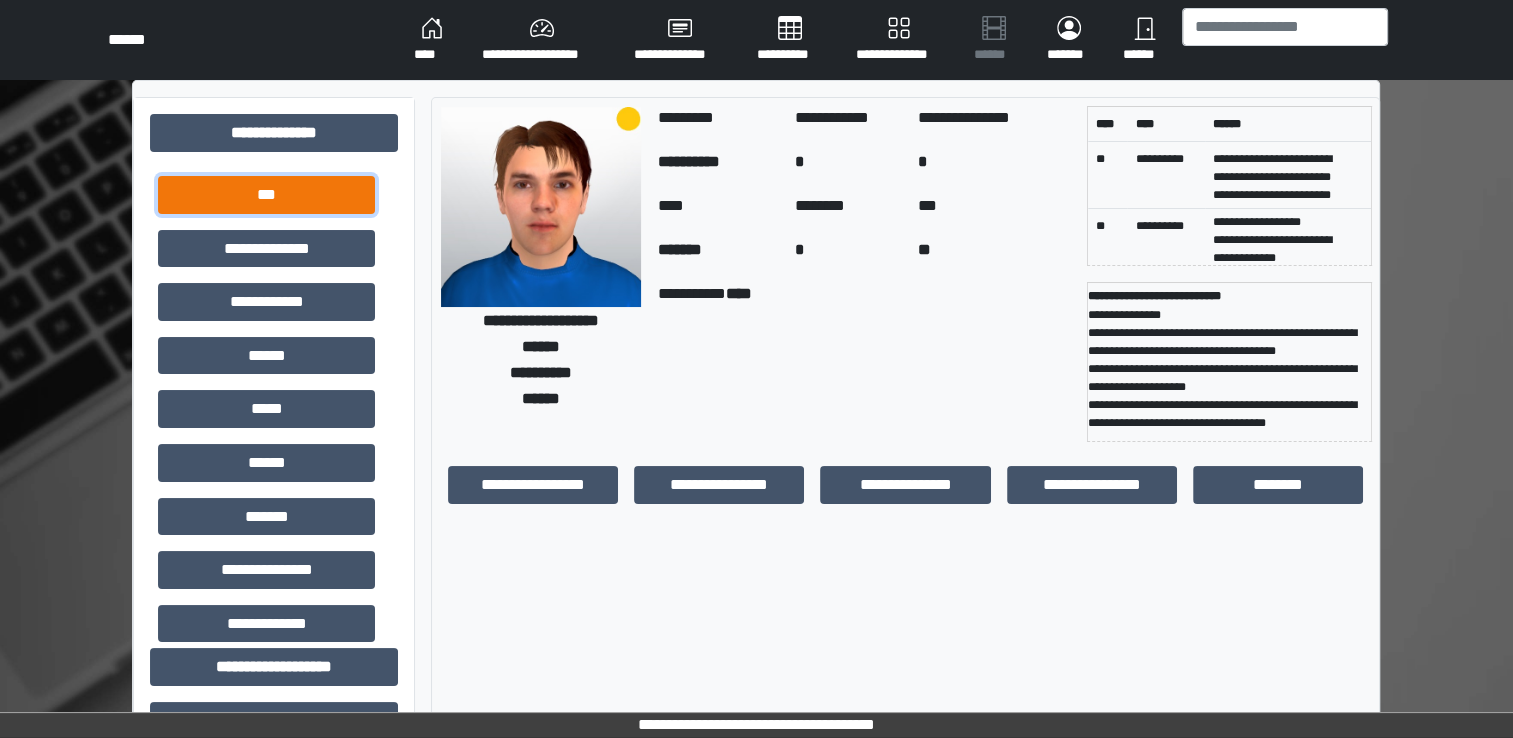 click on "***" at bounding box center [266, 195] 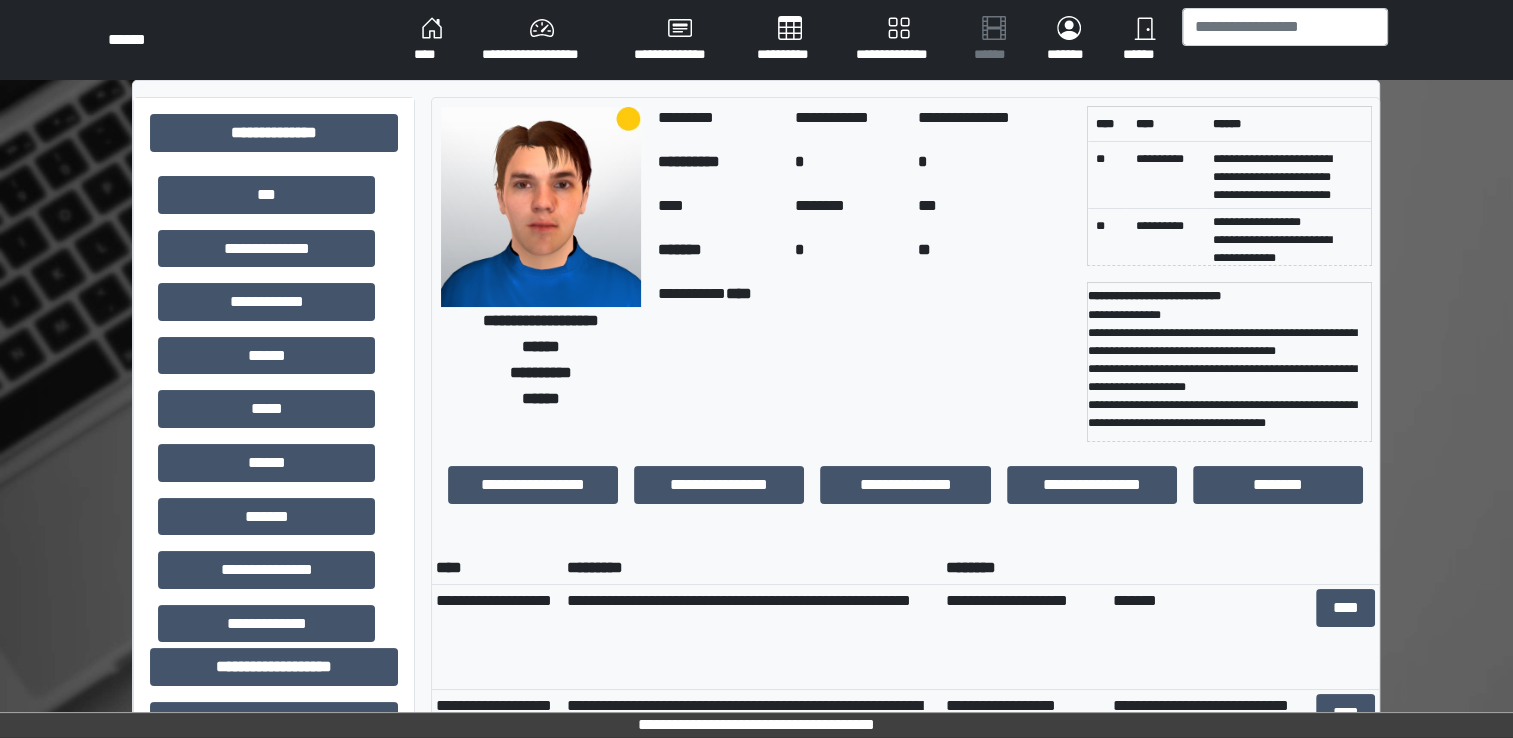 click on "**********" at bounding box center [752, 637] 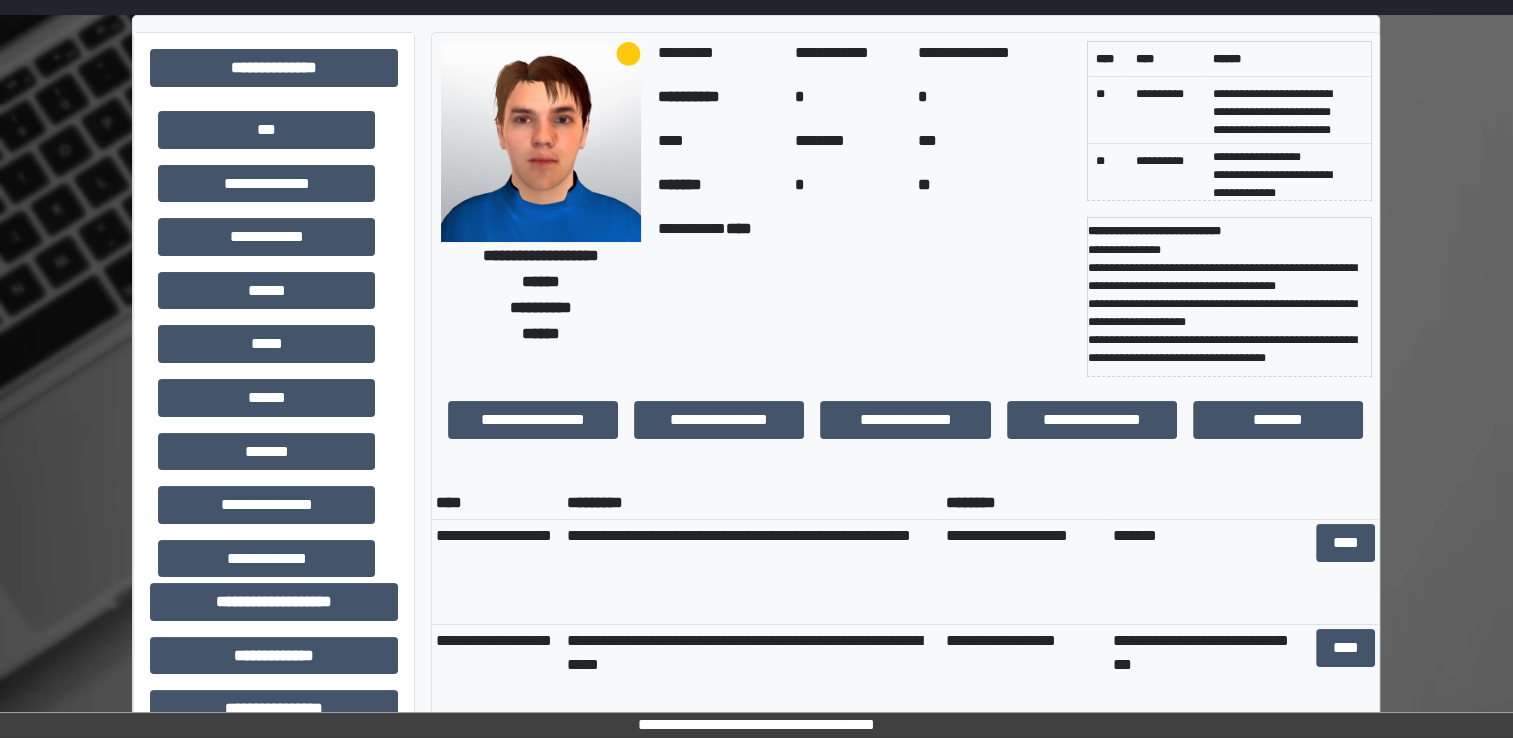 scroll, scrollTop: 100, scrollLeft: 0, axis: vertical 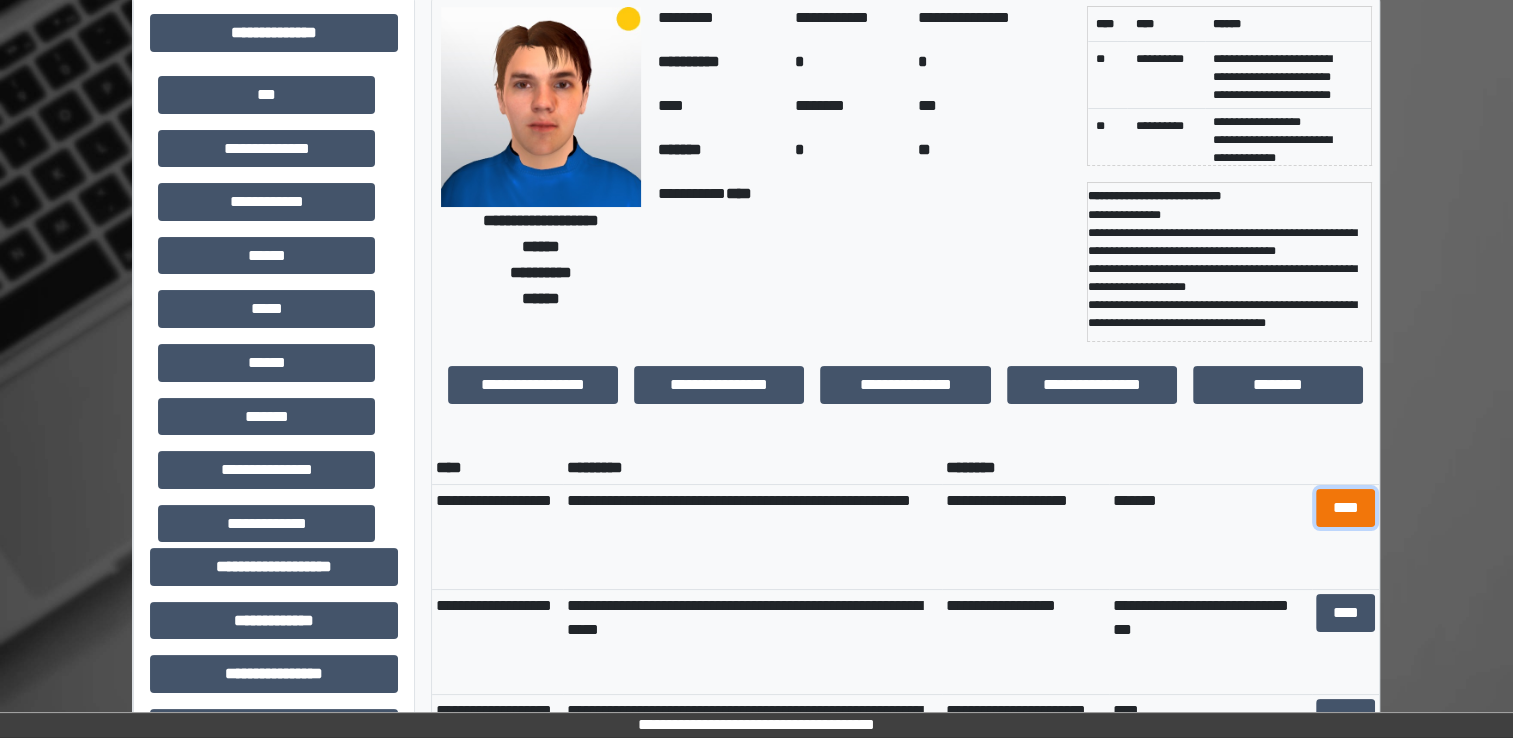 click on "****" at bounding box center [1345, 508] 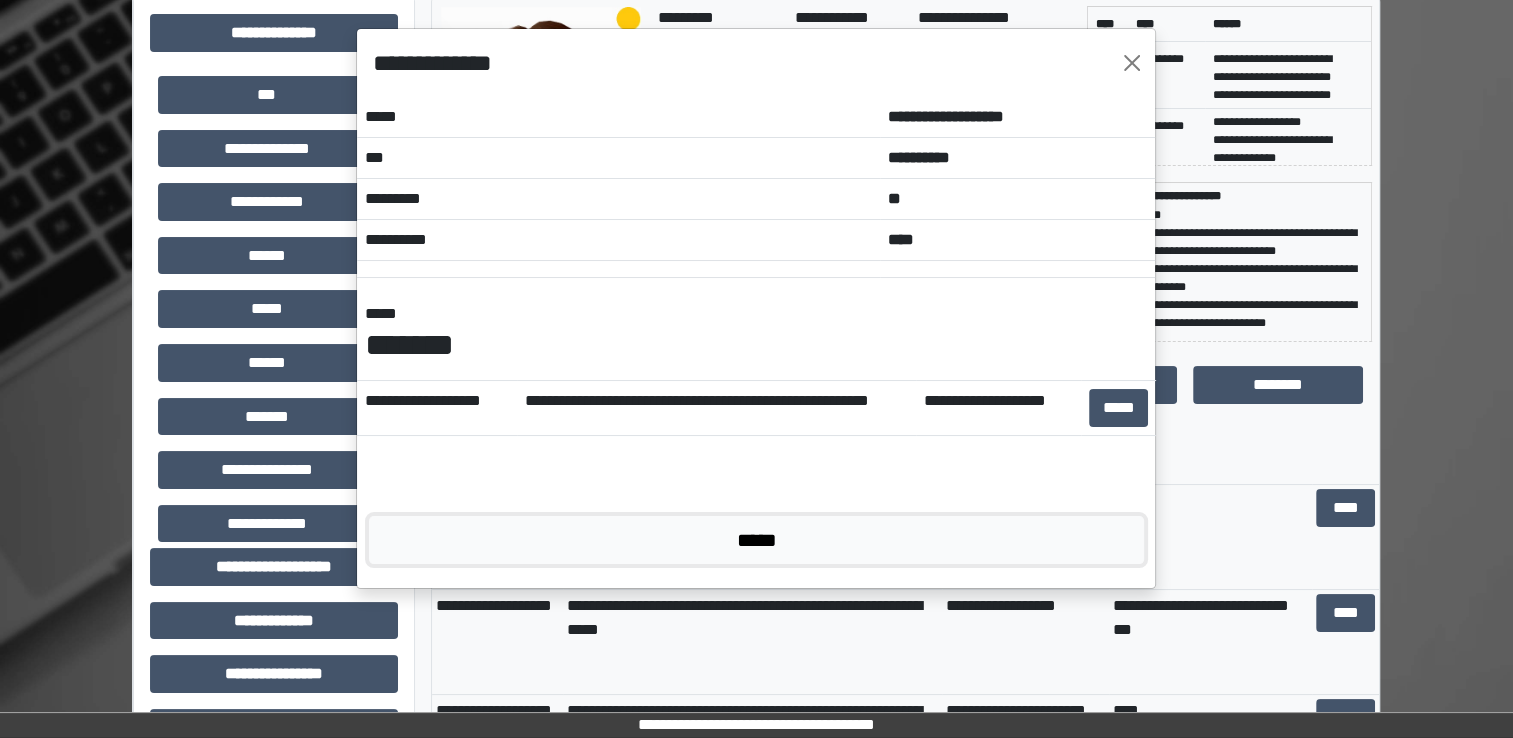 click on "*****" at bounding box center [756, 540] 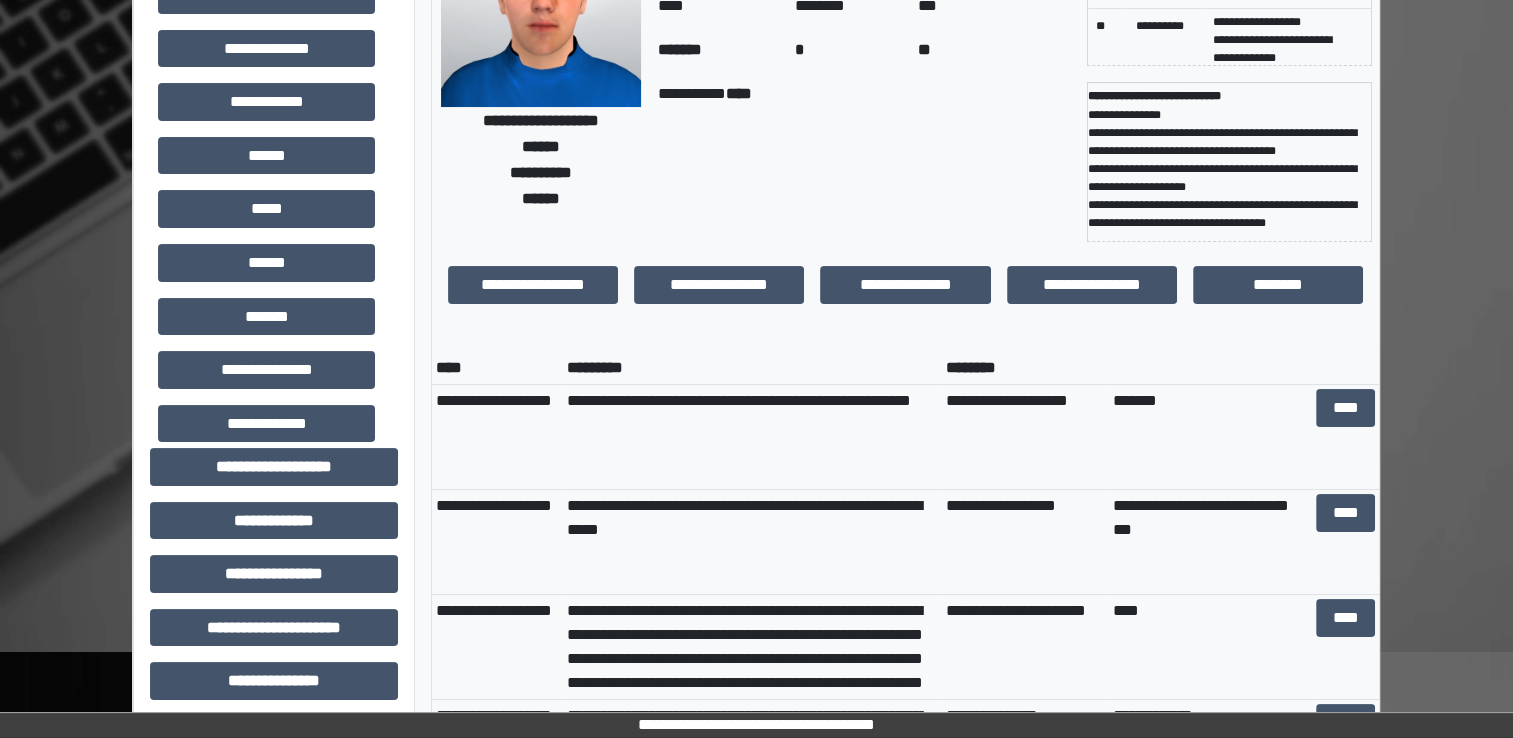 scroll, scrollTop: 300, scrollLeft: 0, axis: vertical 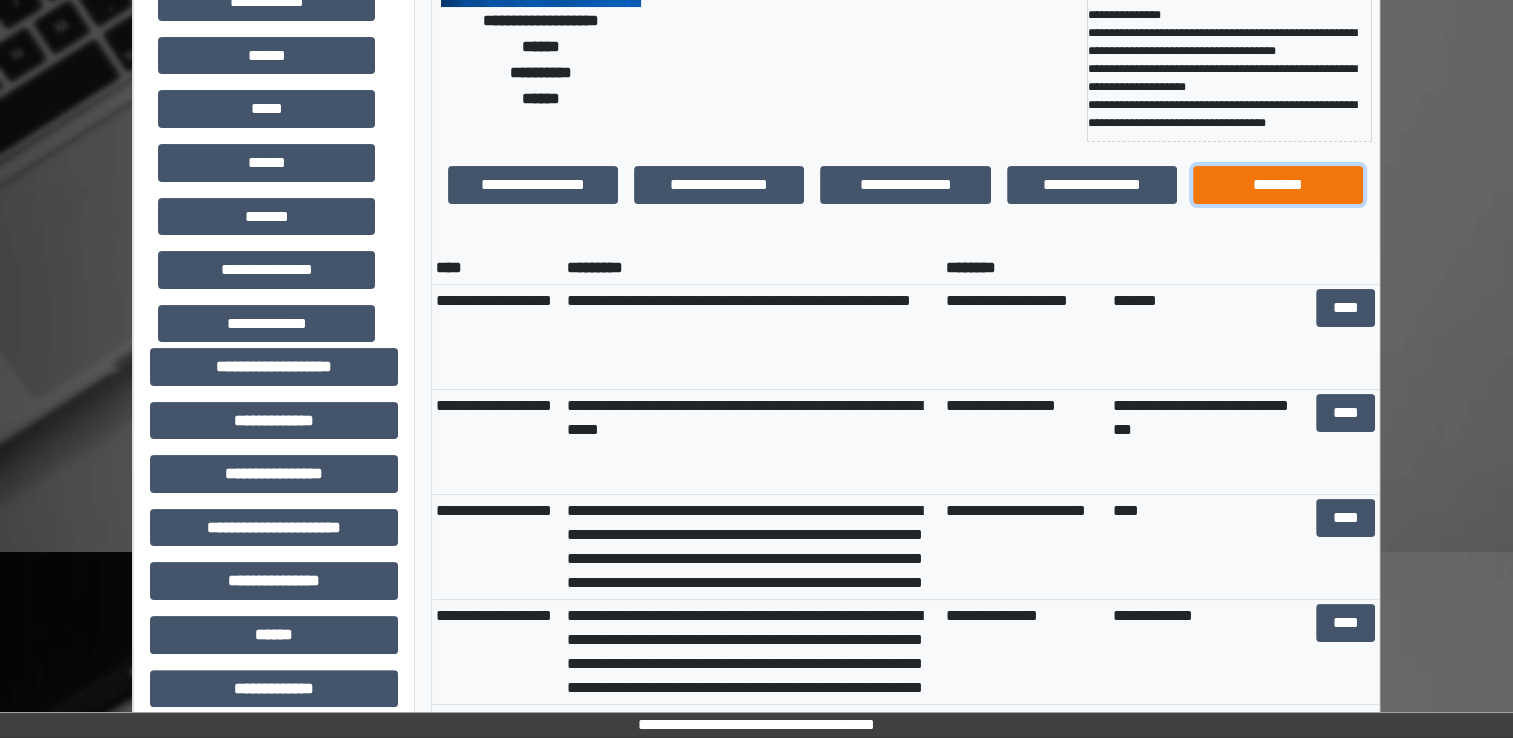 click on "********" at bounding box center [1278, 185] 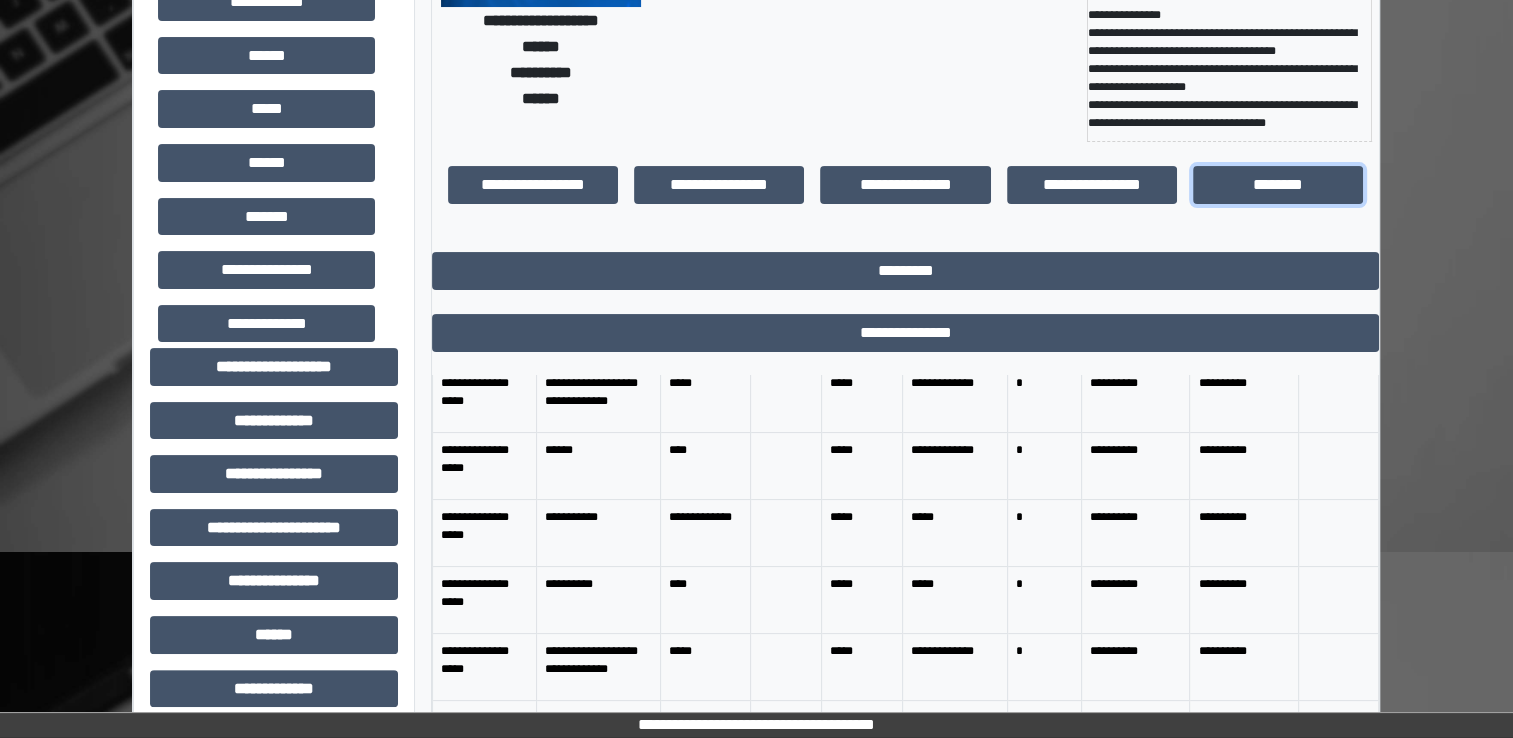 scroll, scrollTop: 100, scrollLeft: 0, axis: vertical 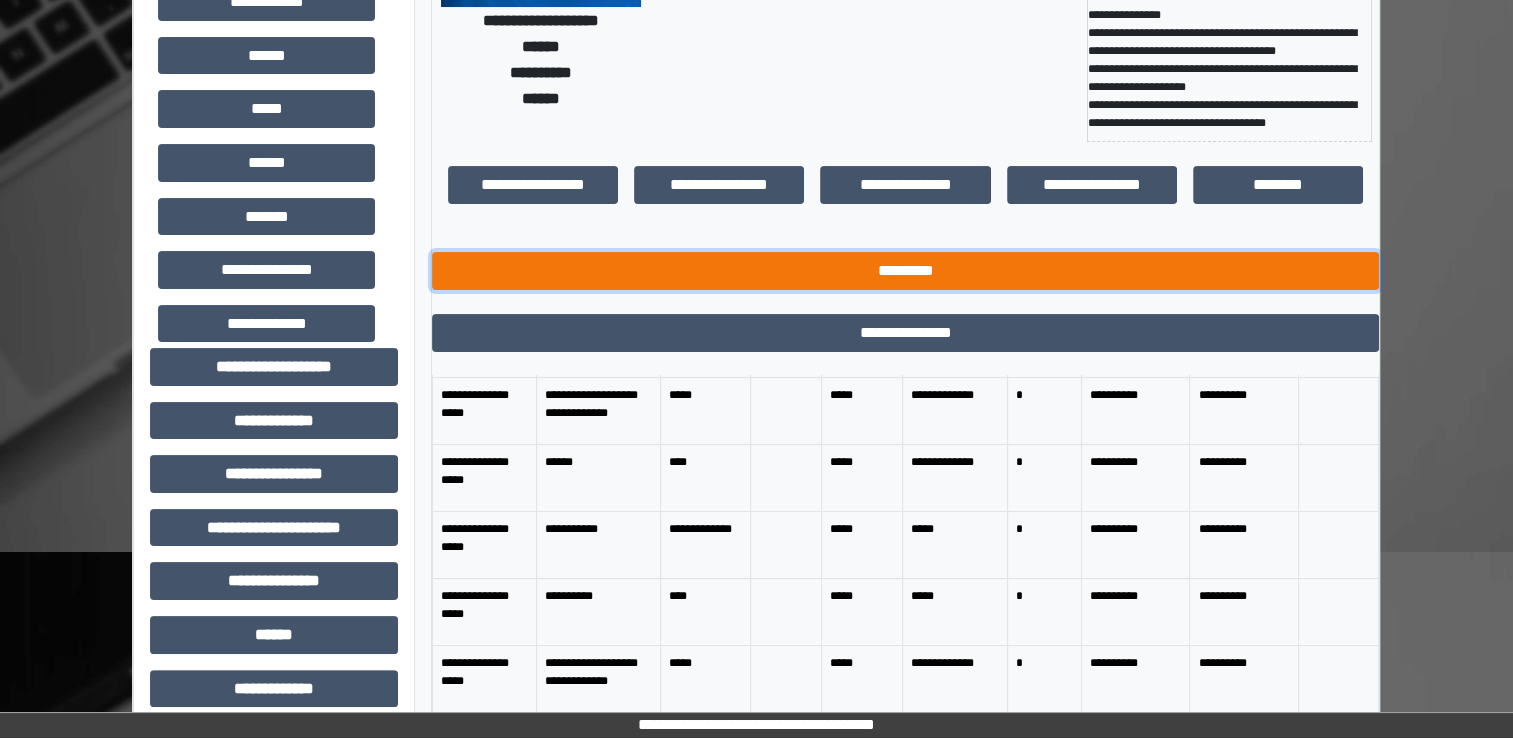 click on "*********" at bounding box center [905, 271] 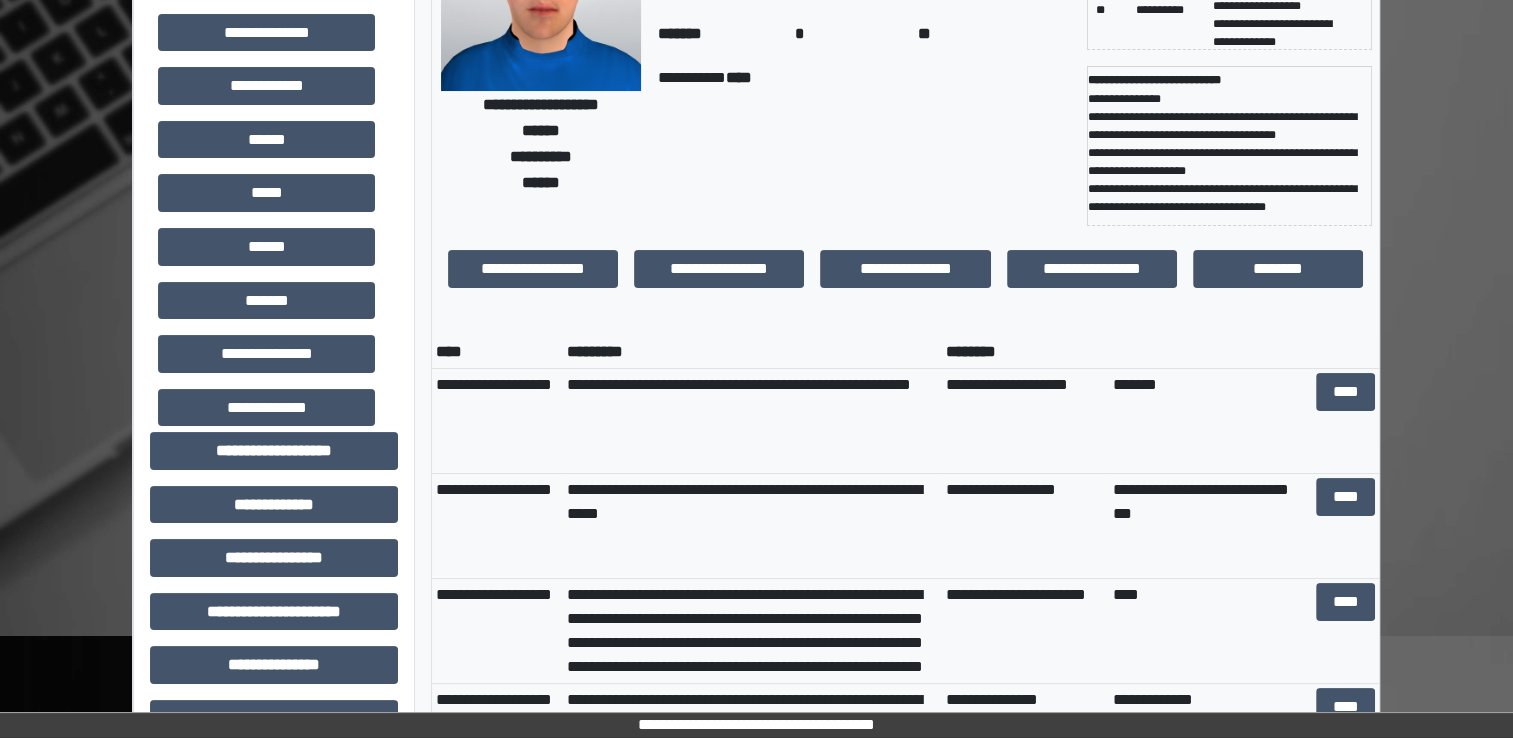 scroll, scrollTop: 100, scrollLeft: 0, axis: vertical 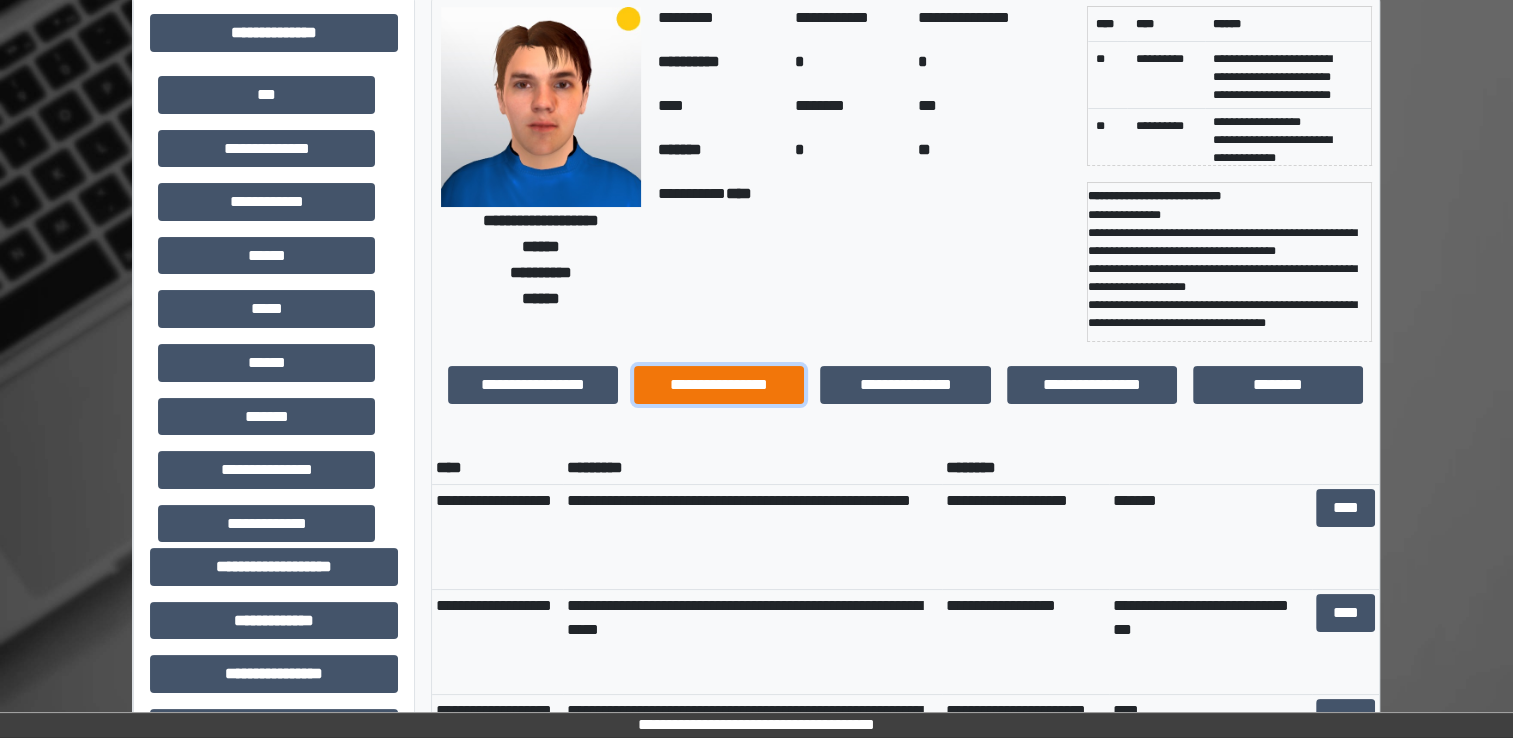 click on "**********" at bounding box center [719, 385] 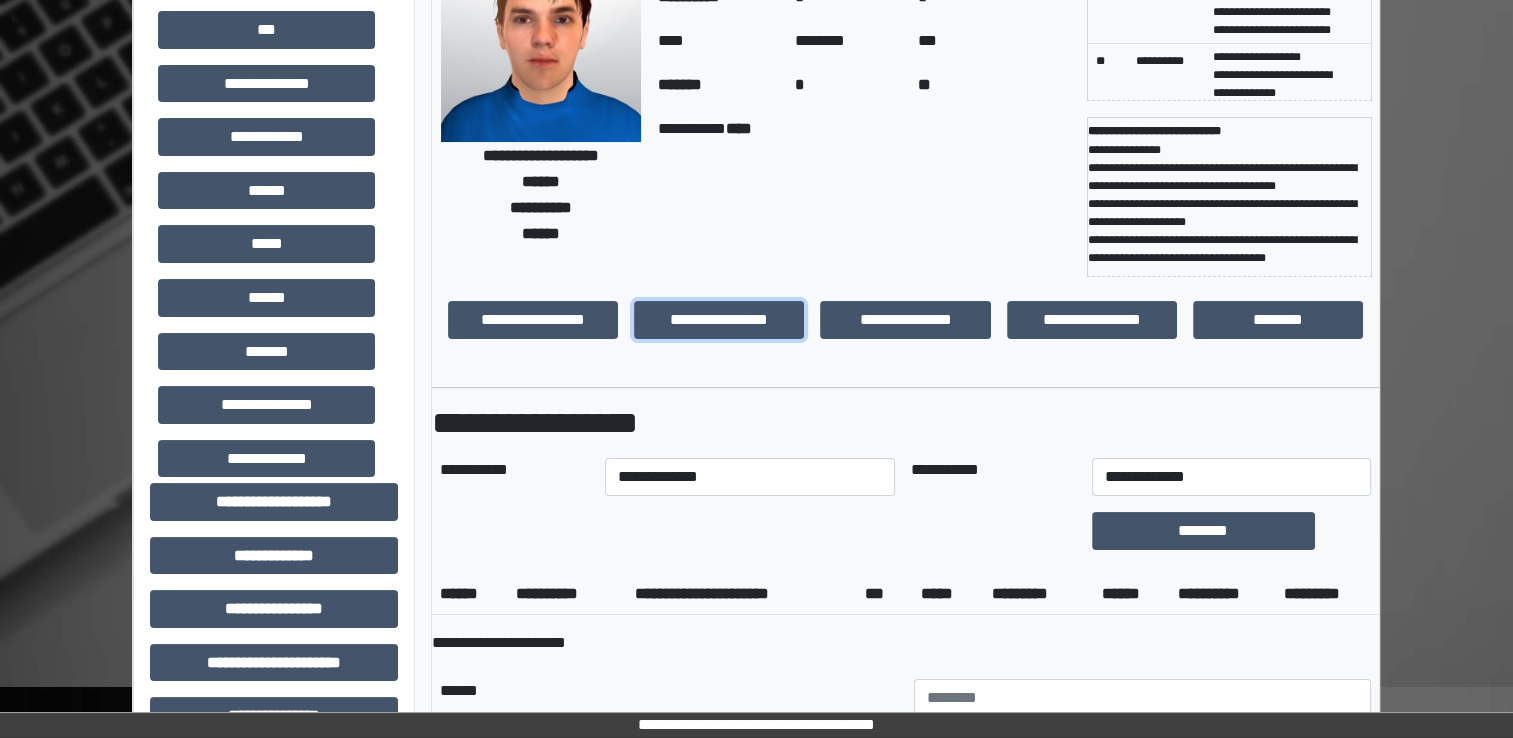 scroll, scrollTop: 200, scrollLeft: 0, axis: vertical 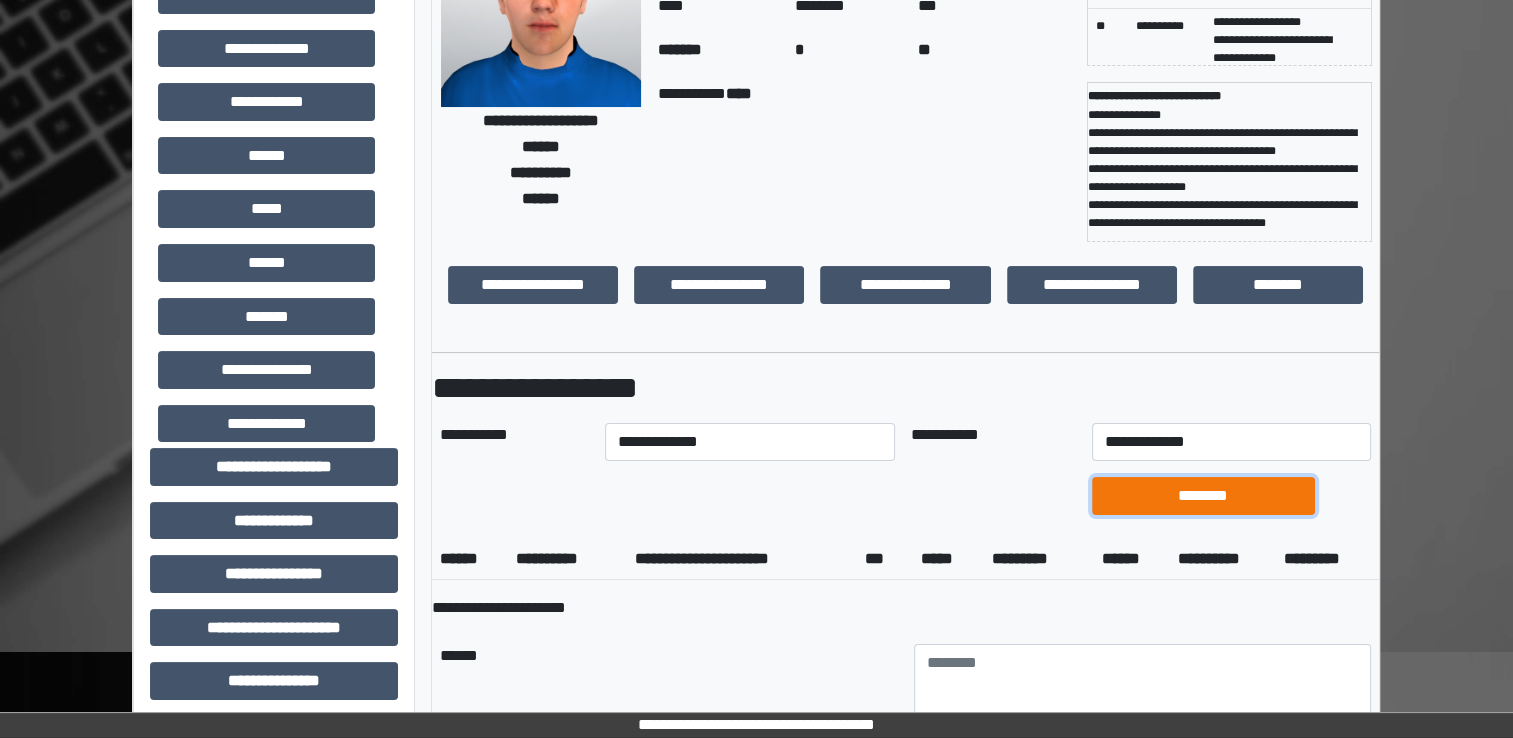 click on "********" at bounding box center (1203, 496) 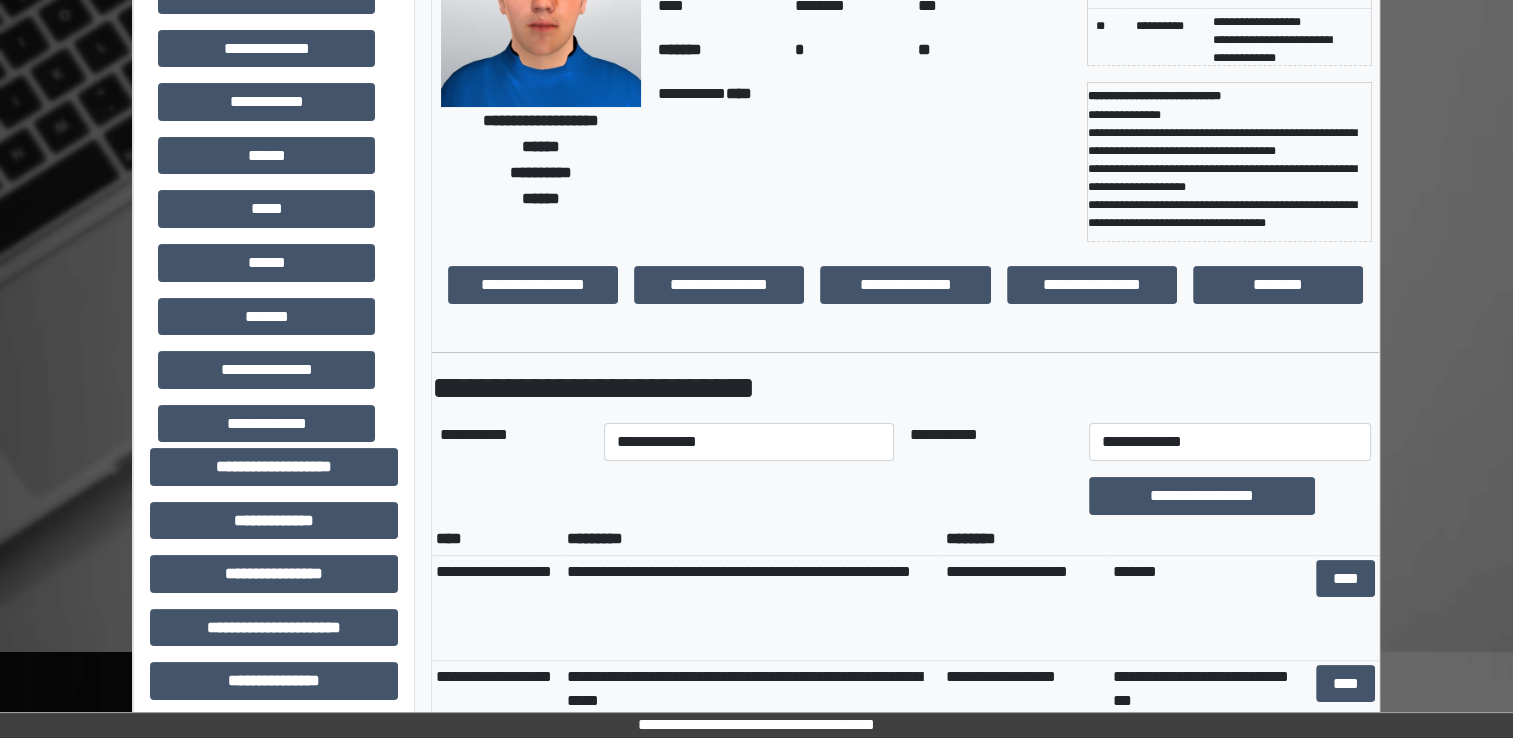 scroll, scrollTop: 300, scrollLeft: 0, axis: vertical 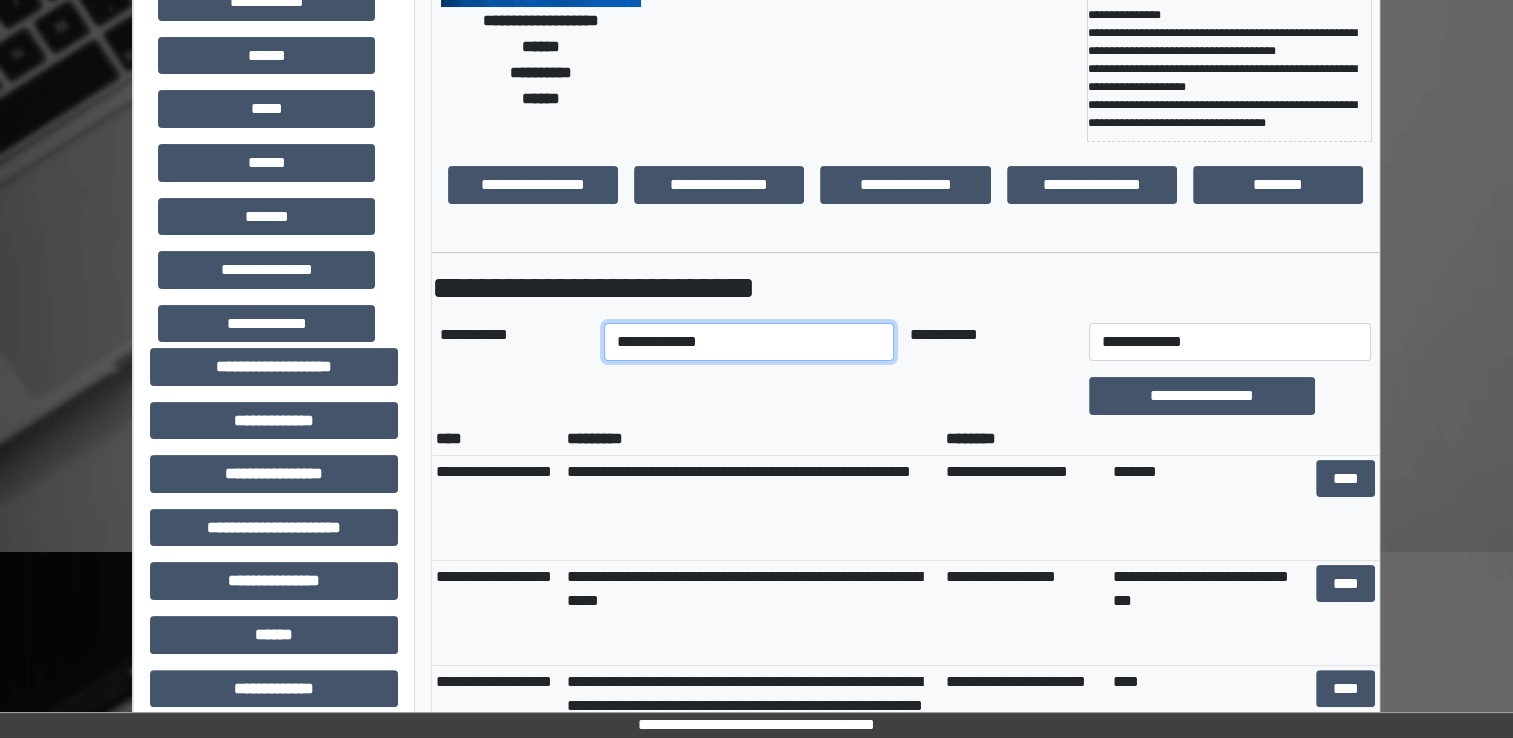 click on "**********" at bounding box center (749, 342) 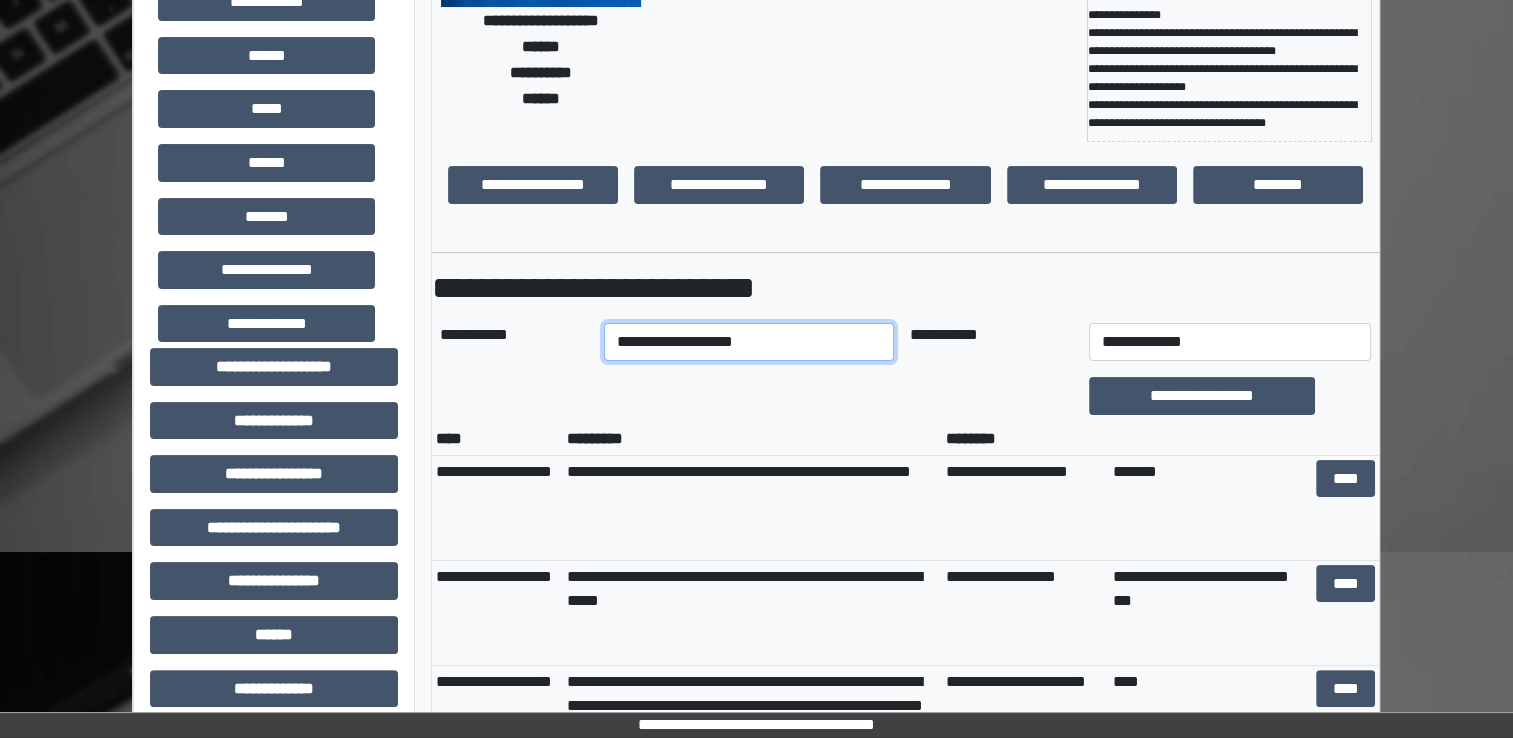 click on "**********" at bounding box center [749, 342] 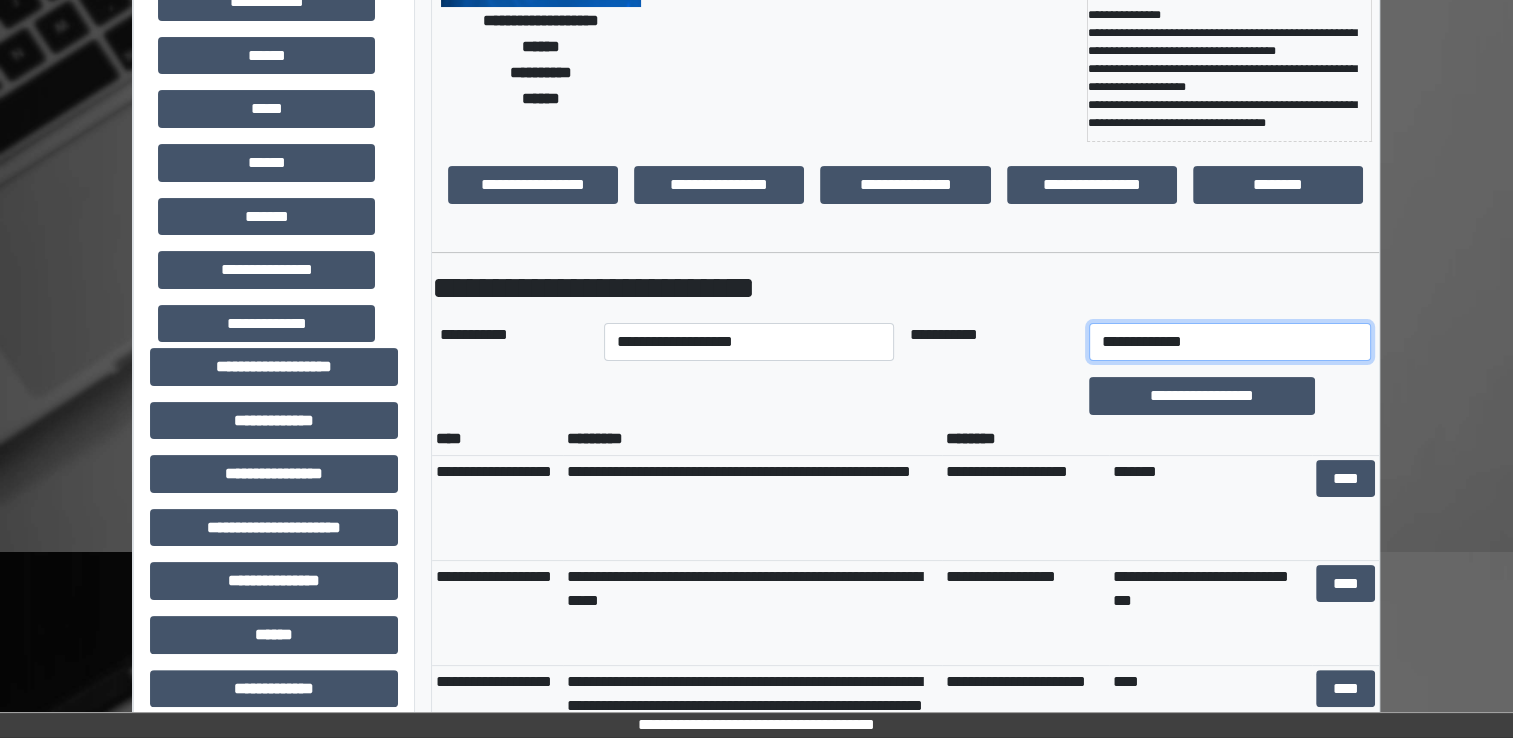 click on "**********" at bounding box center [1230, 342] 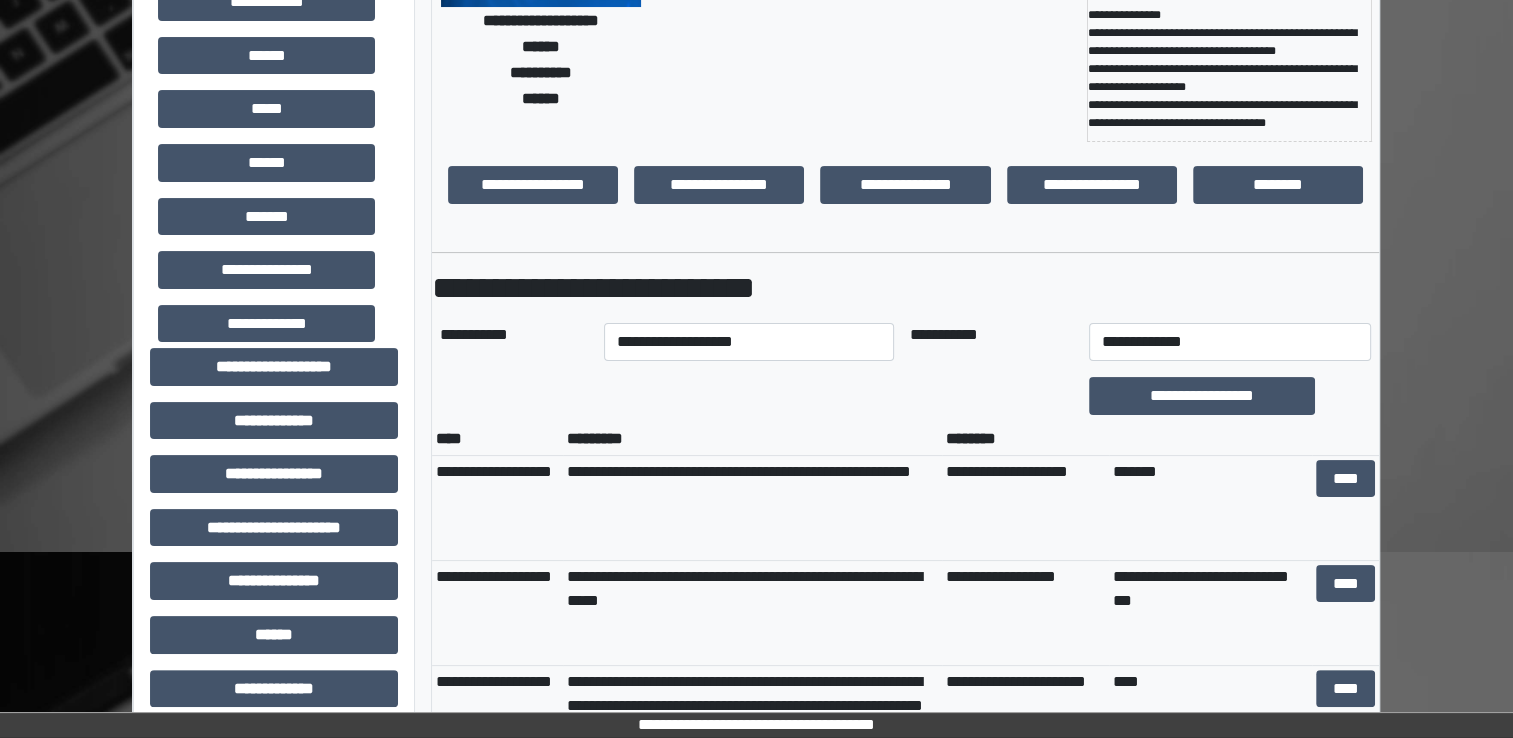 click at bounding box center (992, 396) 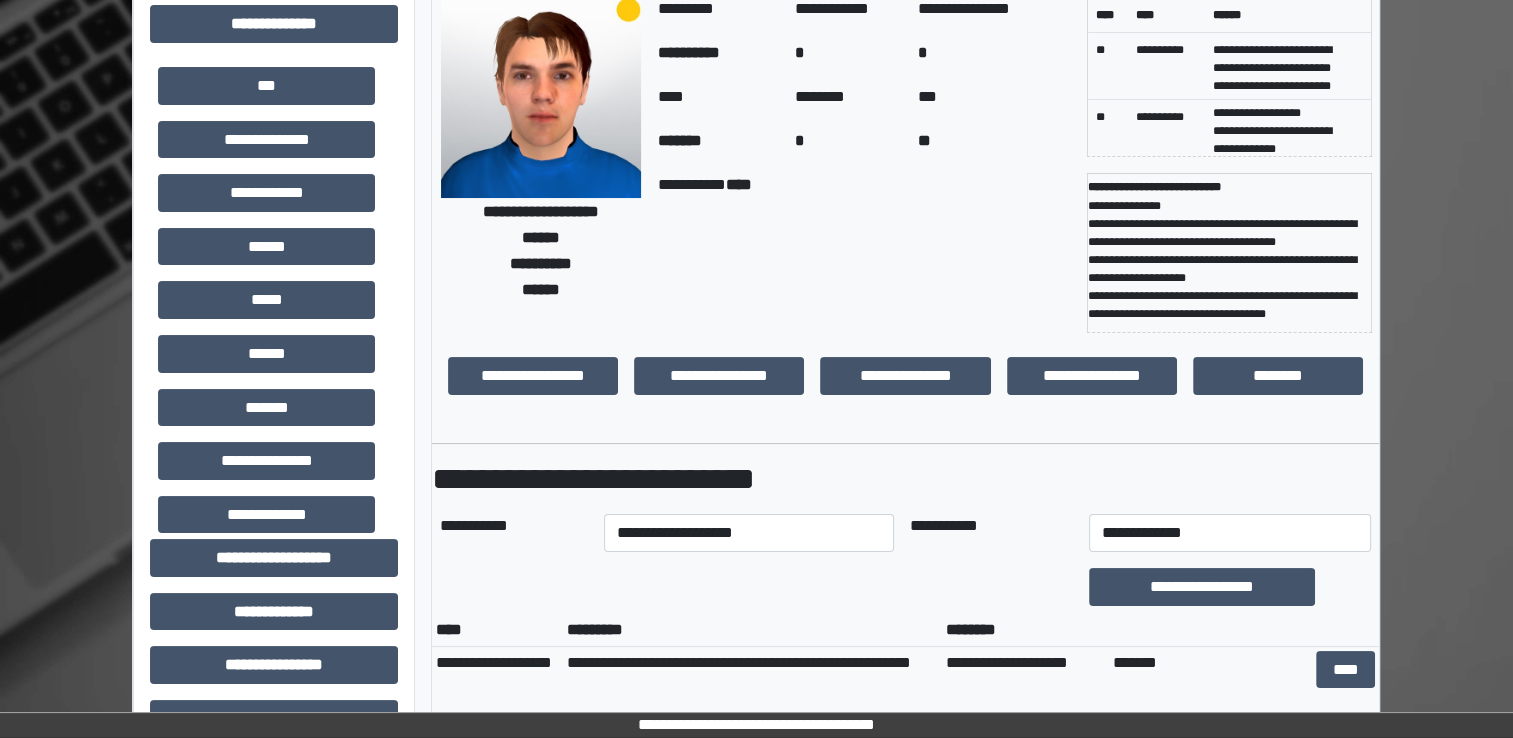 scroll, scrollTop: 0, scrollLeft: 0, axis: both 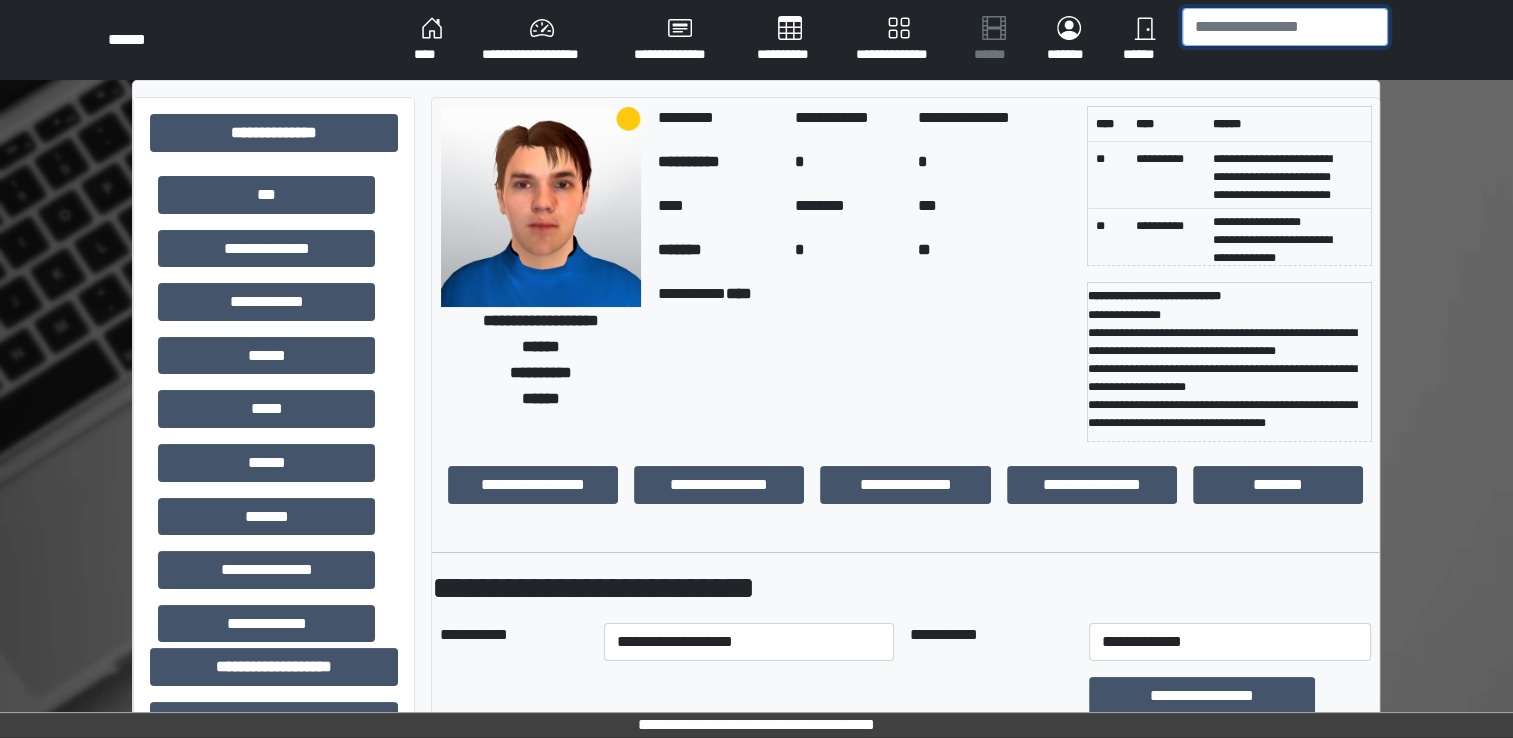 click at bounding box center (1285, 27) 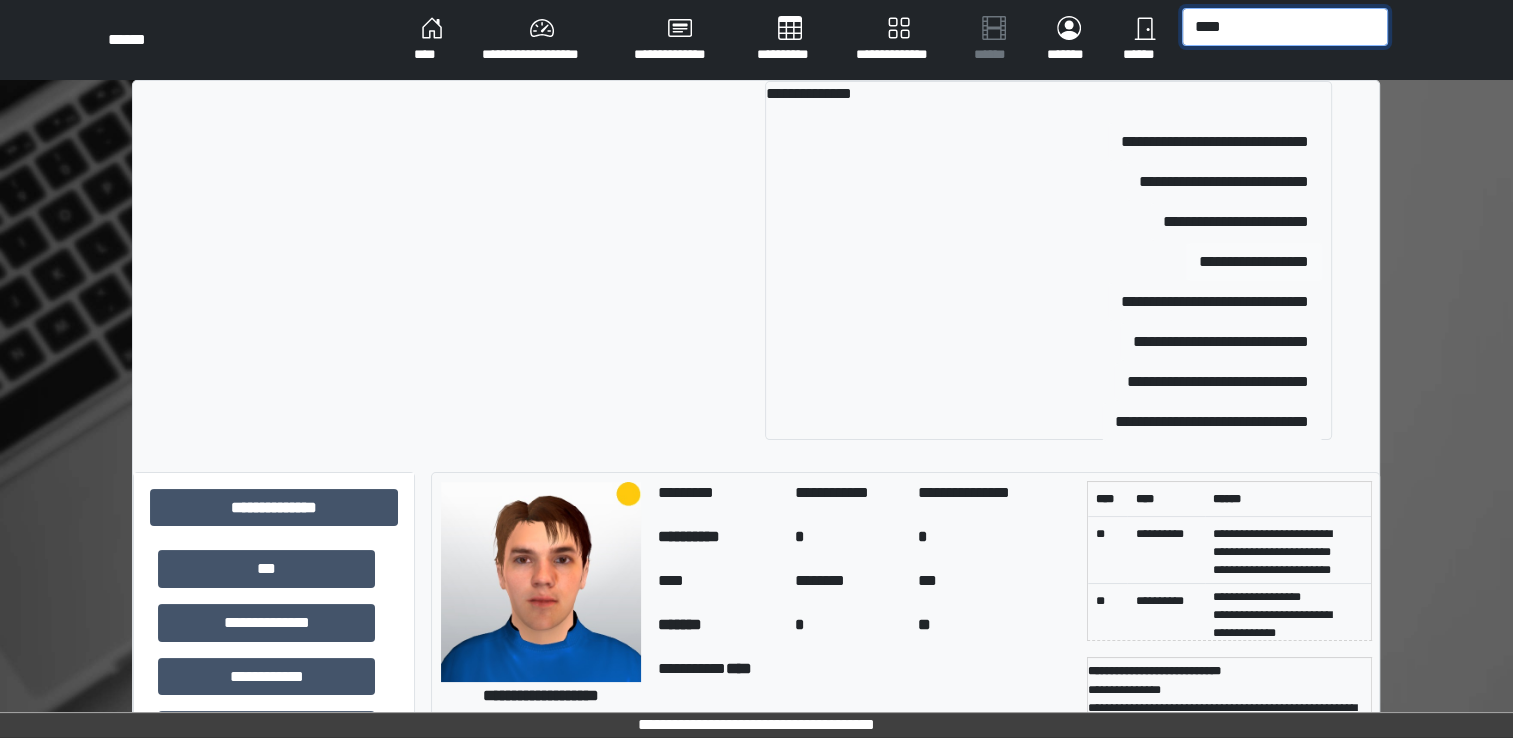 type on "****" 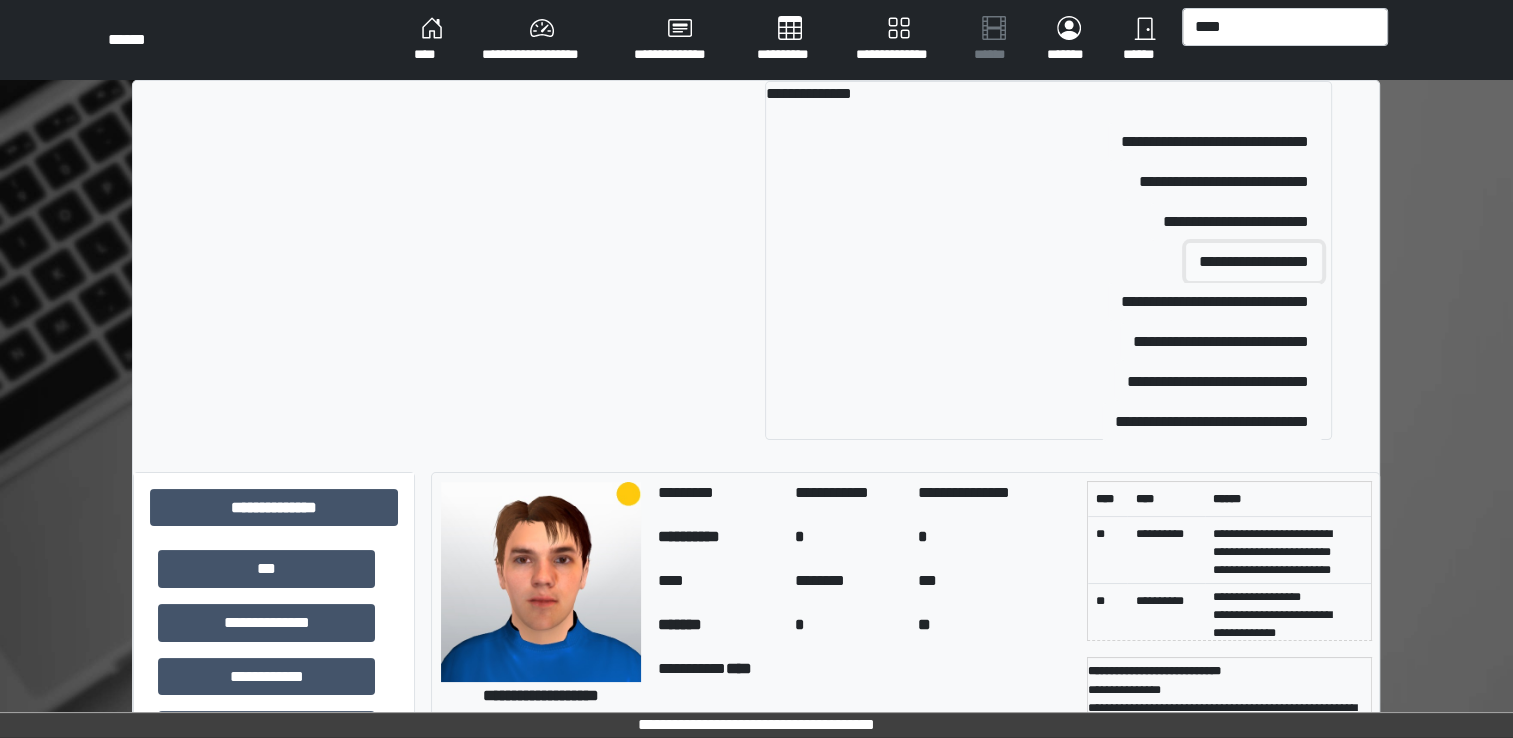 drag, startPoint x: 1212, startPoint y: 254, endPoint x: 1221, endPoint y: 263, distance: 12.727922 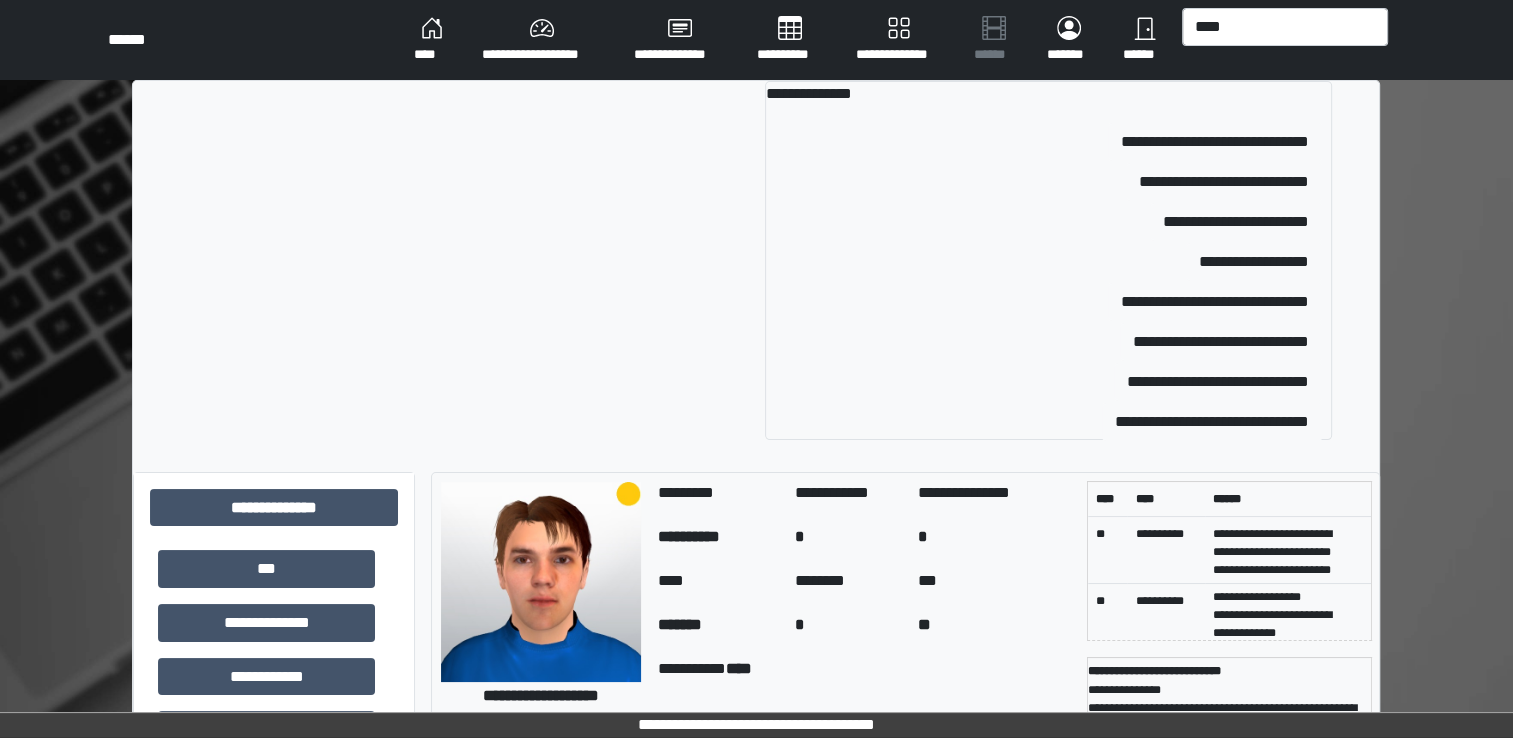 type 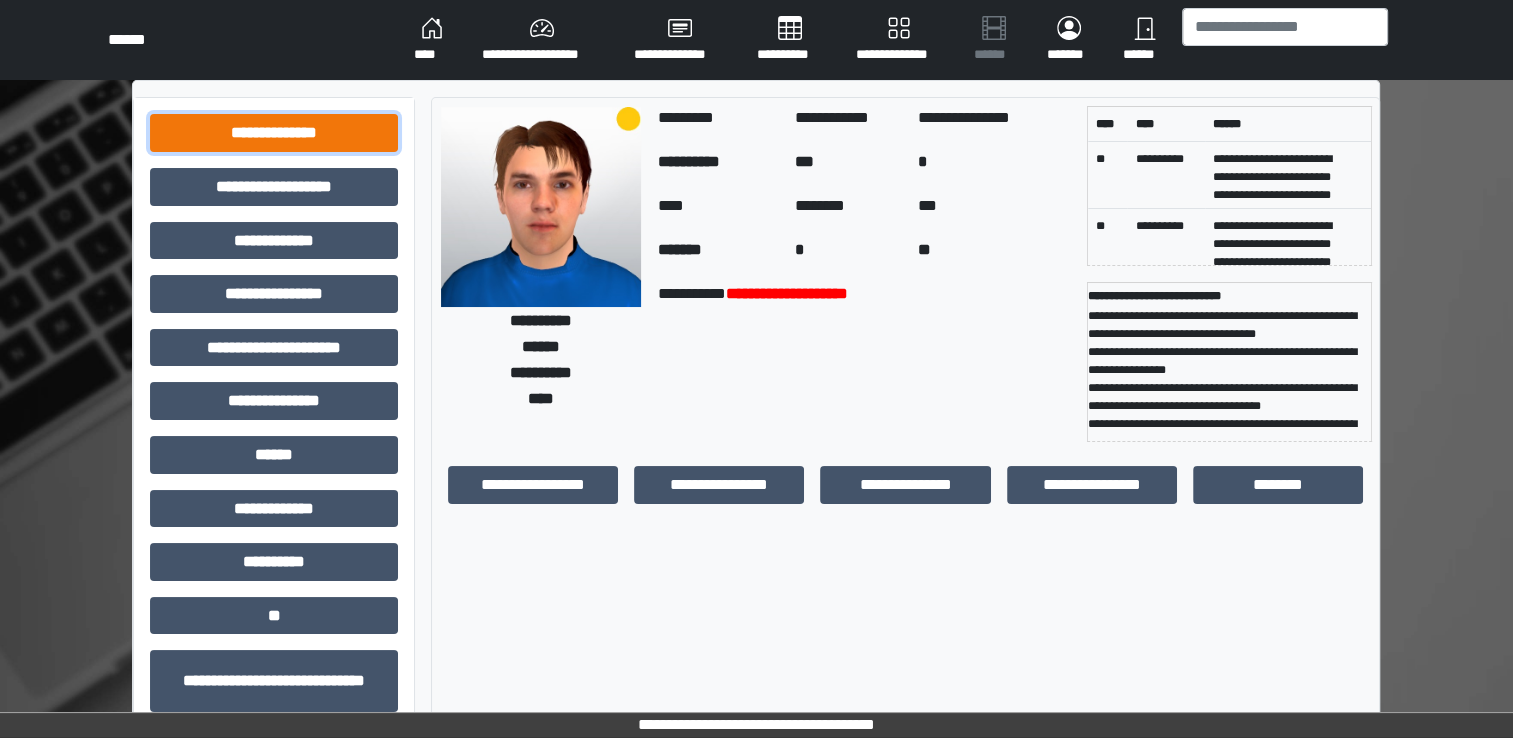 click on "**********" at bounding box center [274, 133] 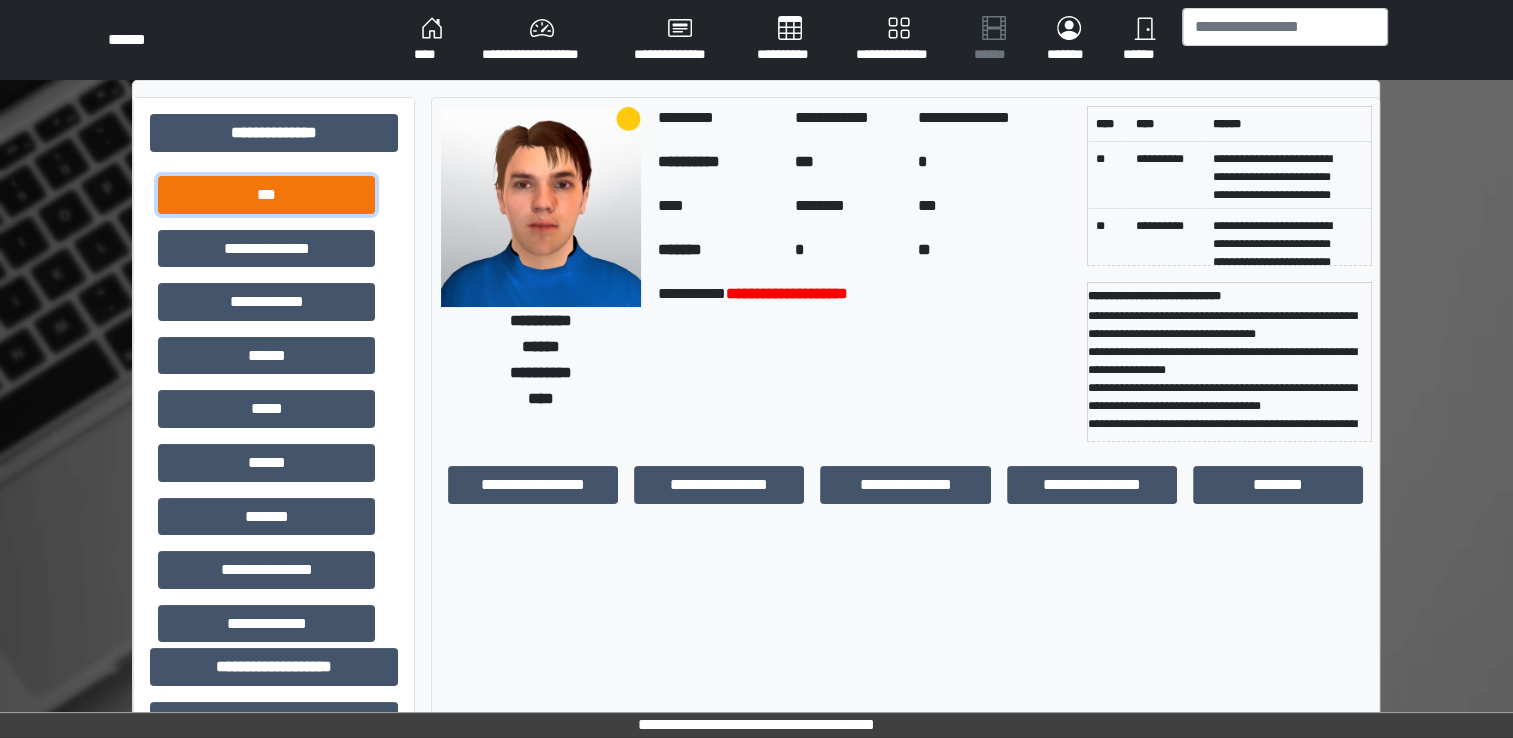 click on "***" at bounding box center [266, 195] 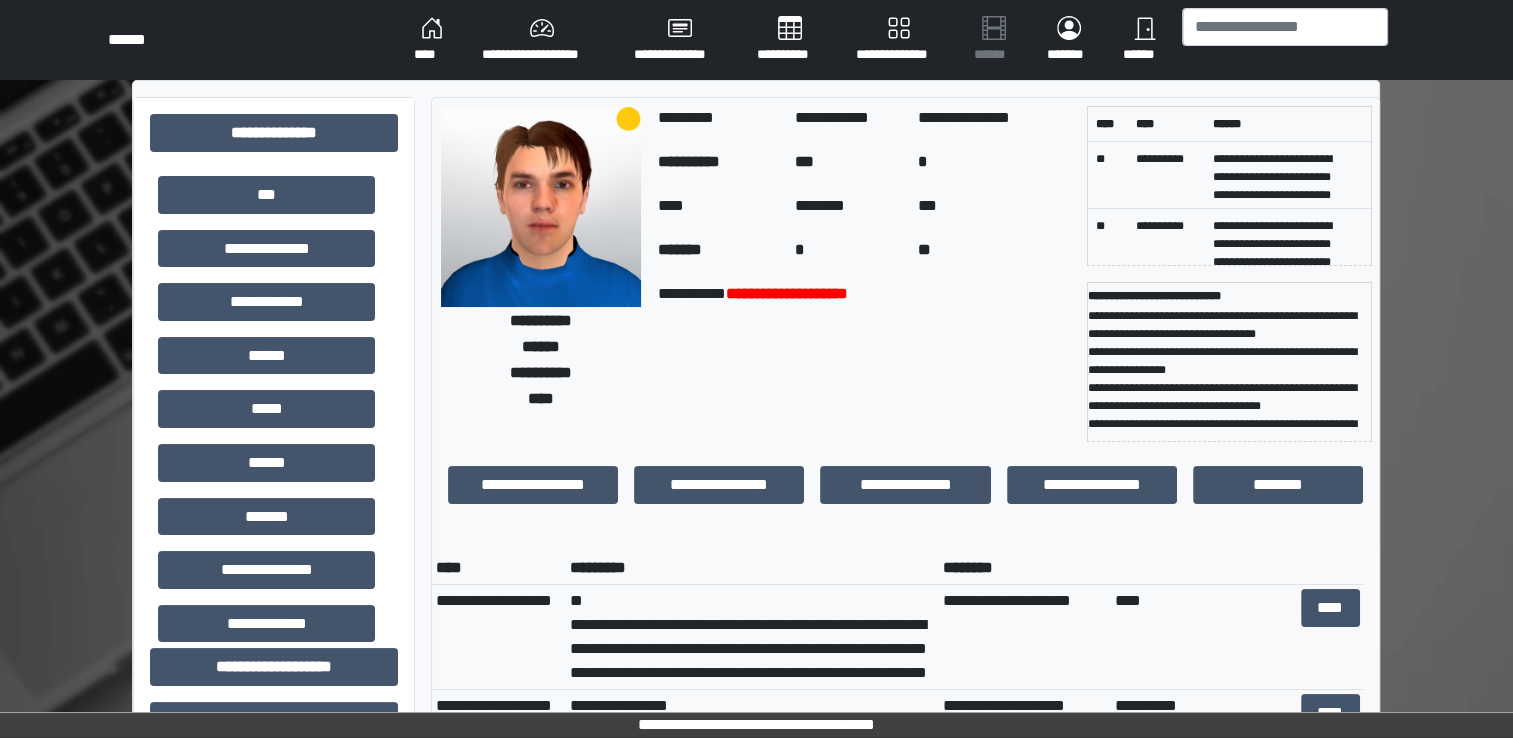 click on "**********" at bounding box center (1025, 636) 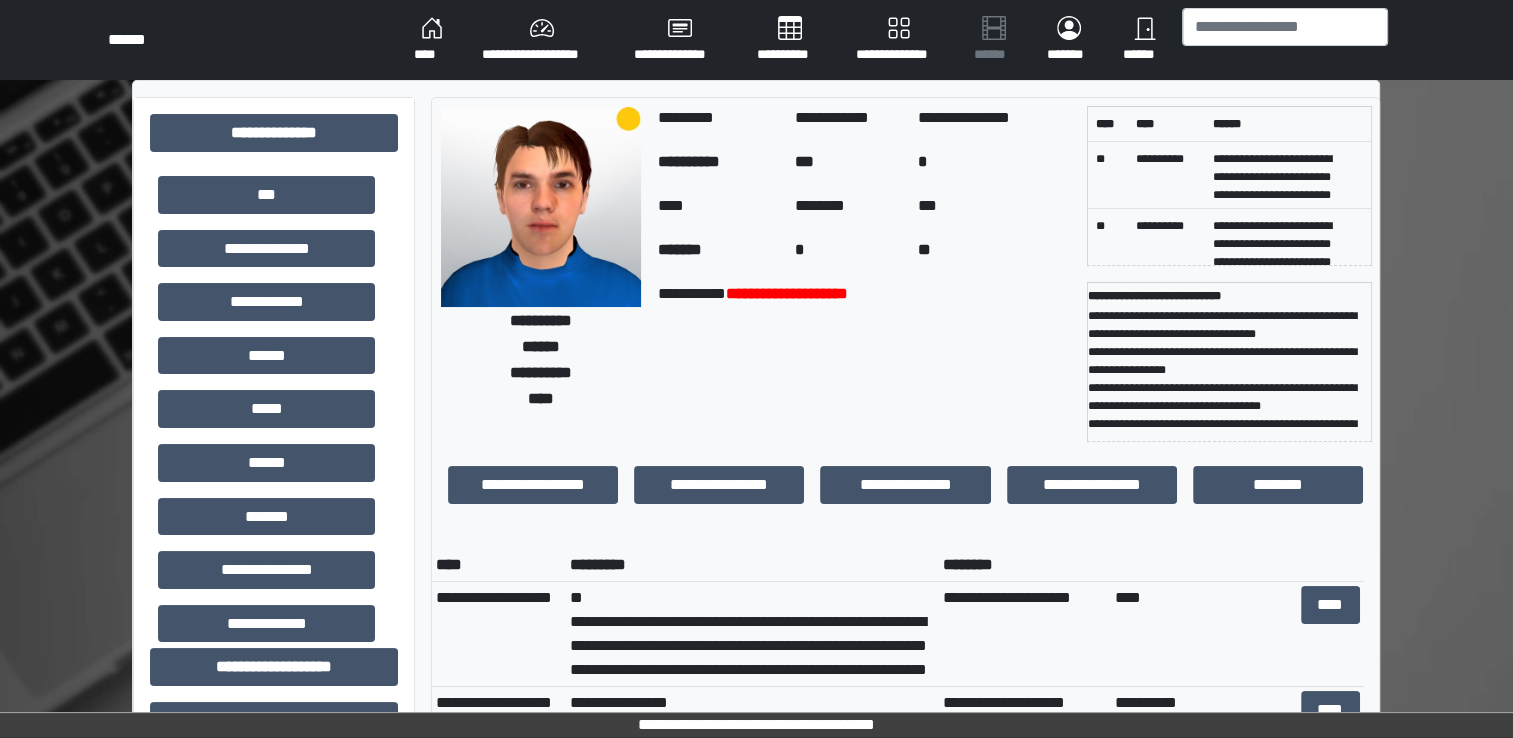scroll, scrollTop: 0, scrollLeft: 0, axis: both 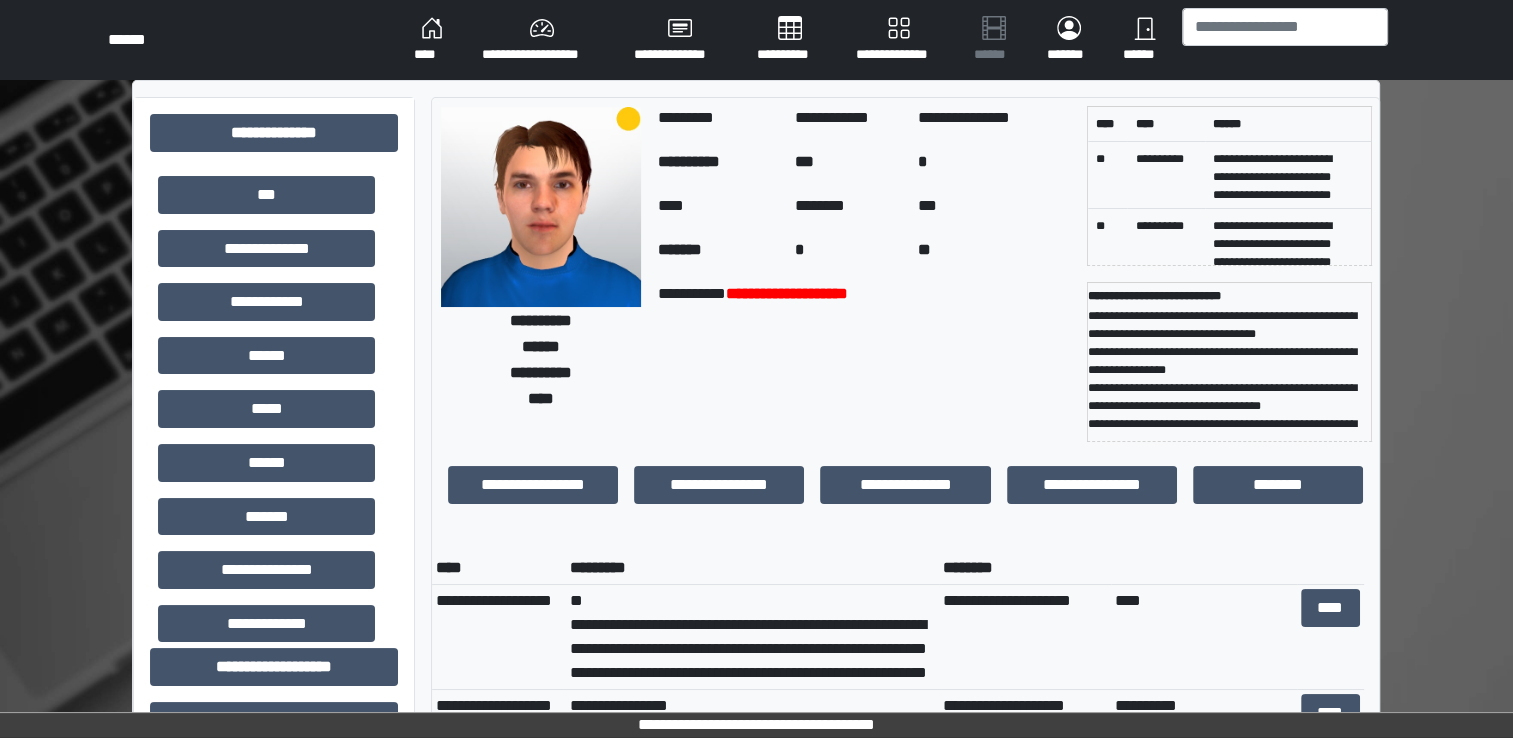 click on "*********" at bounding box center [752, 568] 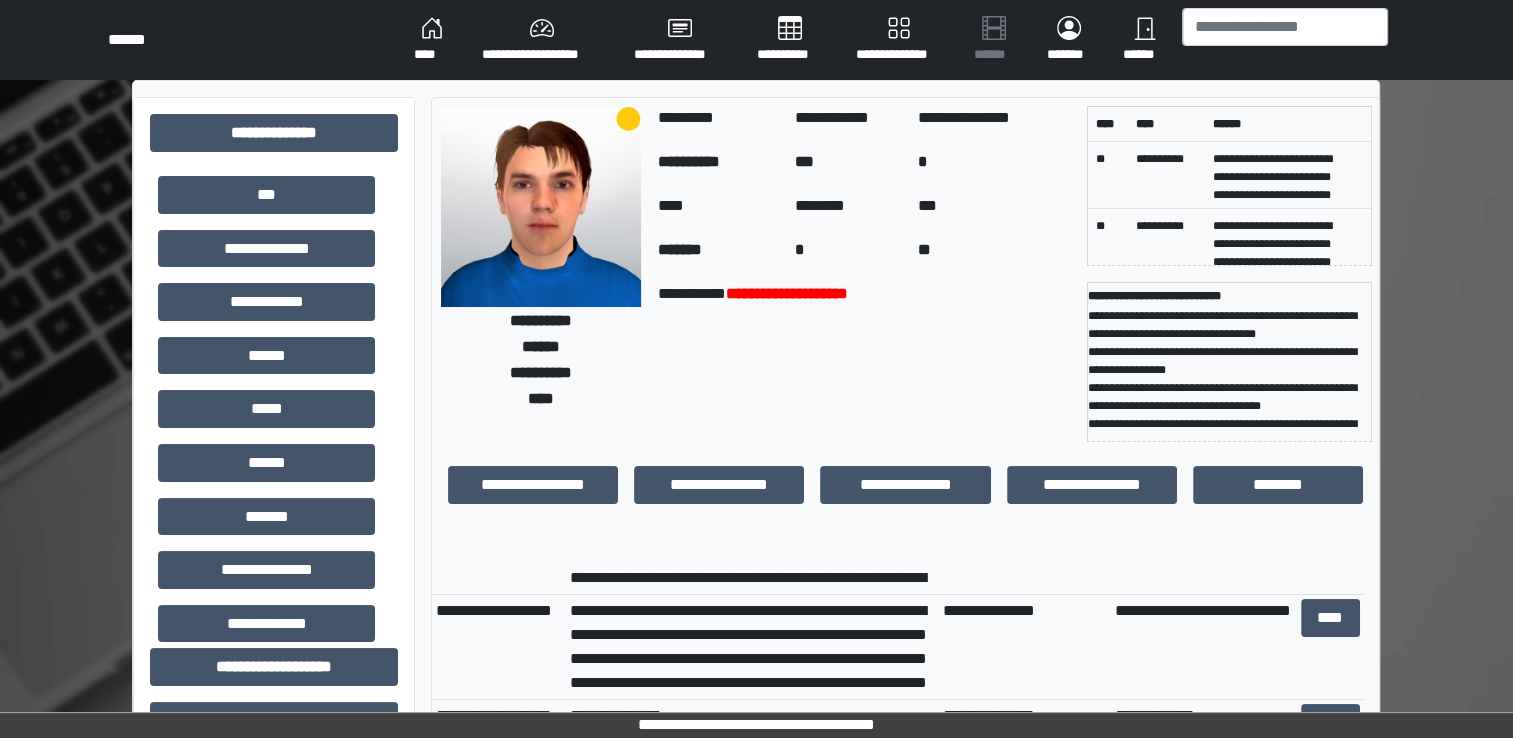 scroll, scrollTop: 0, scrollLeft: 0, axis: both 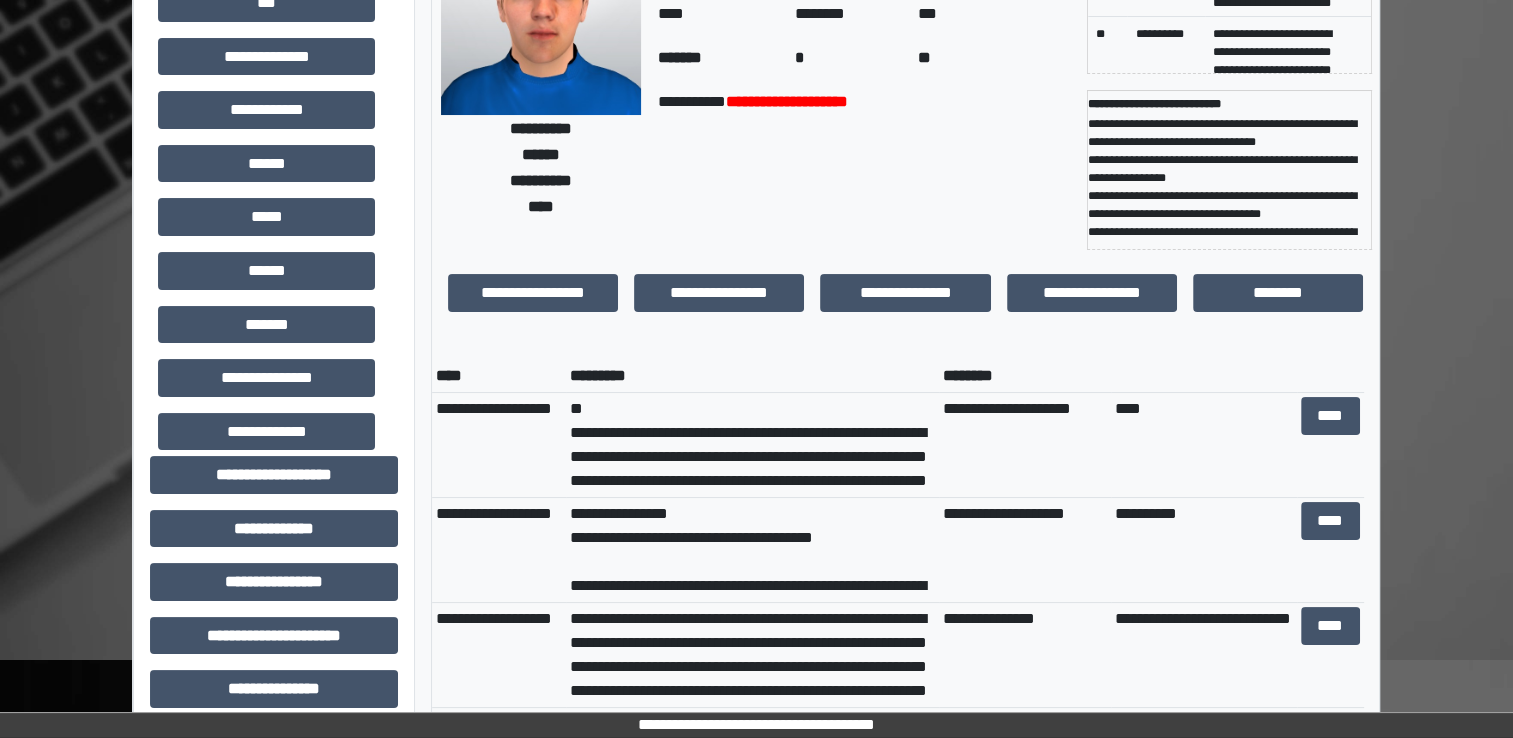 click on "**********" at bounding box center [905, 549] 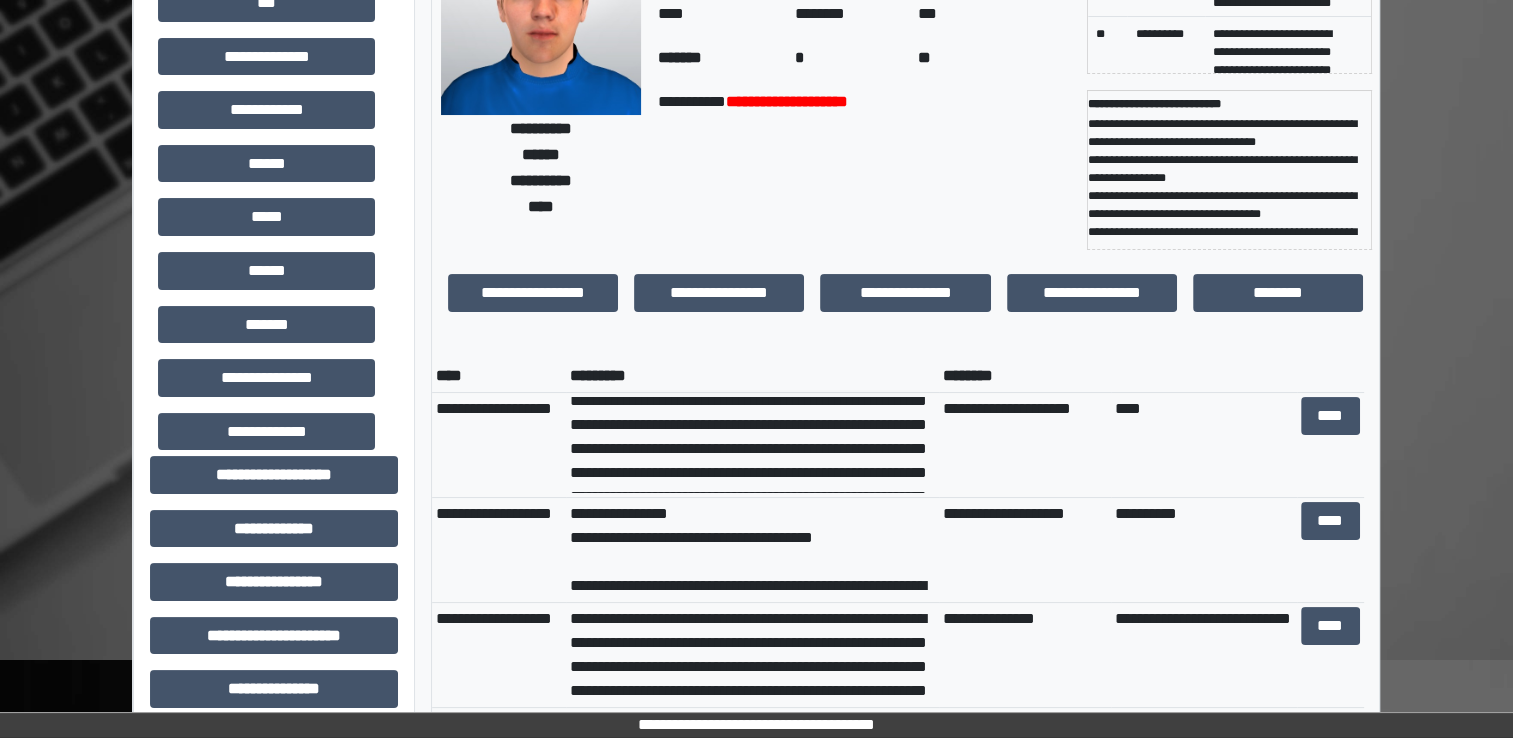scroll, scrollTop: 76, scrollLeft: 0, axis: vertical 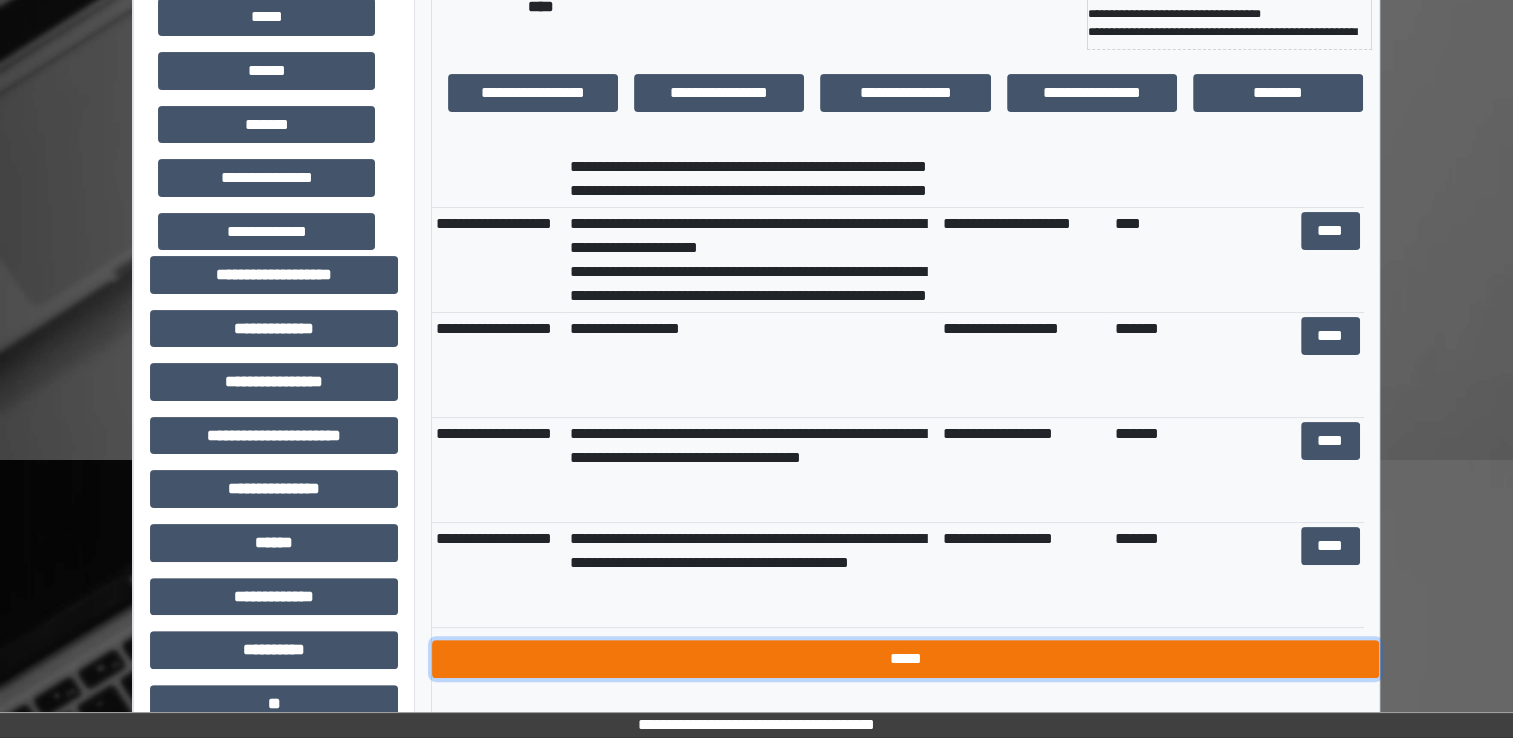 click on "*****" at bounding box center [905, 659] 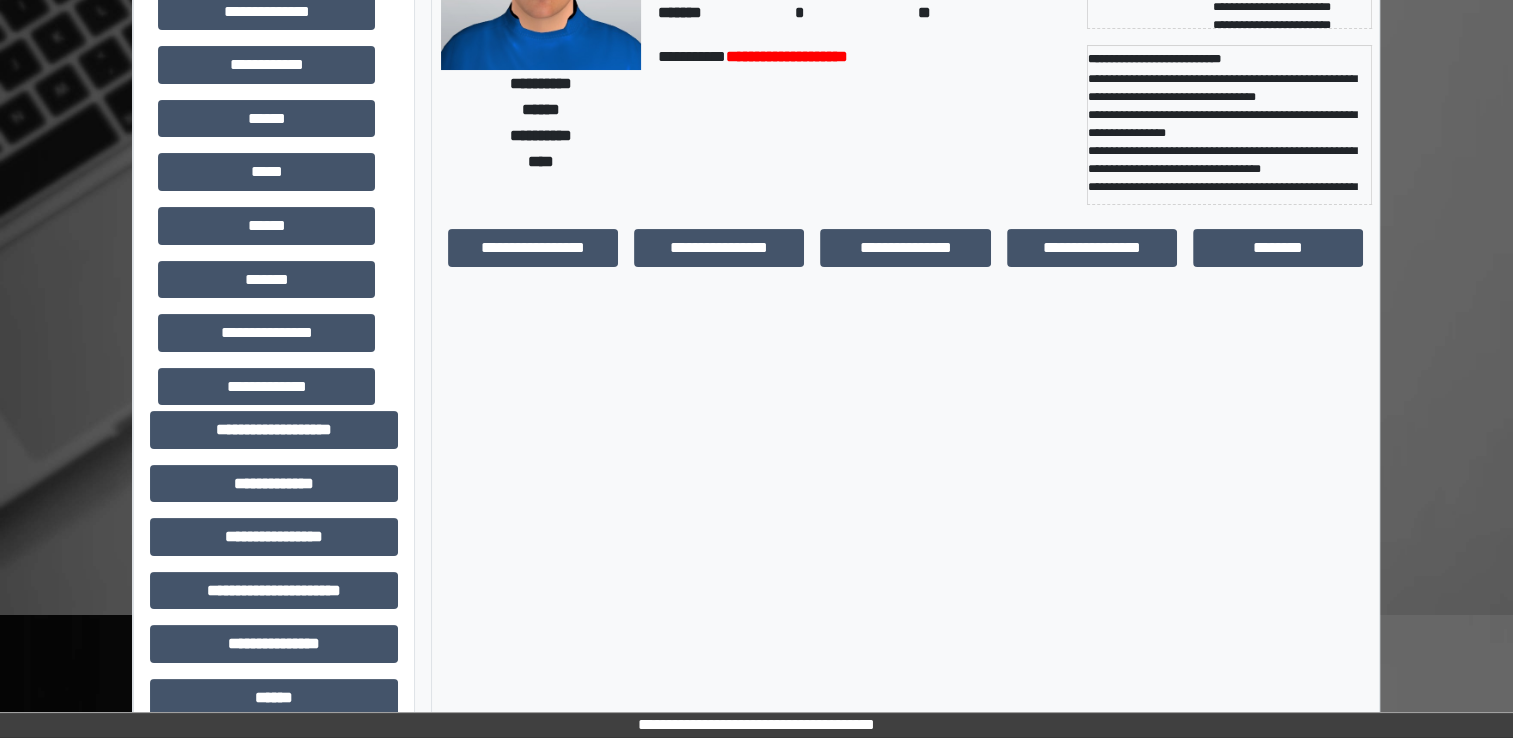 scroll, scrollTop: 0, scrollLeft: 0, axis: both 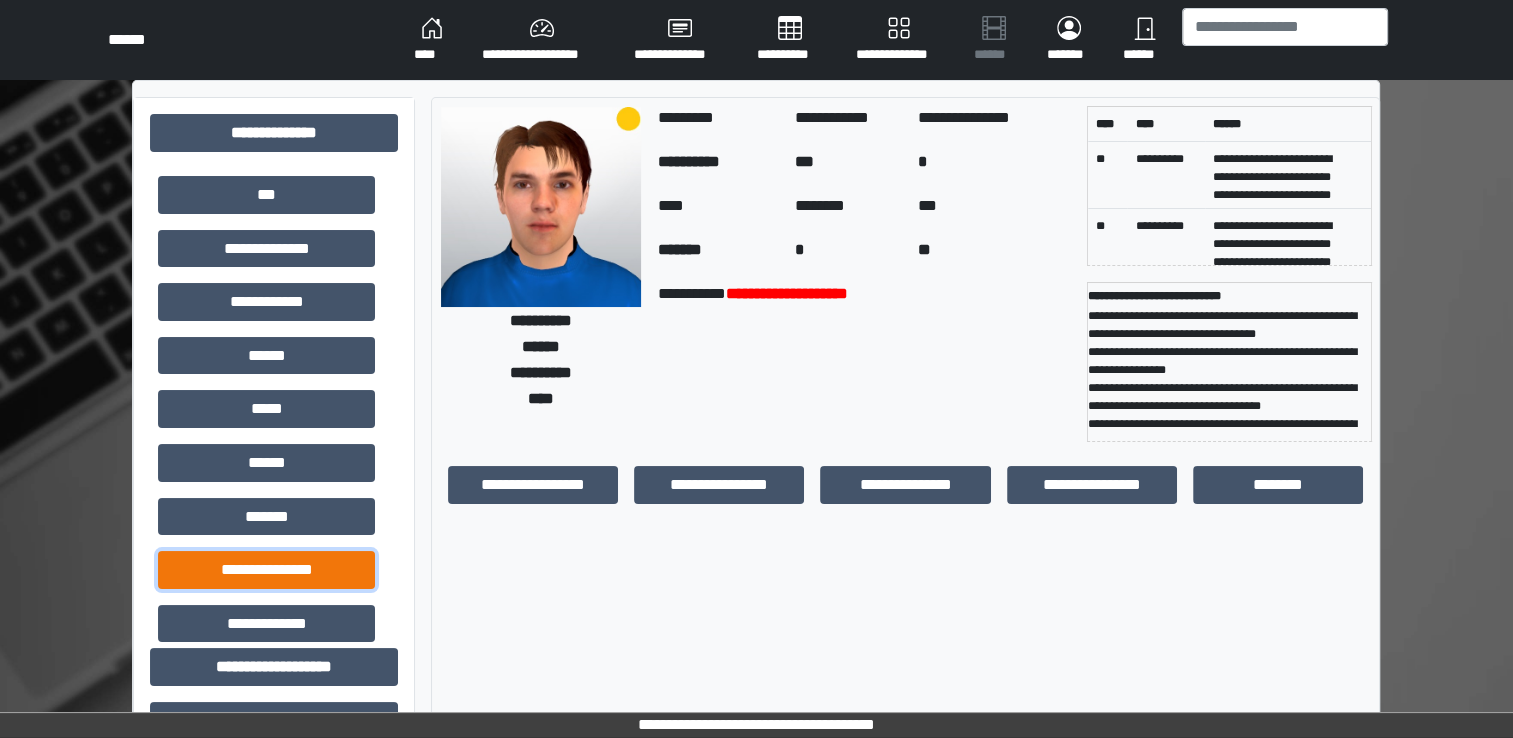 click on "**********" at bounding box center [266, 570] 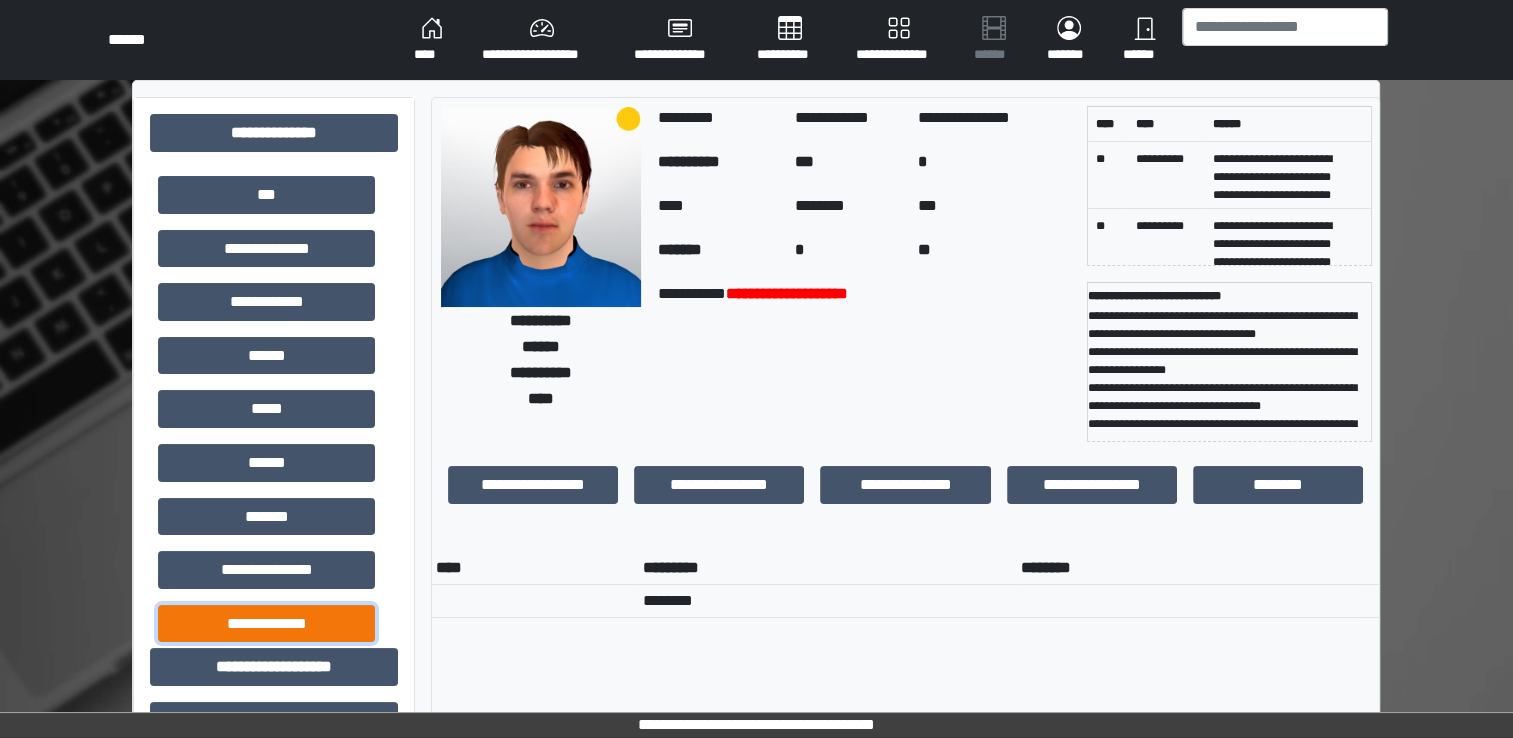 click on "**********" at bounding box center [266, 624] 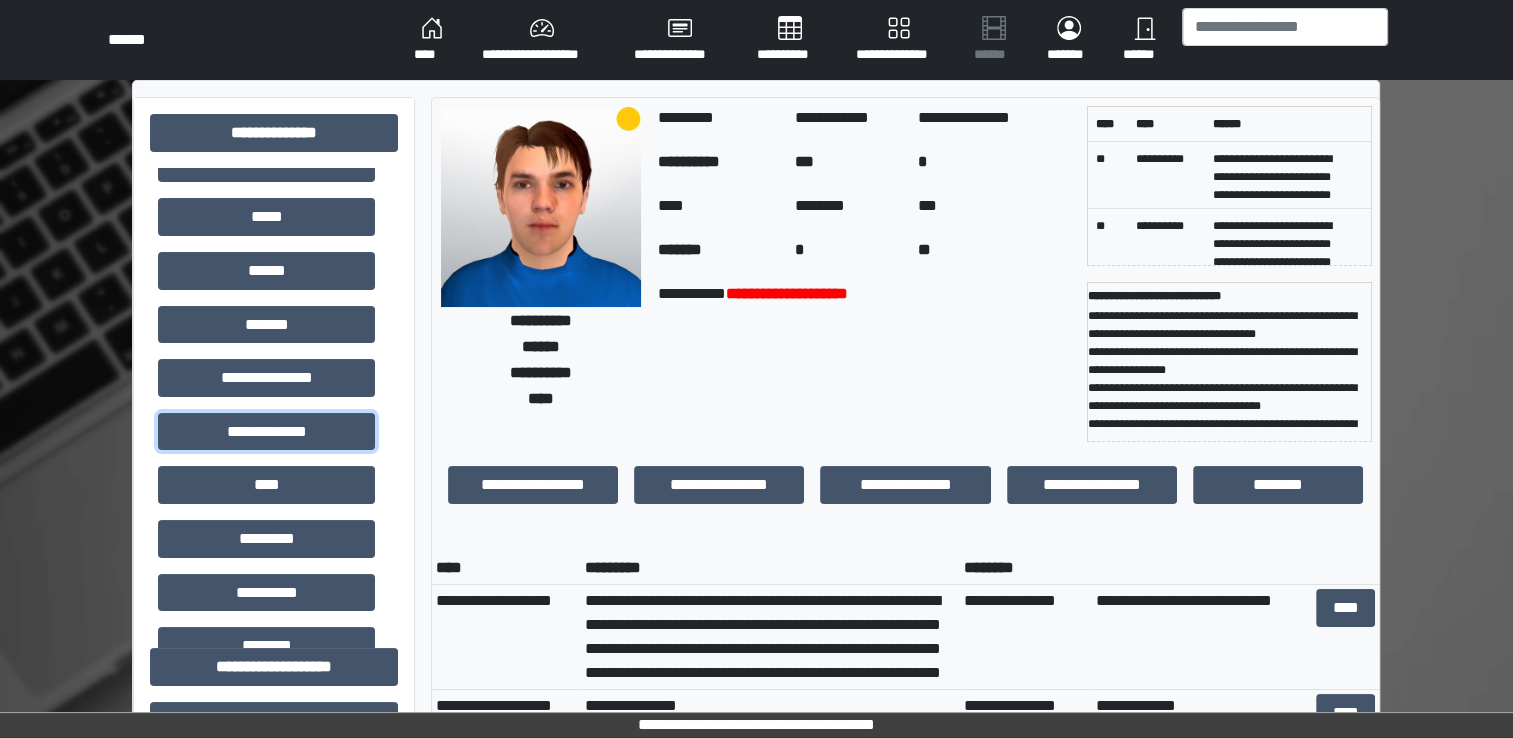 scroll, scrollTop: 364, scrollLeft: 0, axis: vertical 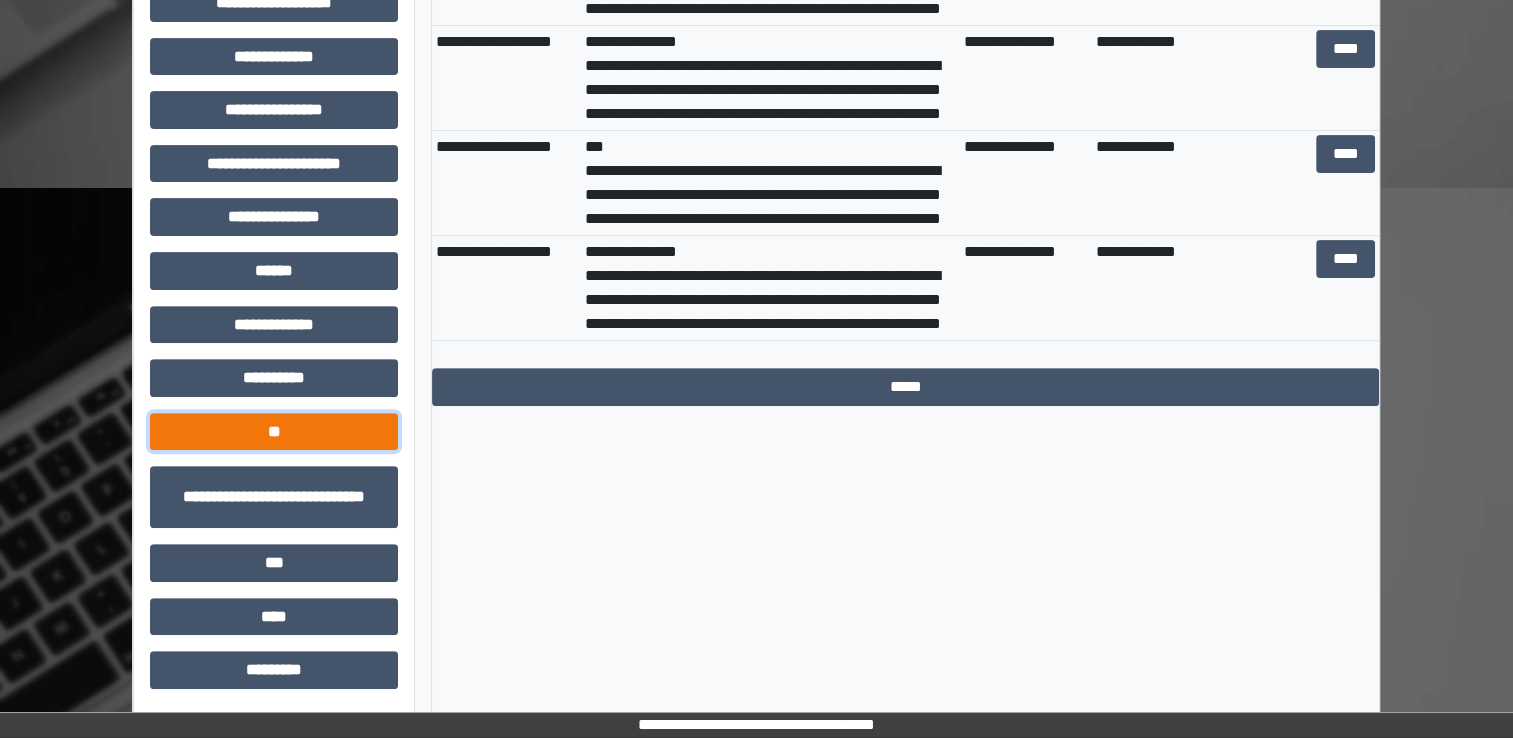click on "**" at bounding box center [274, 432] 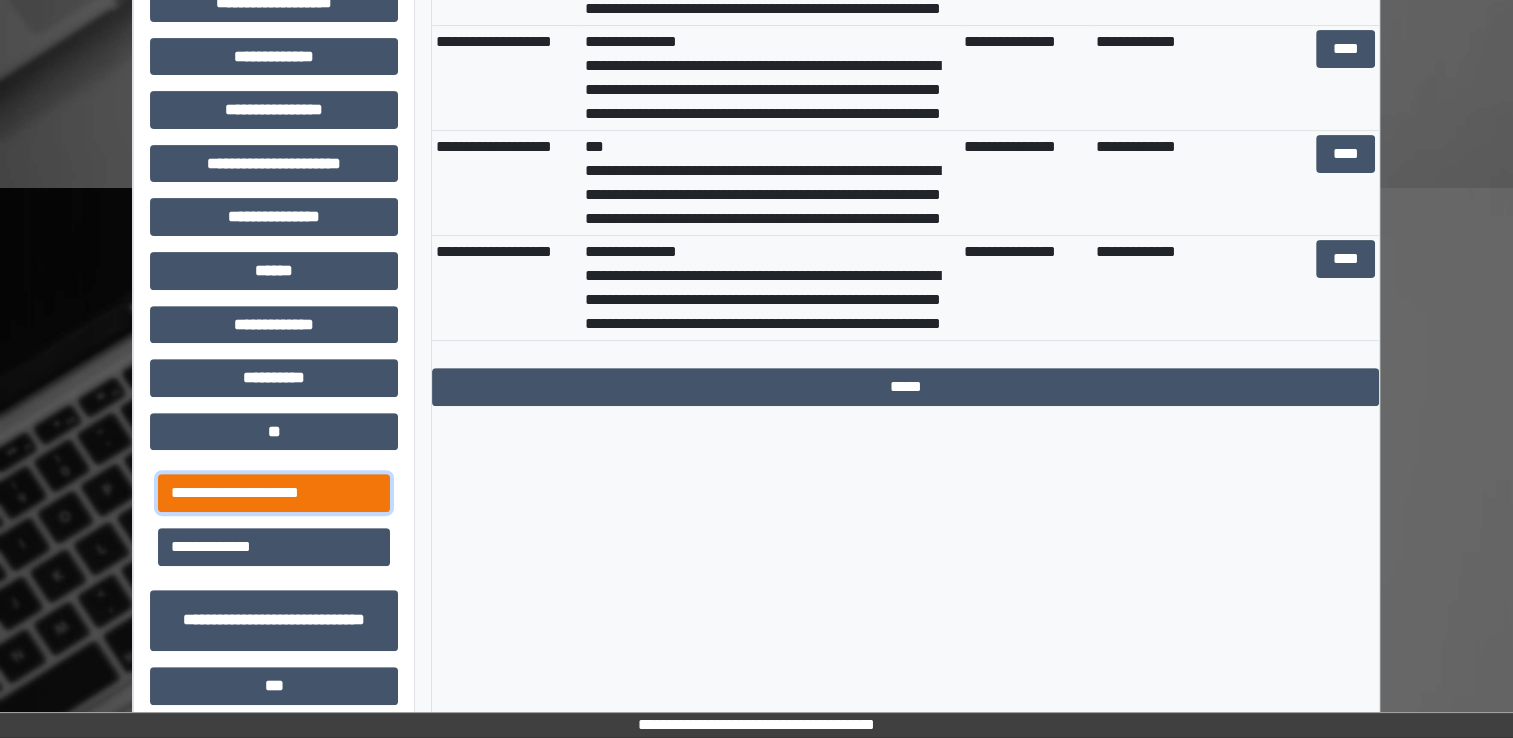 click on "**********" at bounding box center (274, 493) 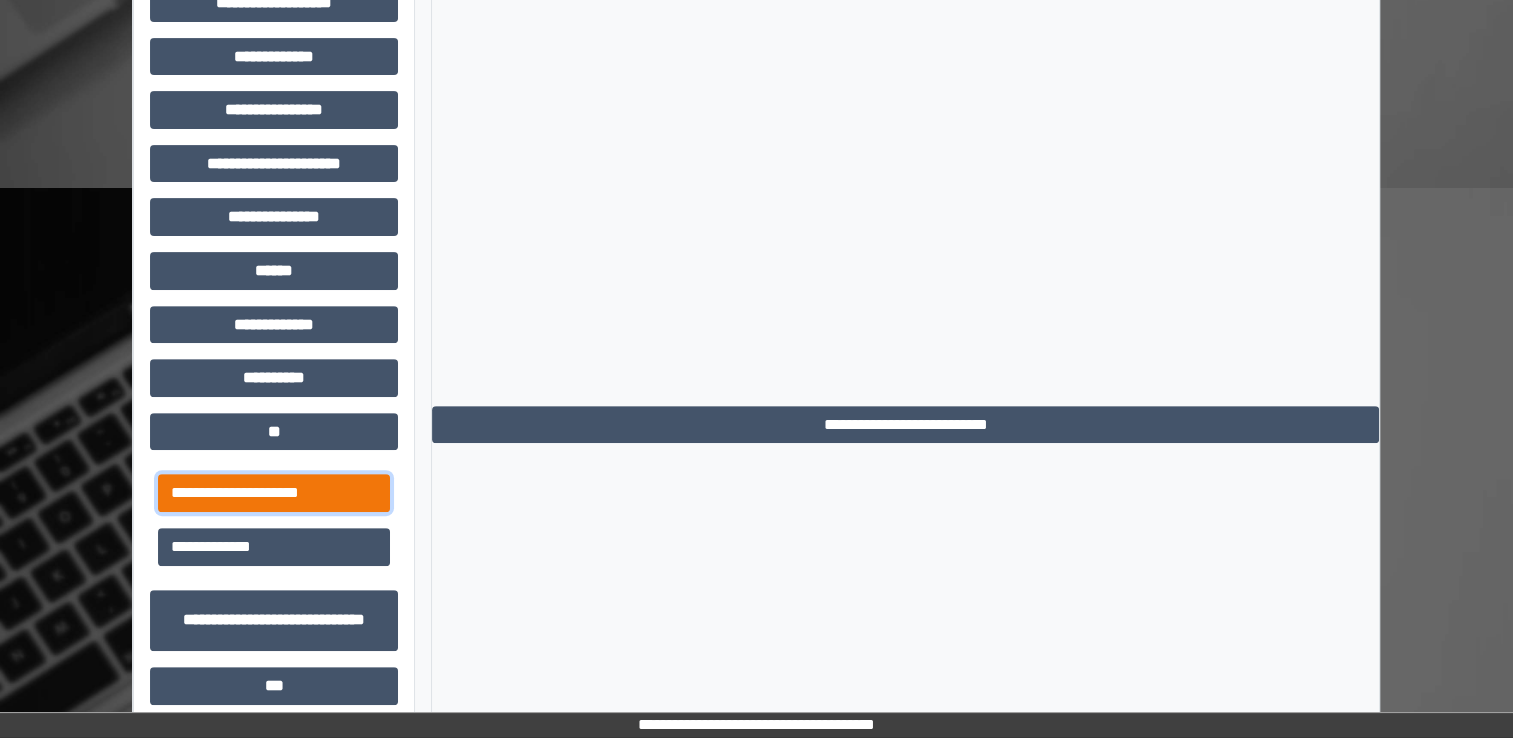 click on "**********" at bounding box center [274, 493] 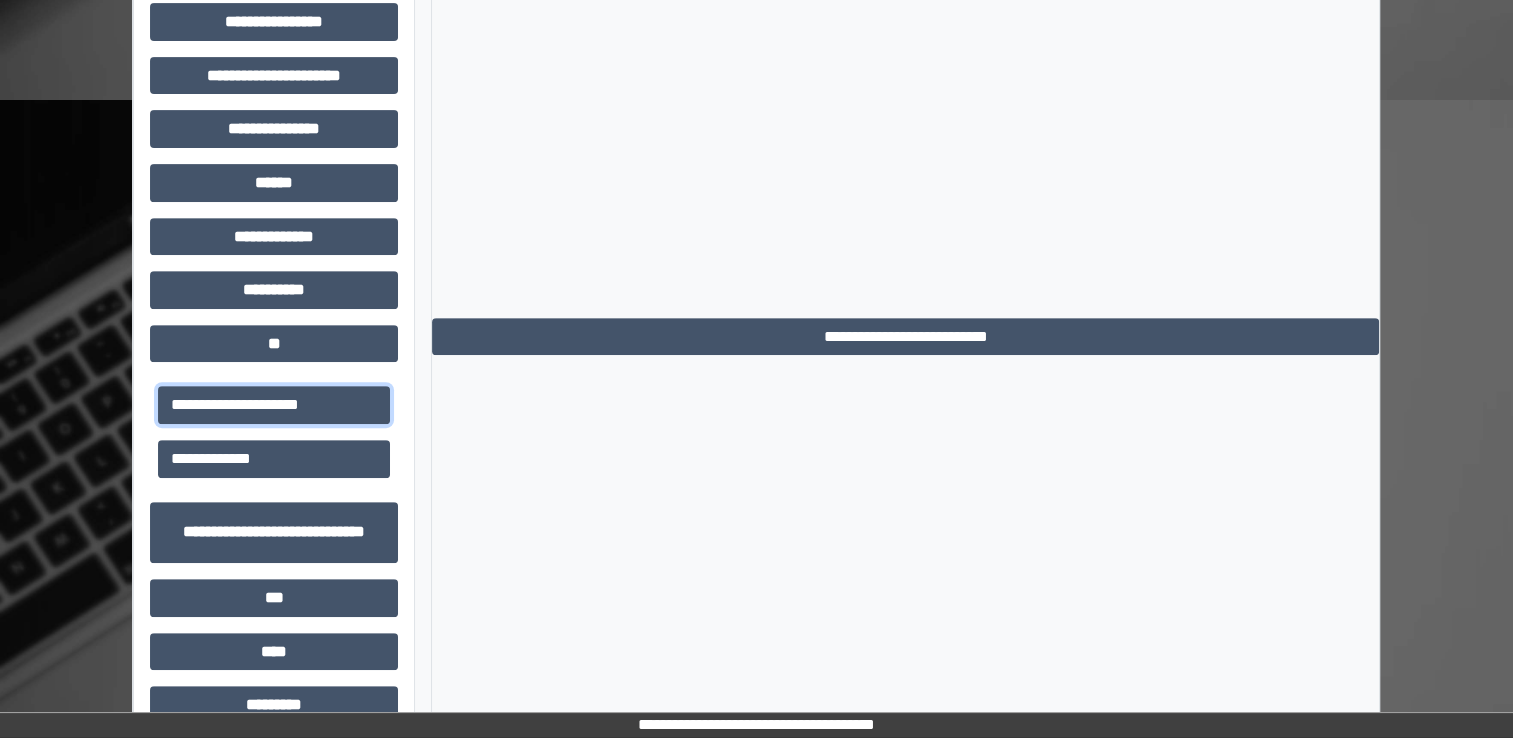 scroll, scrollTop: 764, scrollLeft: 0, axis: vertical 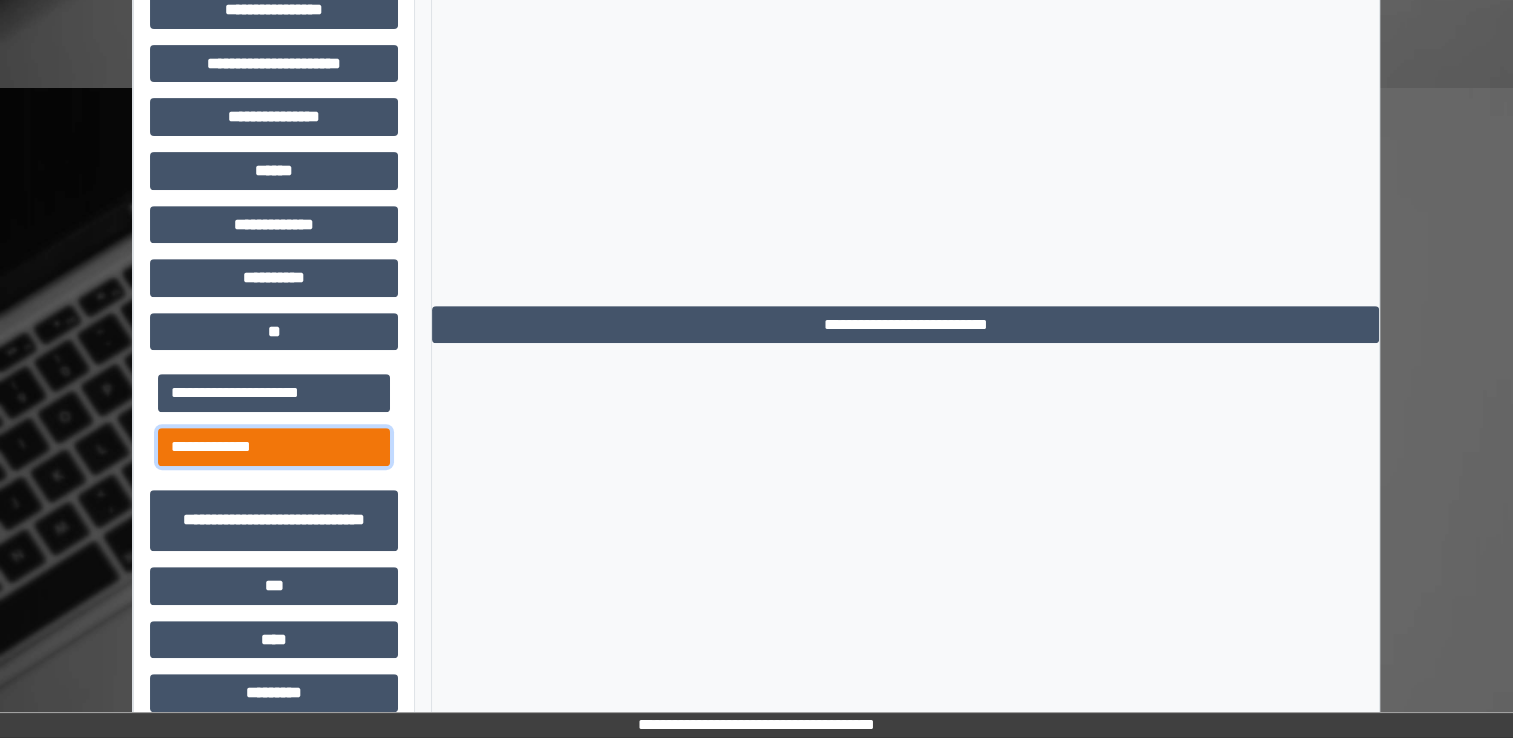 click on "**********" at bounding box center (274, 447) 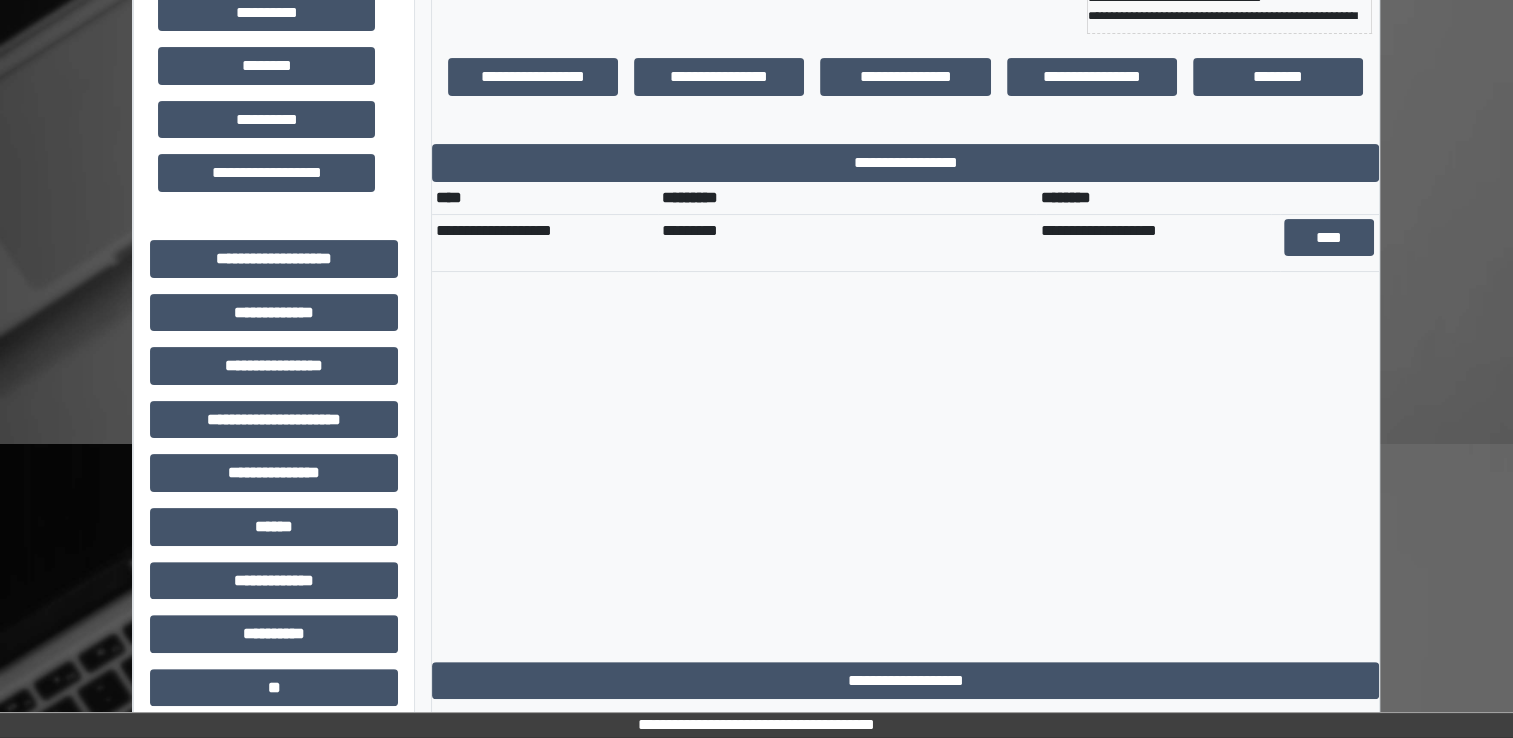 scroll, scrollTop: 364, scrollLeft: 0, axis: vertical 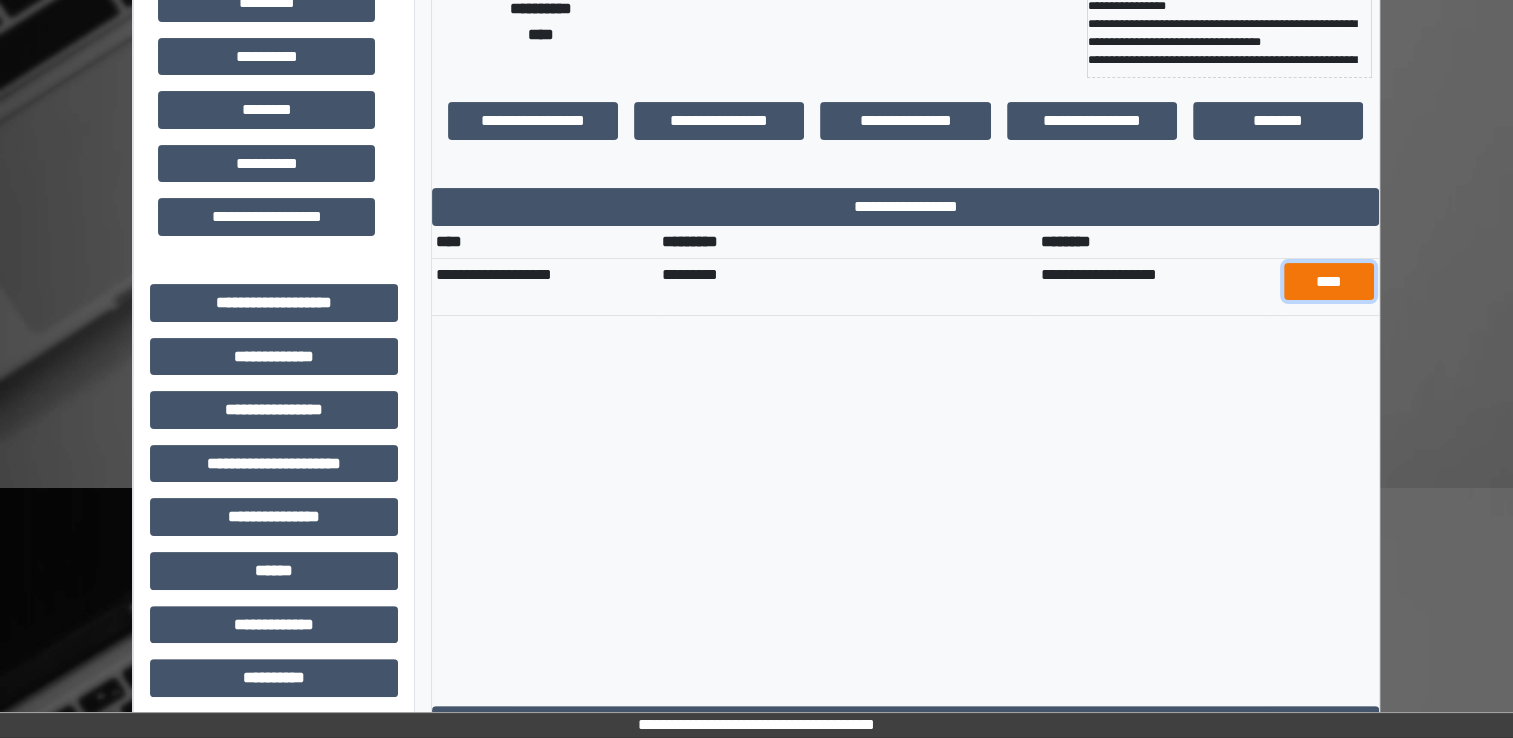 click on "****" at bounding box center (1329, 282) 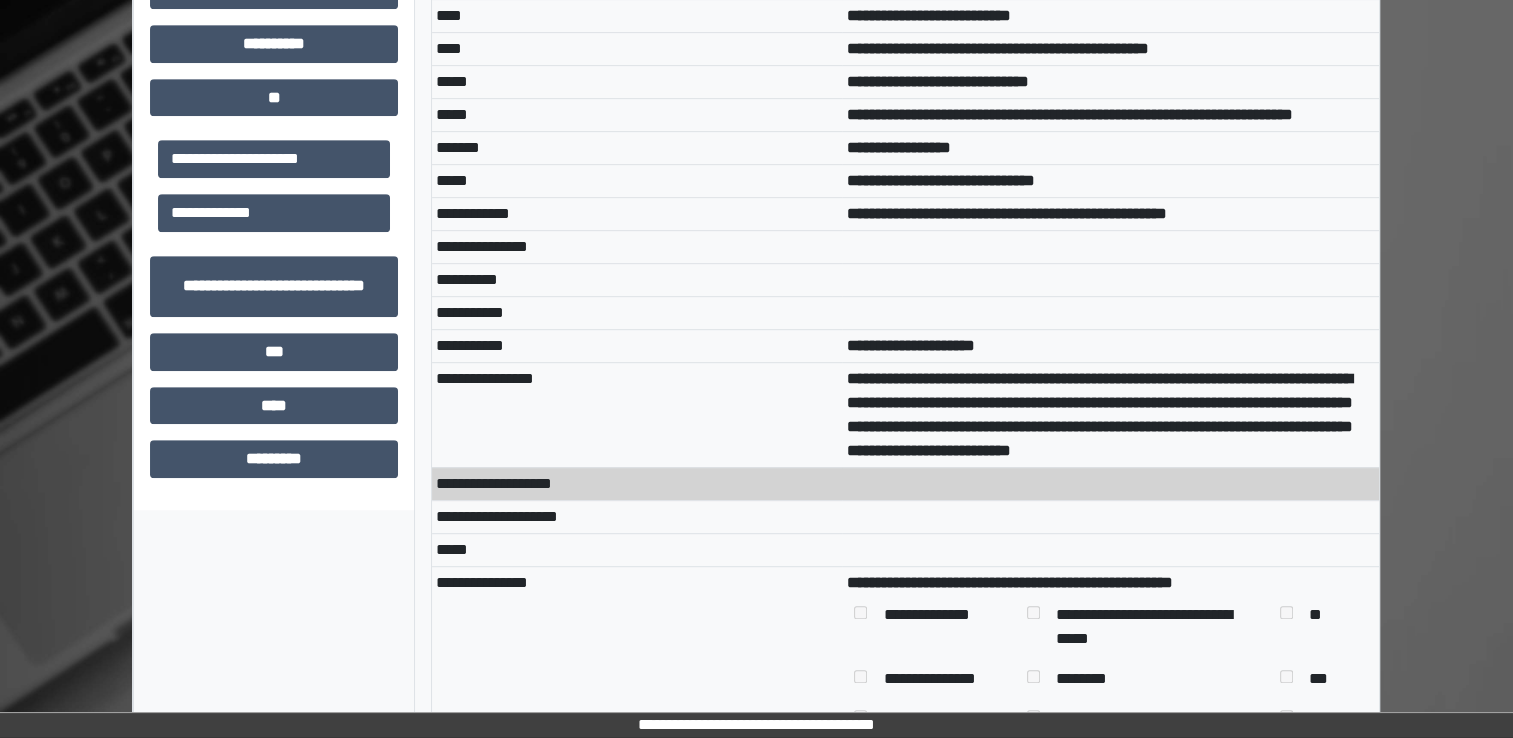 scroll, scrollTop: 1000, scrollLeft: 0, axis: vertical 